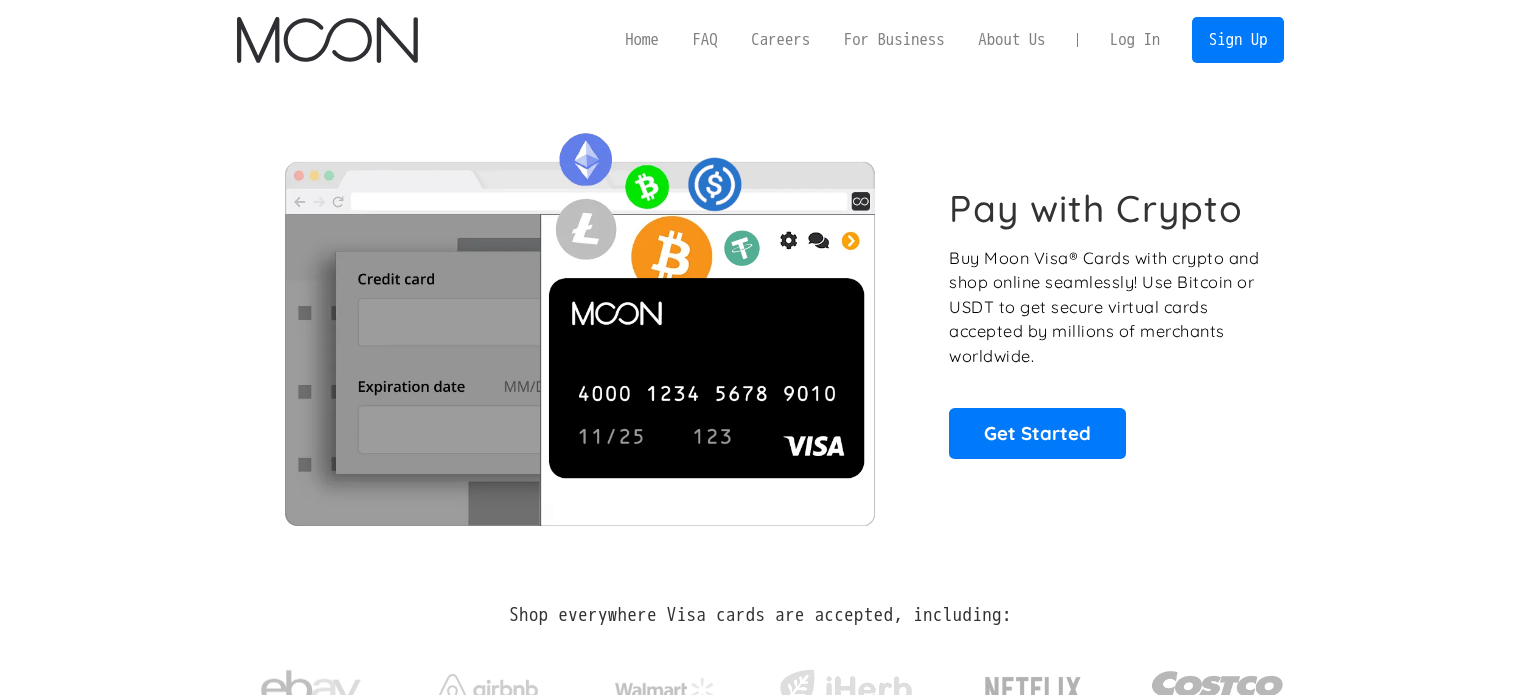 scroll, scrollTop: 0, scrollLeft: 0, axis: both 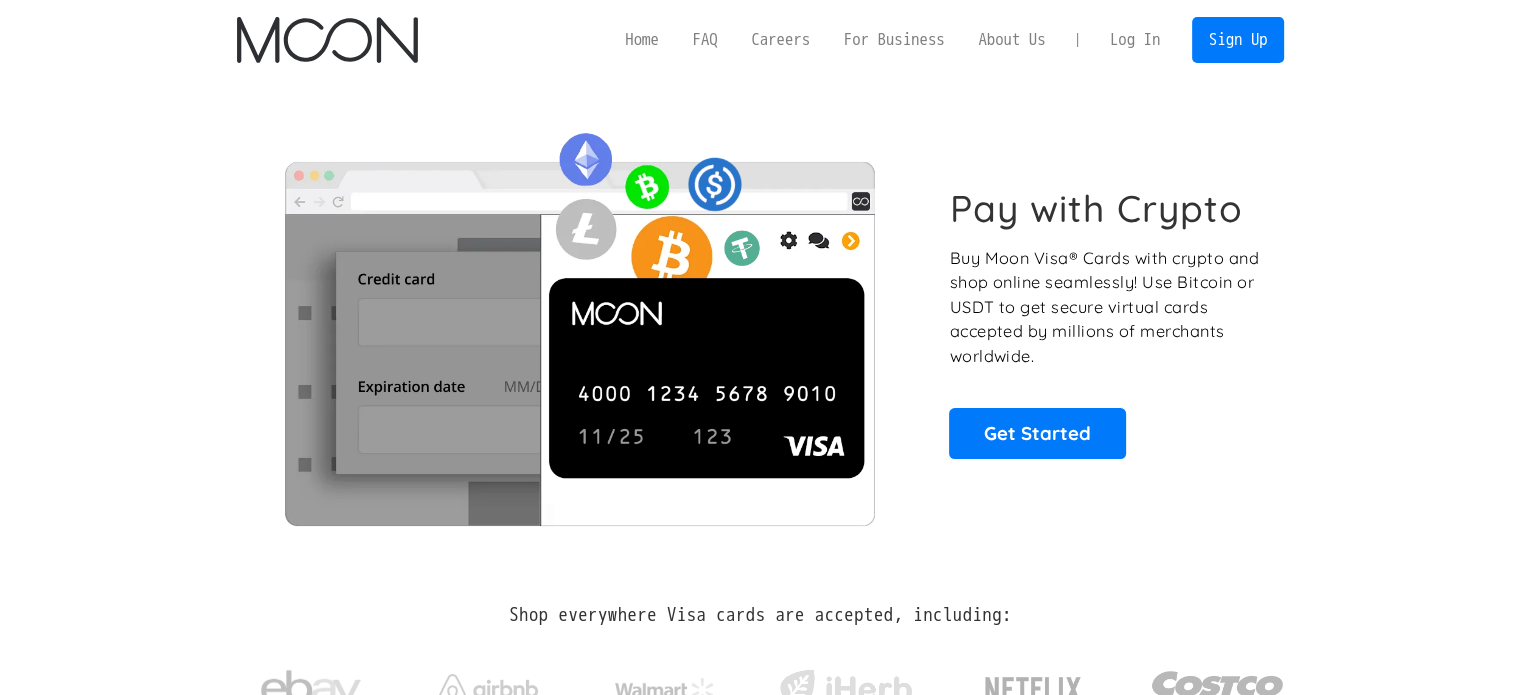 click on "Log In" at bounding box center [1135, 40] 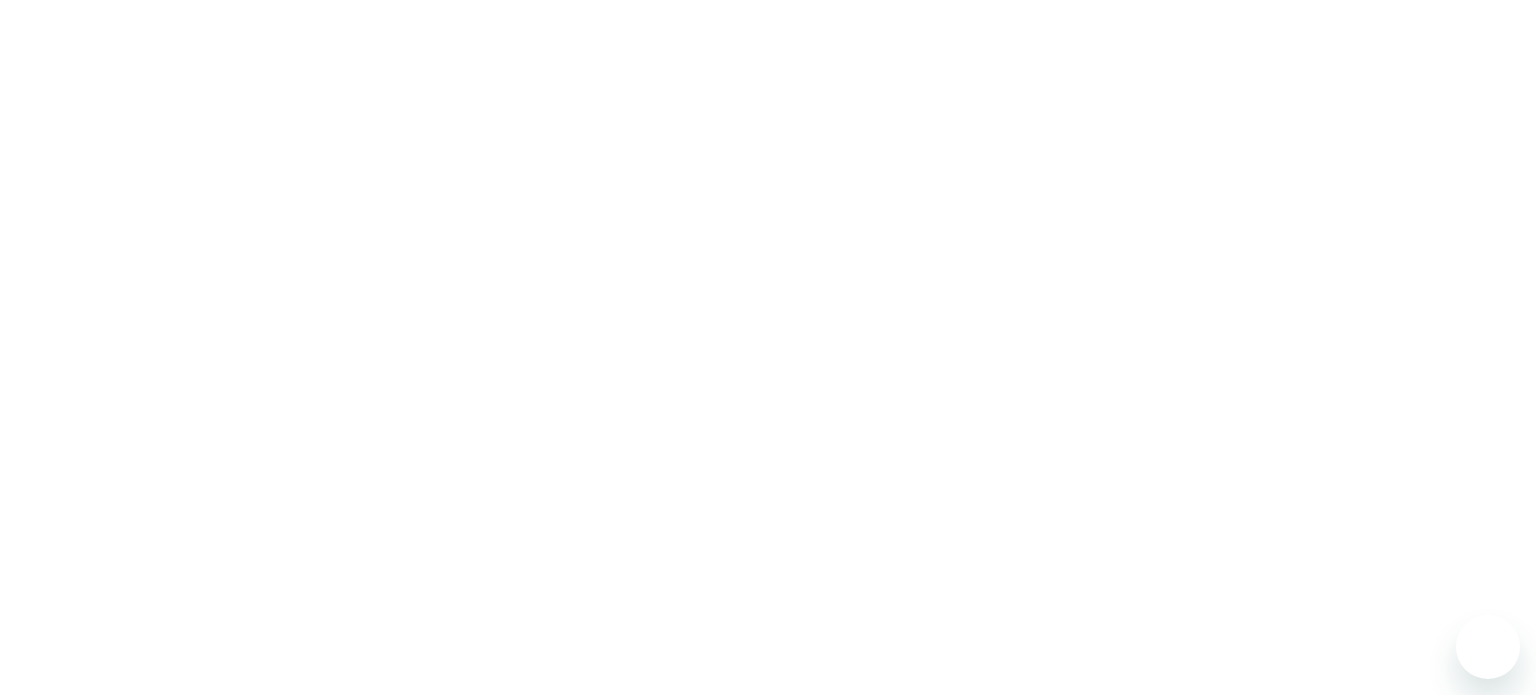 scroll, scrollTop: 0, scrollLeft: 0, axis: both 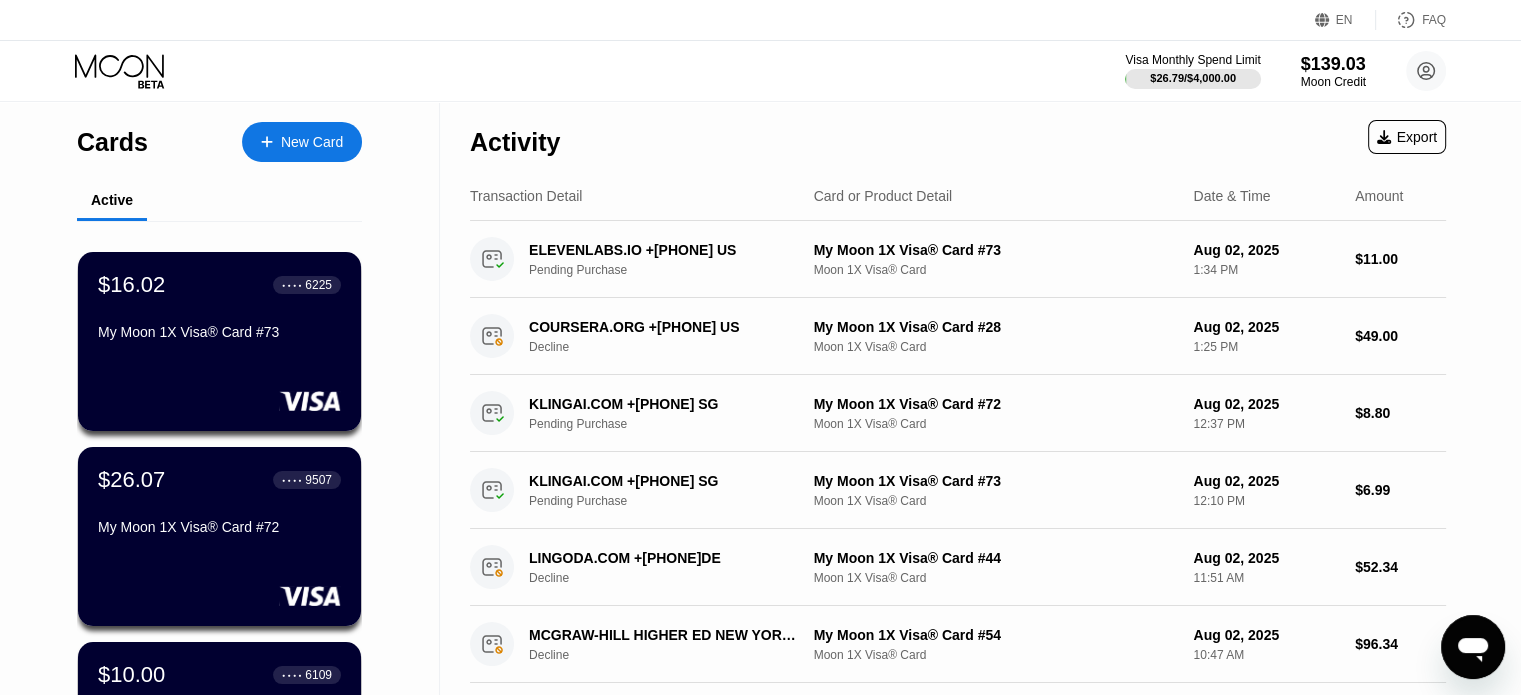 click on "Visa Monthly Spend Limit $26.79 / $4,000.00 $139.03 Moon Credit Hossein Ghorbani thehosseinxo@gmail.com  Home Settings Support Careers About Us Log out Privacy policy Terms" at bounding box center (760, 71) 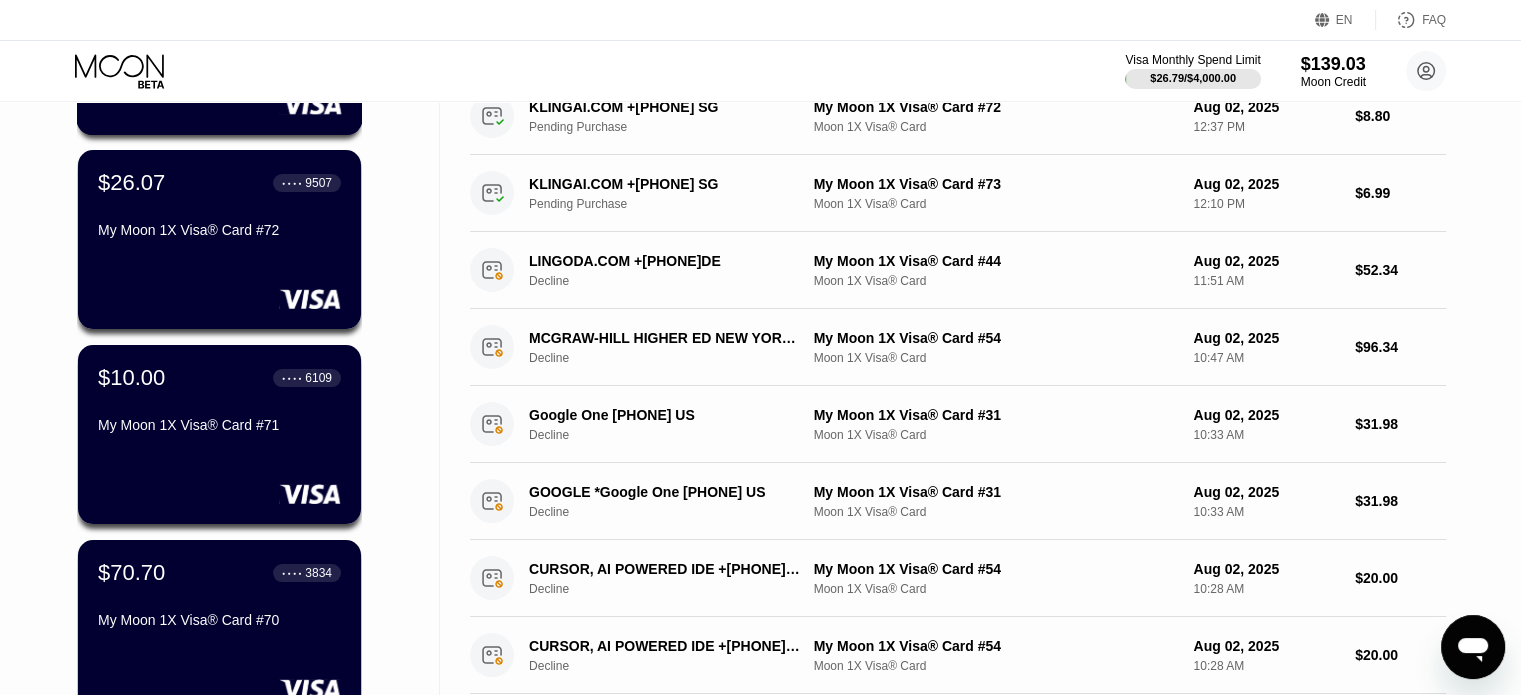 scroll, scrollTop: 300, scrollLeft: 0, axis: vertical 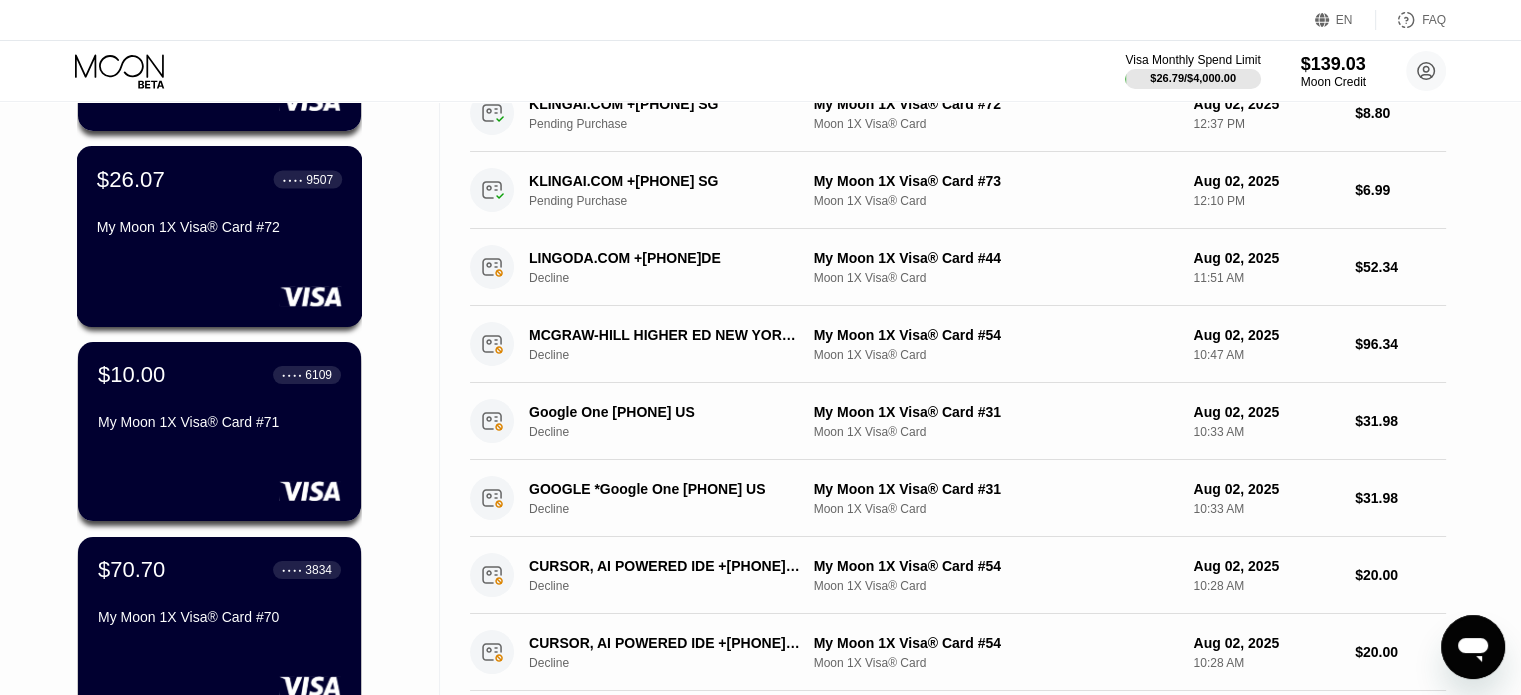 click on "$26.07 ● ● ● ● 9507 My Moon 1X Visa® Card #72" at bounding box center (220, 236) 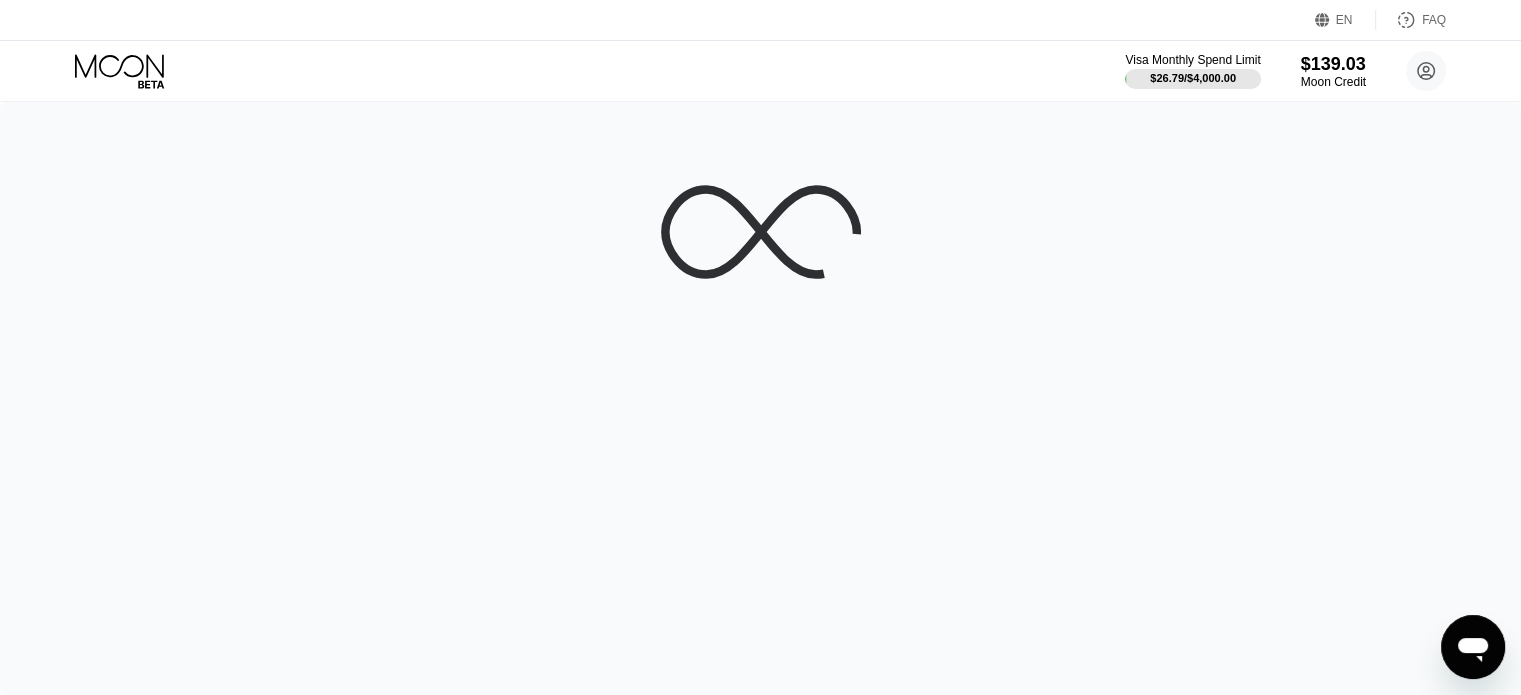 scroll, scrollTop: 0, scrollLeft: 0, axis: both 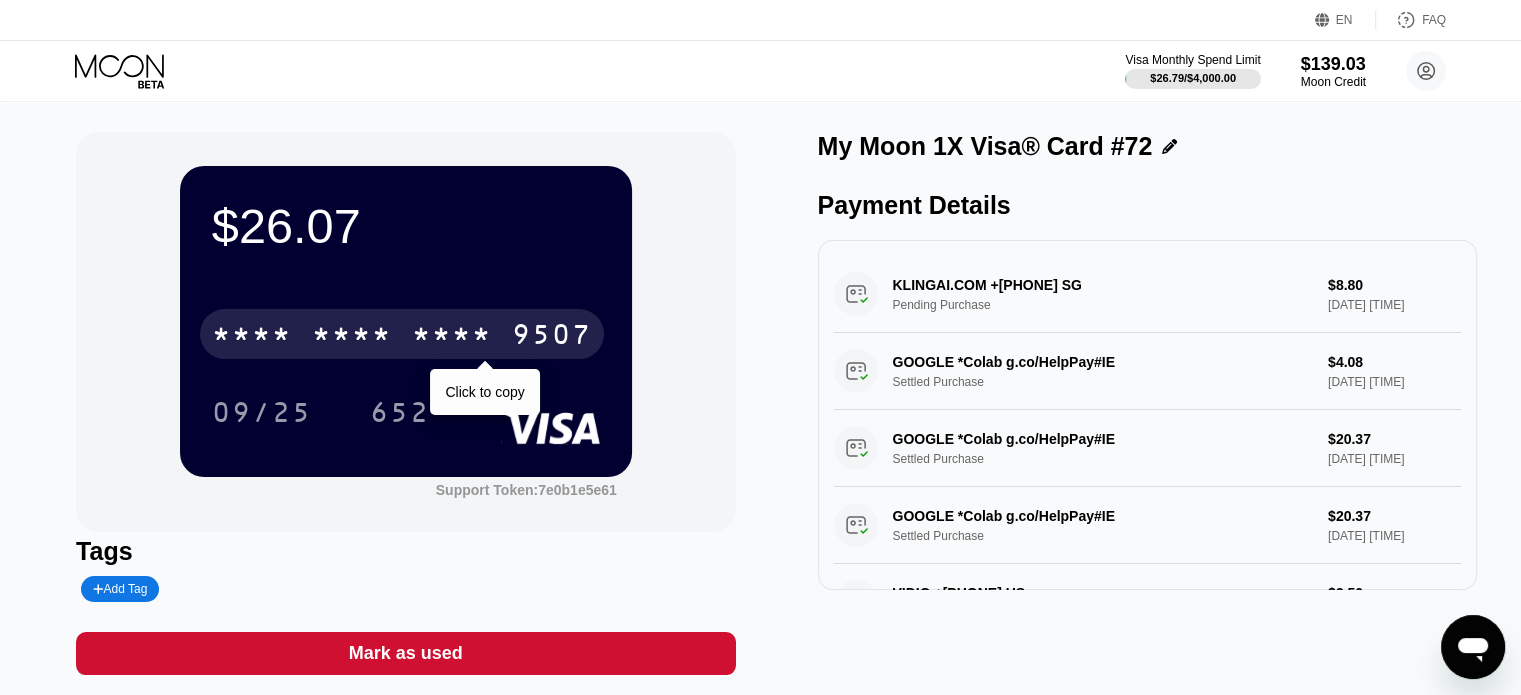 click on "* * * * * * * * * * * * 9507" at bounding box center (402, 334) 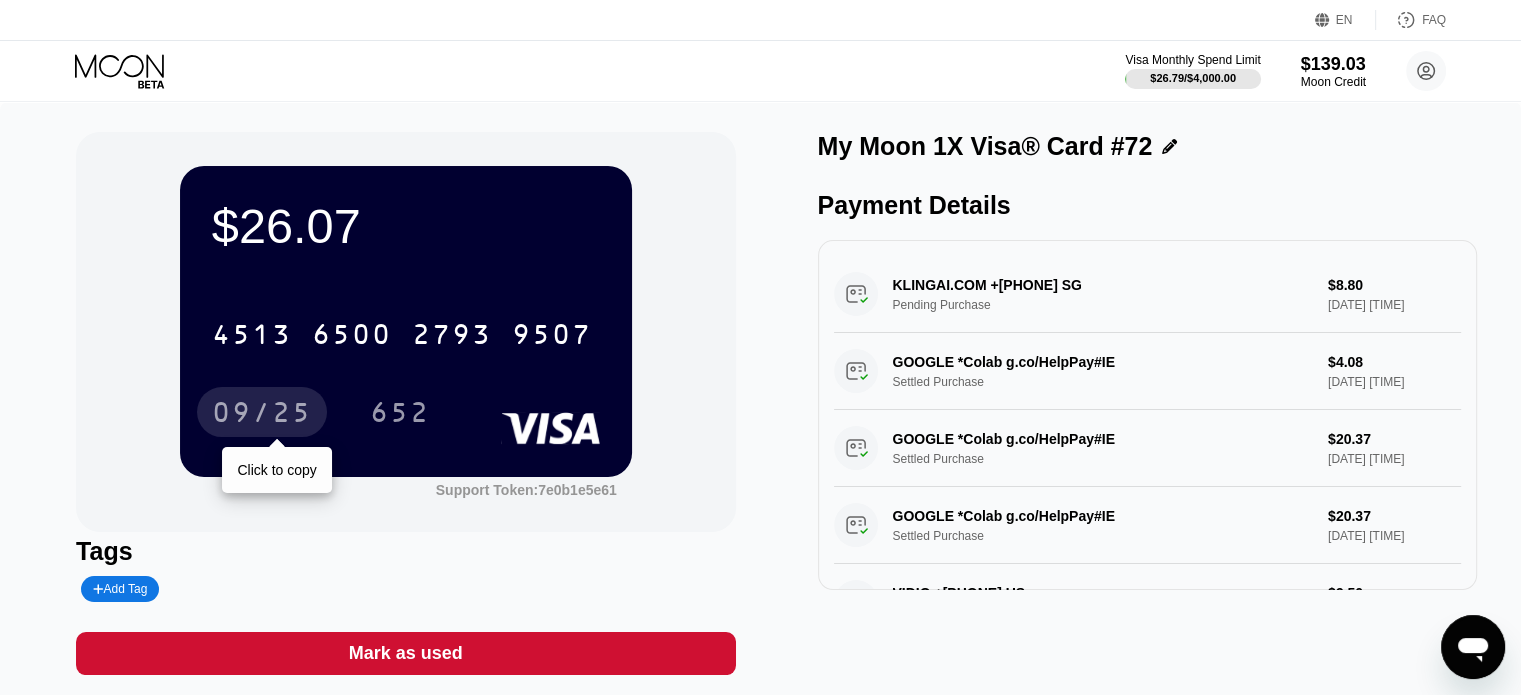 click on "09/25" at bounding box center [262, 415] 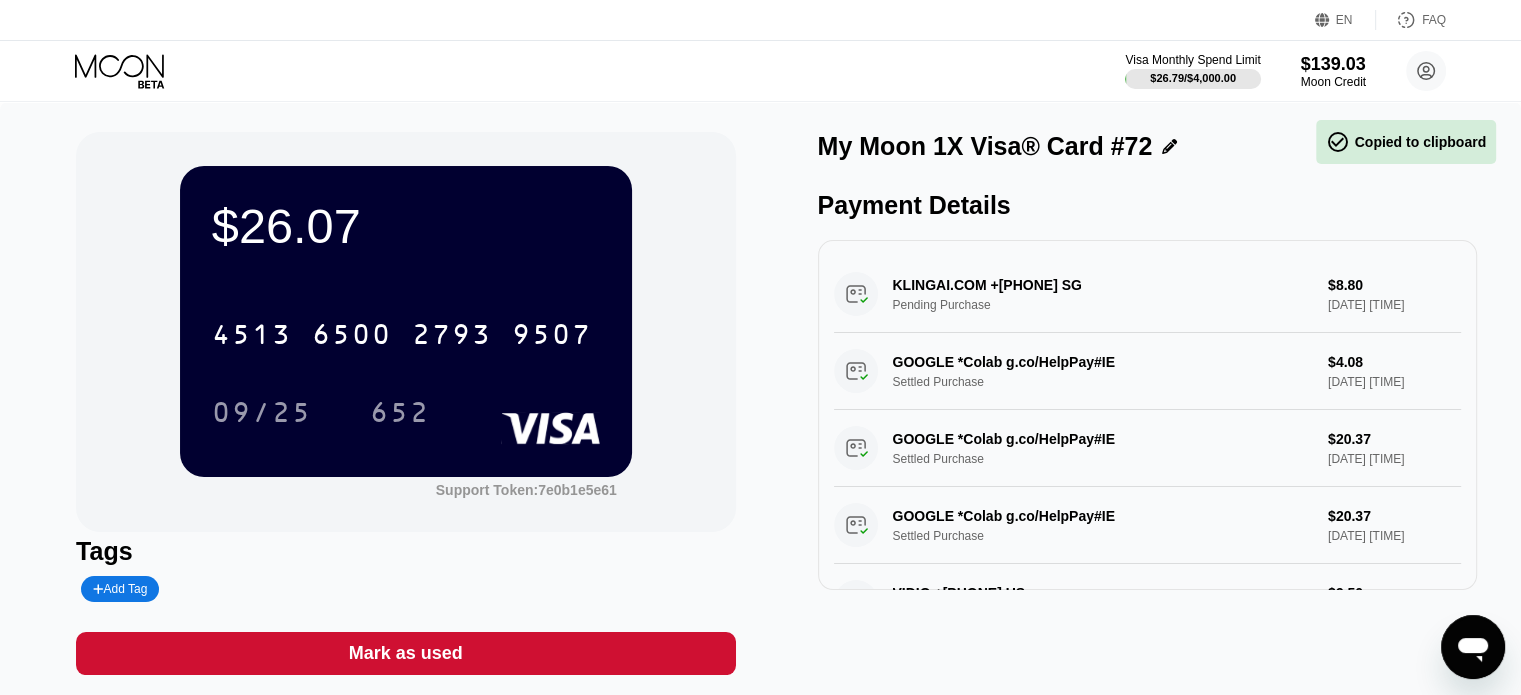 click on "$26.07 4513 6500 2793 9507 09/25 652 Support Token:  7e0b1e5e61 Tags  Add Tag Mark as used My Moon 1X Visa® Card #72 Payment Details KLINGAI.COM              +8653952609  SG Pending Purchase $8.80 Aug 02, 2025 12:37 PM GOOGLE *Colab            g.co/HelpPay#IE Settled Purchase $4.08 Jul 31, 2025 12:07 PM GOOGLE *Colab            g.co/HelpPay#IE Settled Purchase $20.37 Jul 31, 2025 11:56 AM GOOGLE *Colab            g.co/HelpPay#IE Settled Purchase $20.37 Jul 31, 2025 11:50 AM VIDIQ                    +18889988434 US Settled Purchase $9.50 Jul 31, 2025 11:43 AM GPTZERO, INC.            +19177814481 US Settled Purchase $16.79 Jul 31, 2025 11:39 AM Card Created Moon Credit Used: $106.00 $106.00 Jul 31, 2025 11:37 AM" at bounding box center [760, 413] 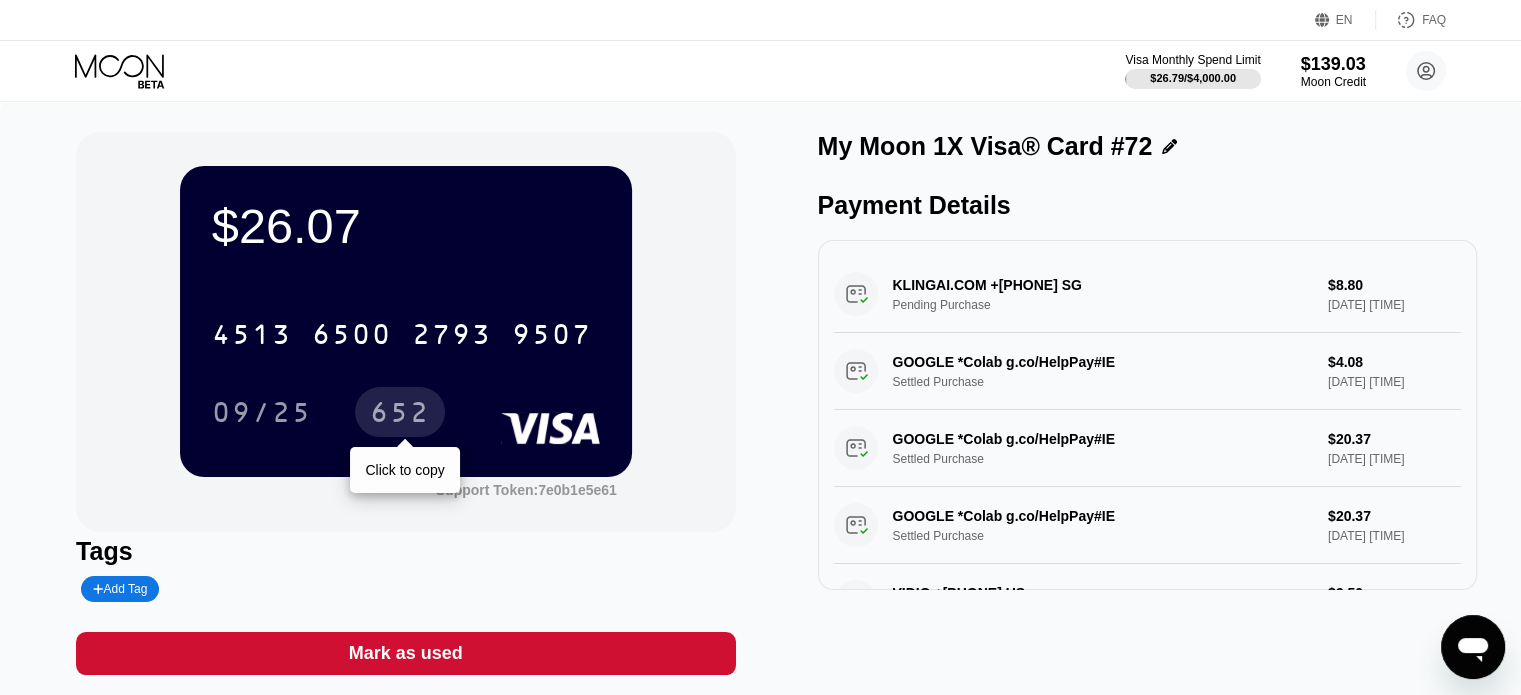 click on "652" at bounding box center (400, 412) 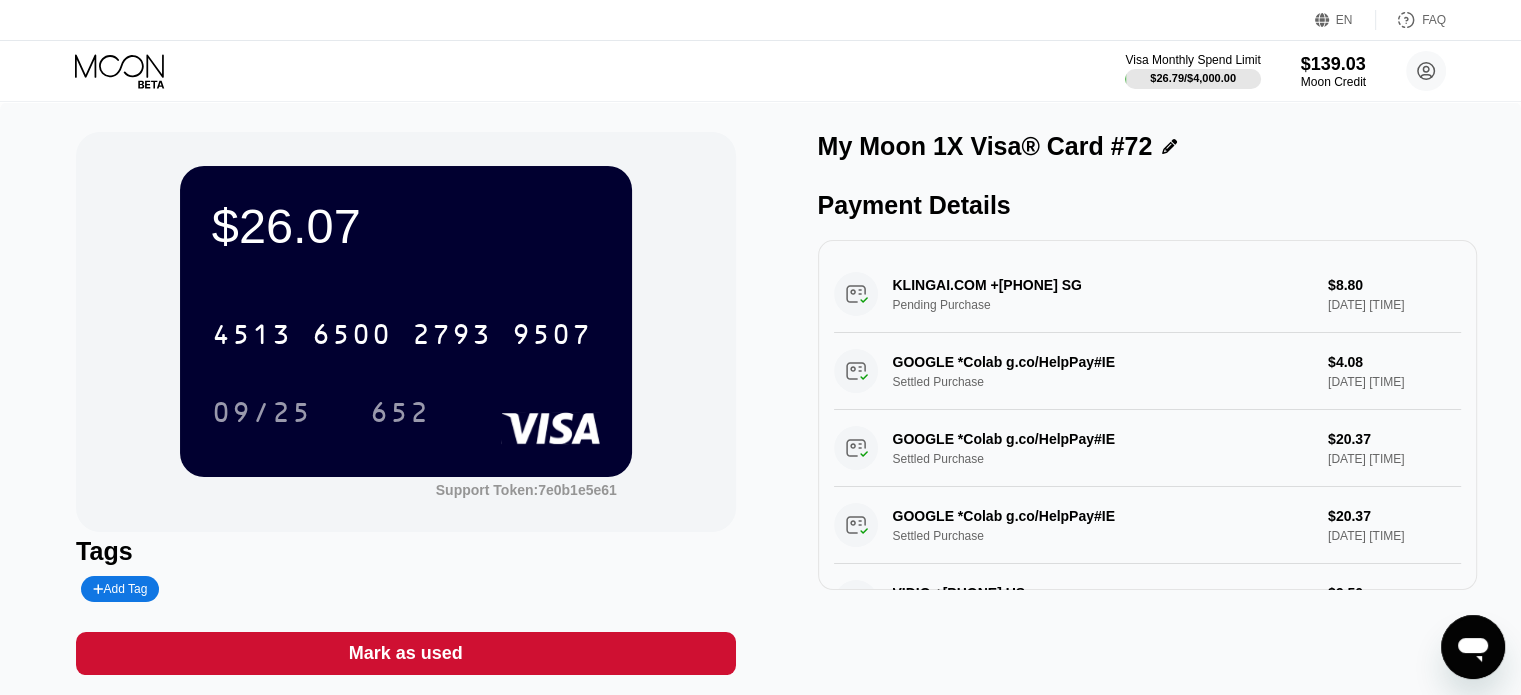 click on "Visa Monthly Spend Limit $26.79 / $4,000.00 $139.03 Moon Credit Hossein Ghorbani thehosseinxo@gmail.com  Home Settings Support Careers About Us Log out Privacy policy Terms" at bounding box center (760, 71) 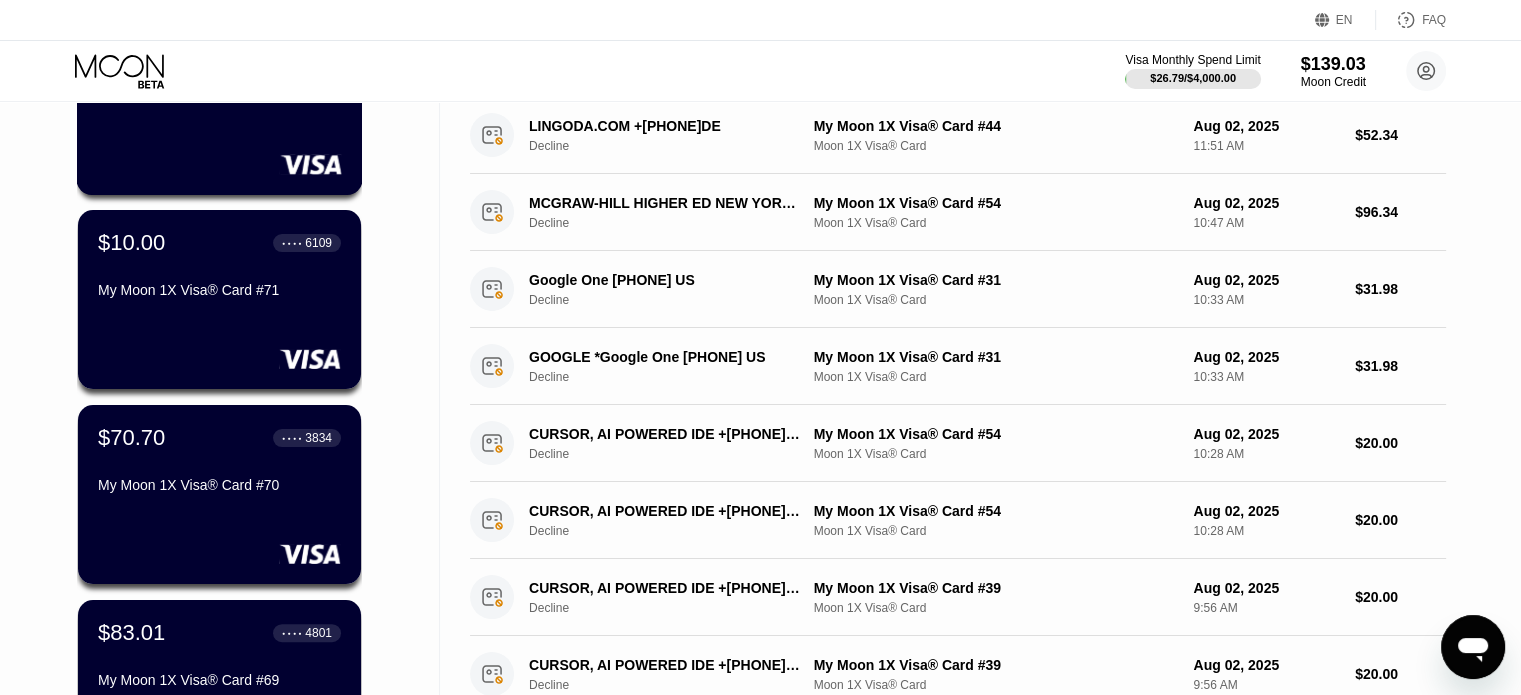 scroll, scrollTop: 500, scrollLeft: 0, axis: vertical 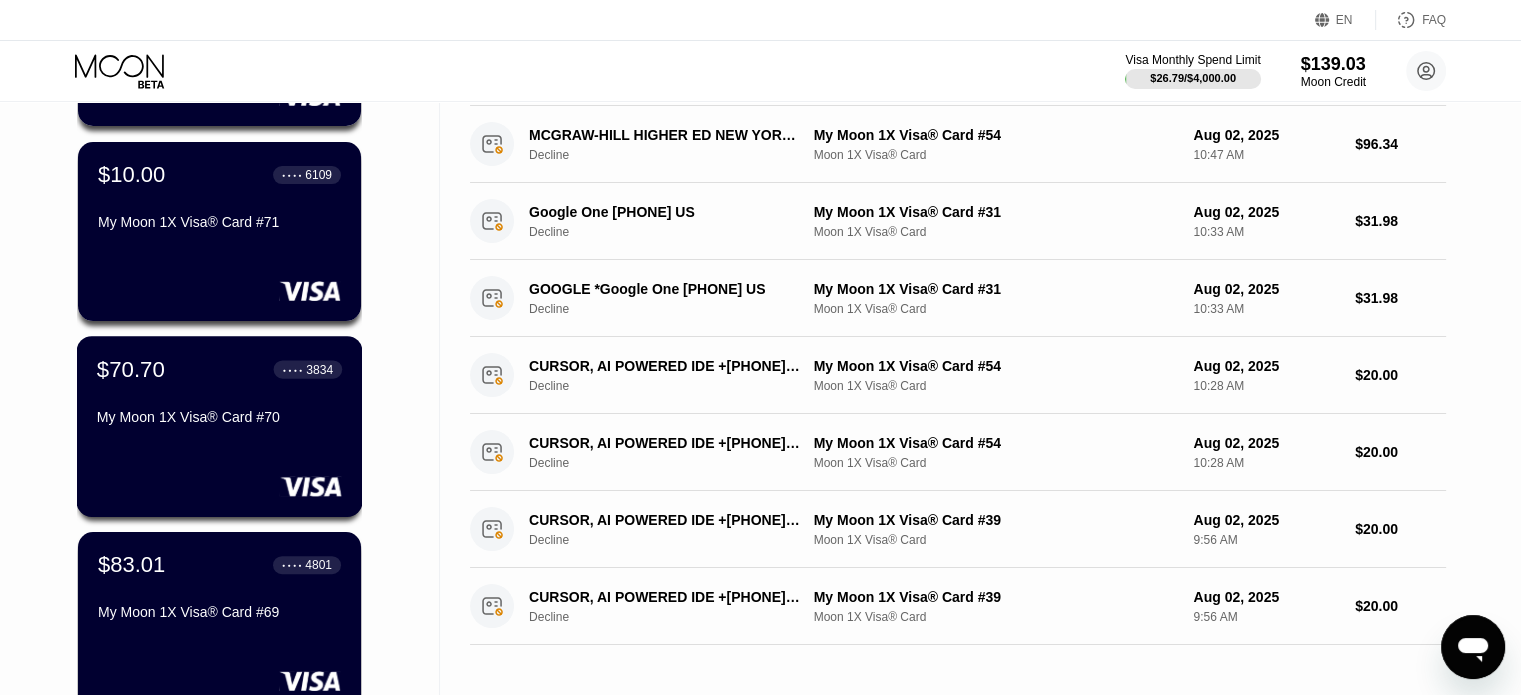 click on "My Moon 1X Visa® Card #70" at bounding box center [219, 417] 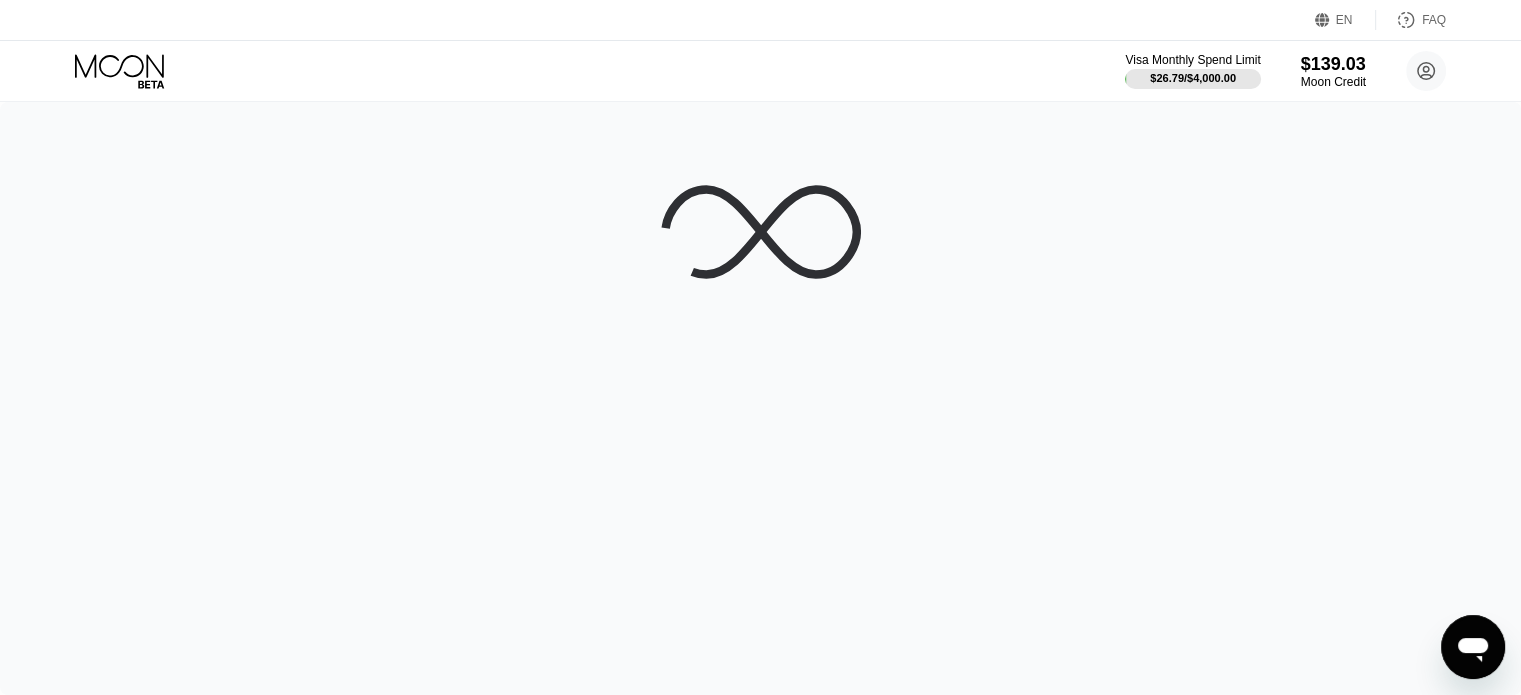 scroll, scrollTop: 0, scrollLeft: 0, axis: both 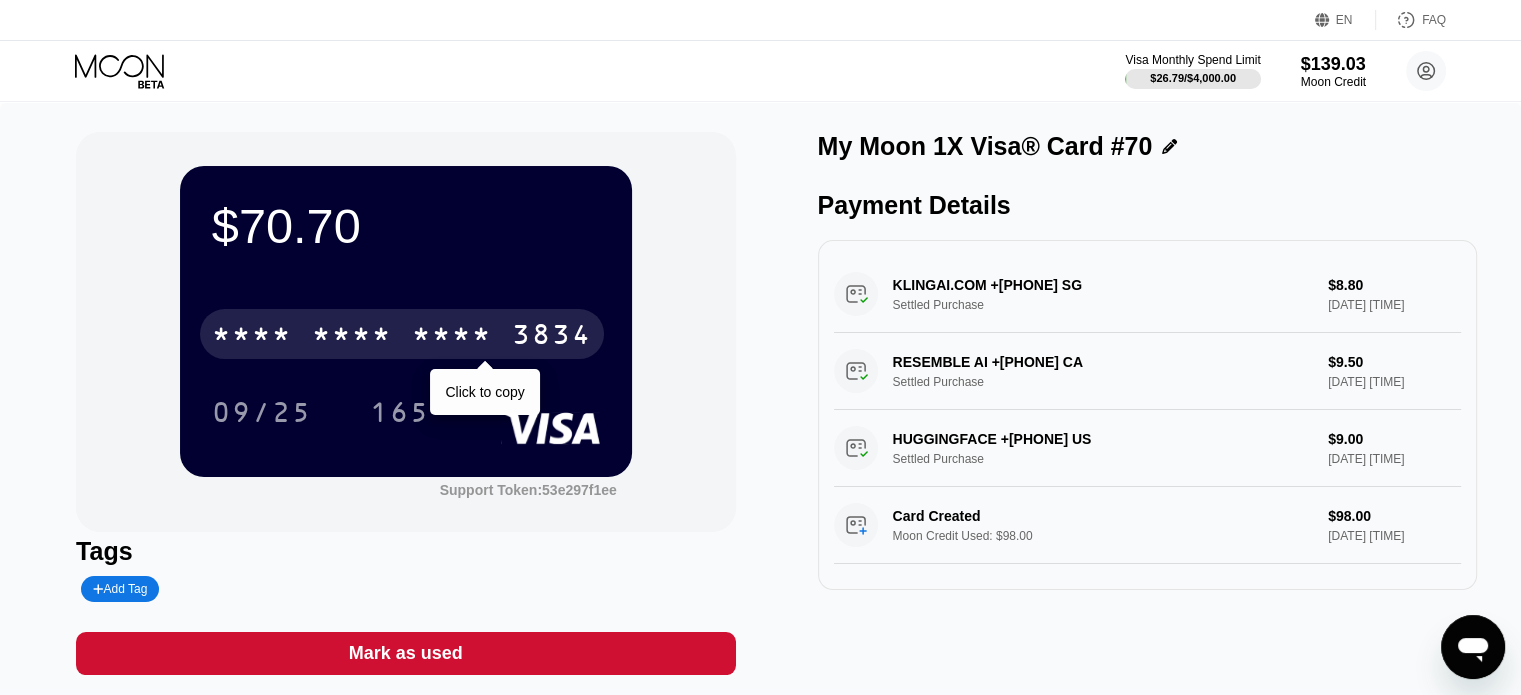 click on "* * * *" at bounding box center (452, 337) 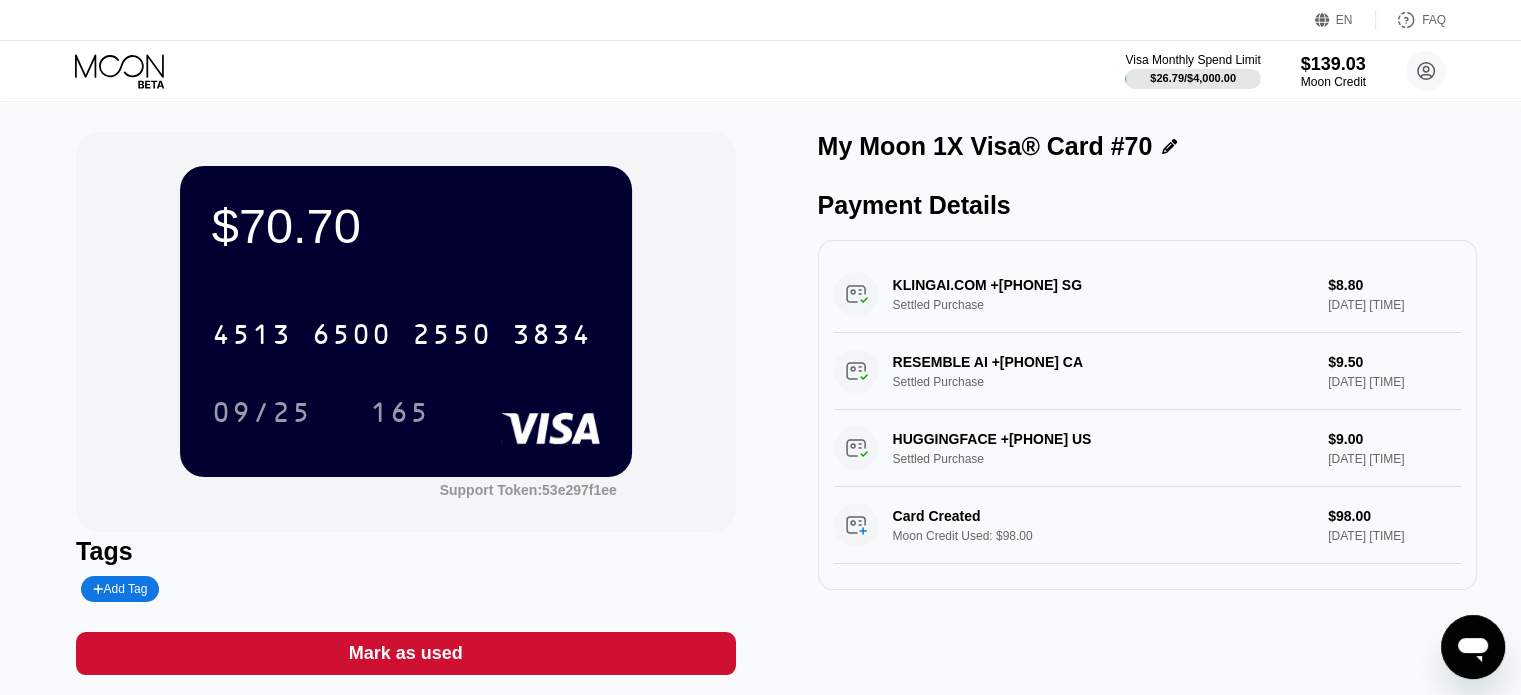 click on "Visa Monthly Spend Limit $26.79 / $4,000.00 $139.03 Moon Credit Hossein Ghorbani thehosseinxo@gmail.com  Home Settings Support Careers About Us Log out Privacy policy Terms" at bounding box center [760, 71] 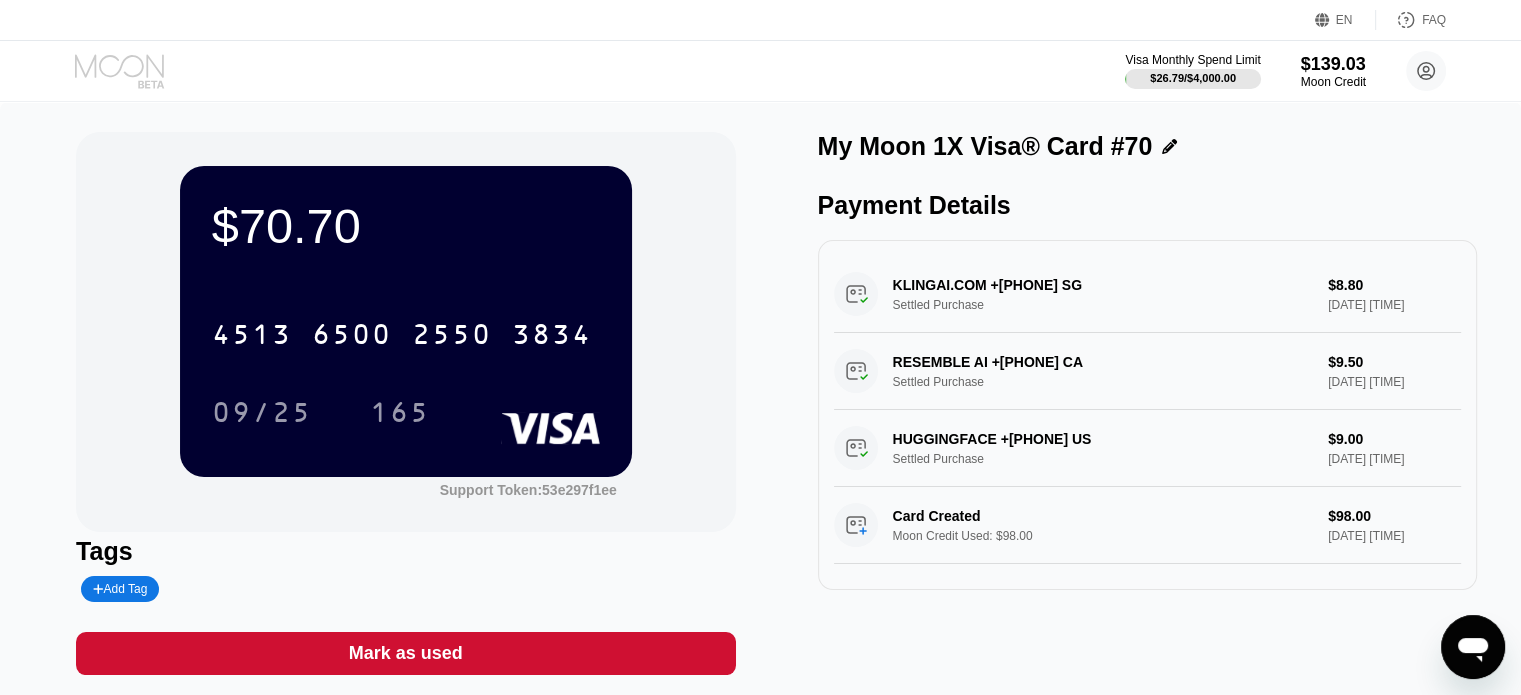 click 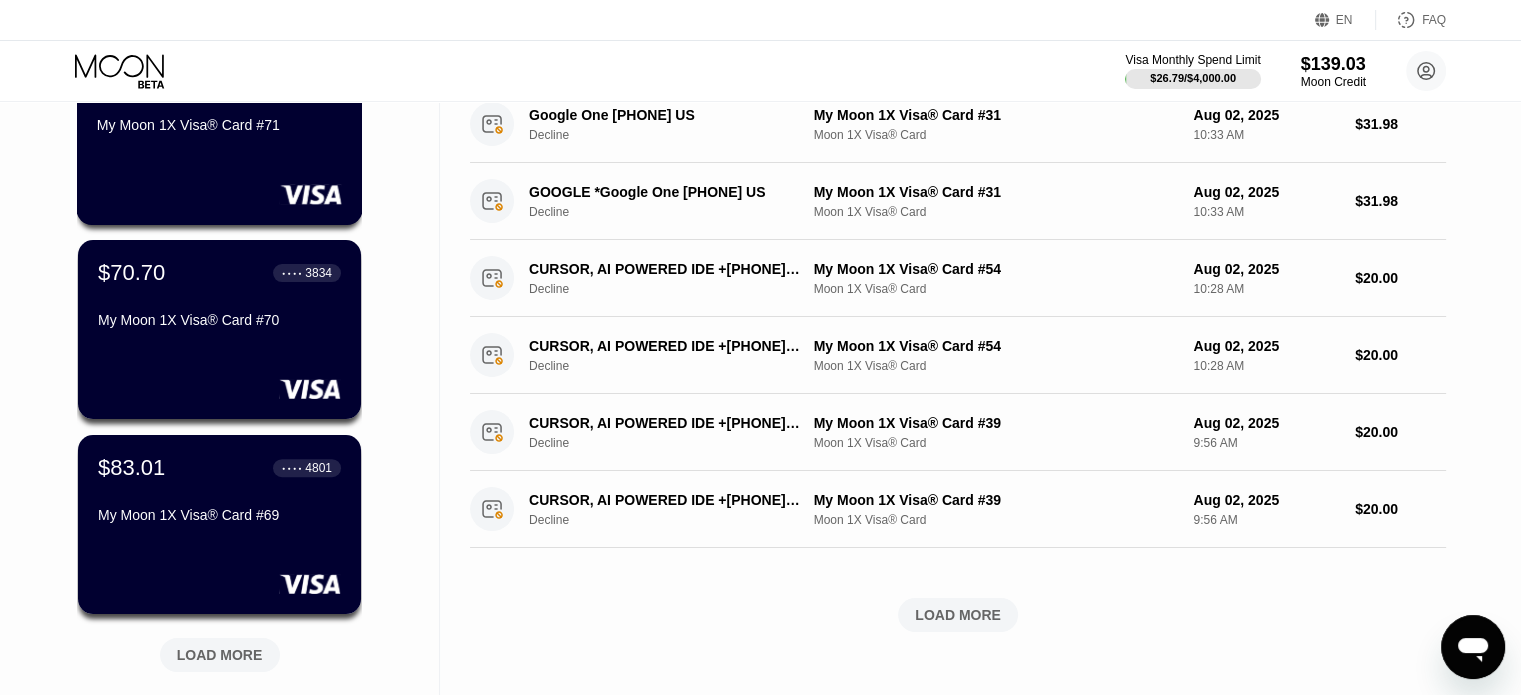 scroll, scrollTop: 600, scrollLeft: 0, axis: vertical 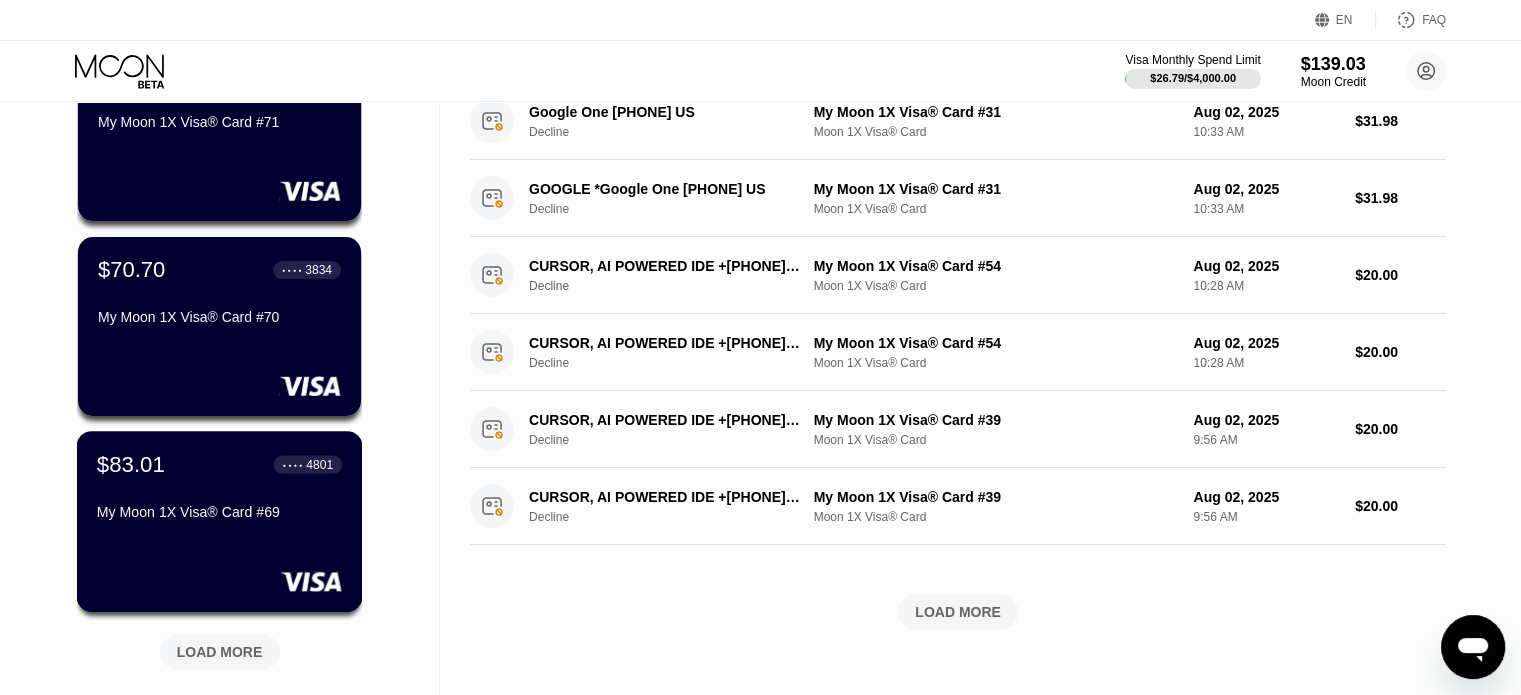 click on "$83.01 ● ● ● ● 4801 My Moon 1X Visa® Card #69" at bounding box center [220, 521] 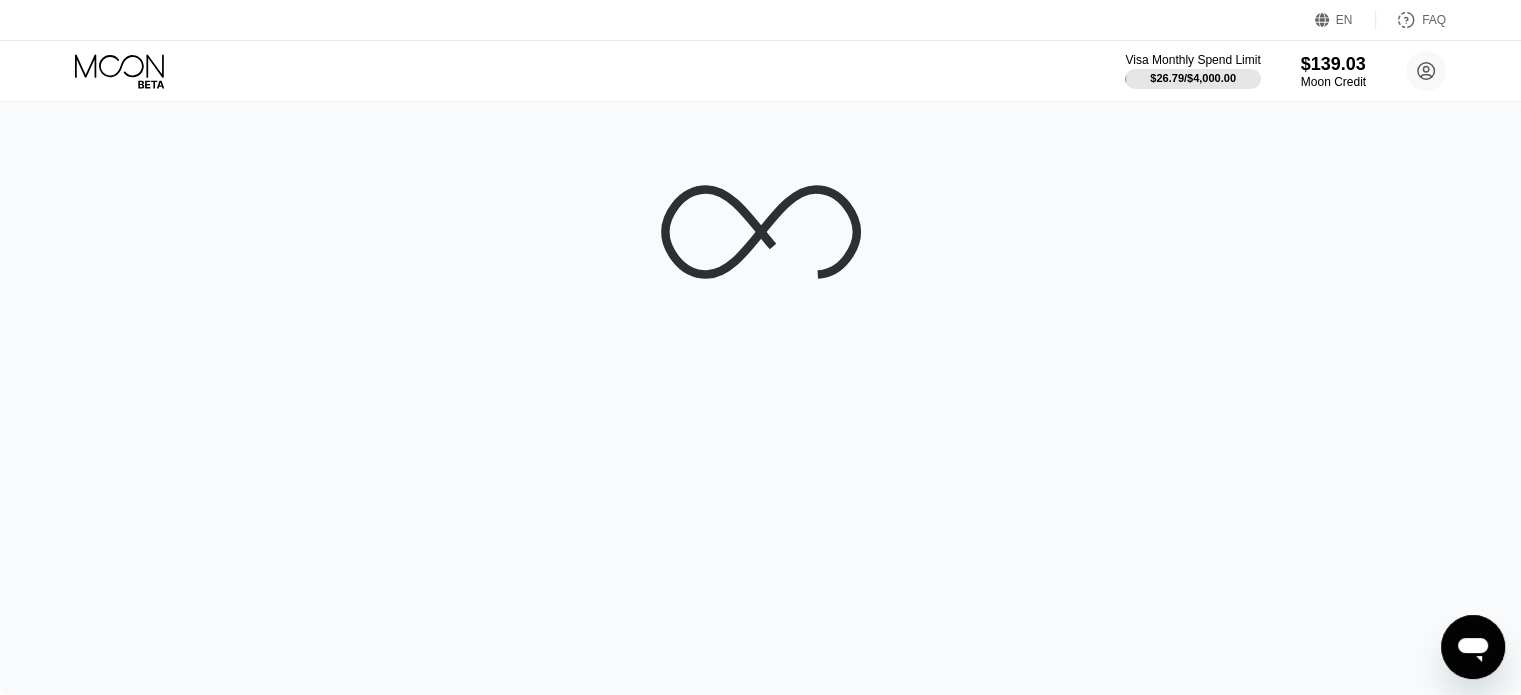 scroll, scrollTop: 0, scrollLeft: 0, axis: both 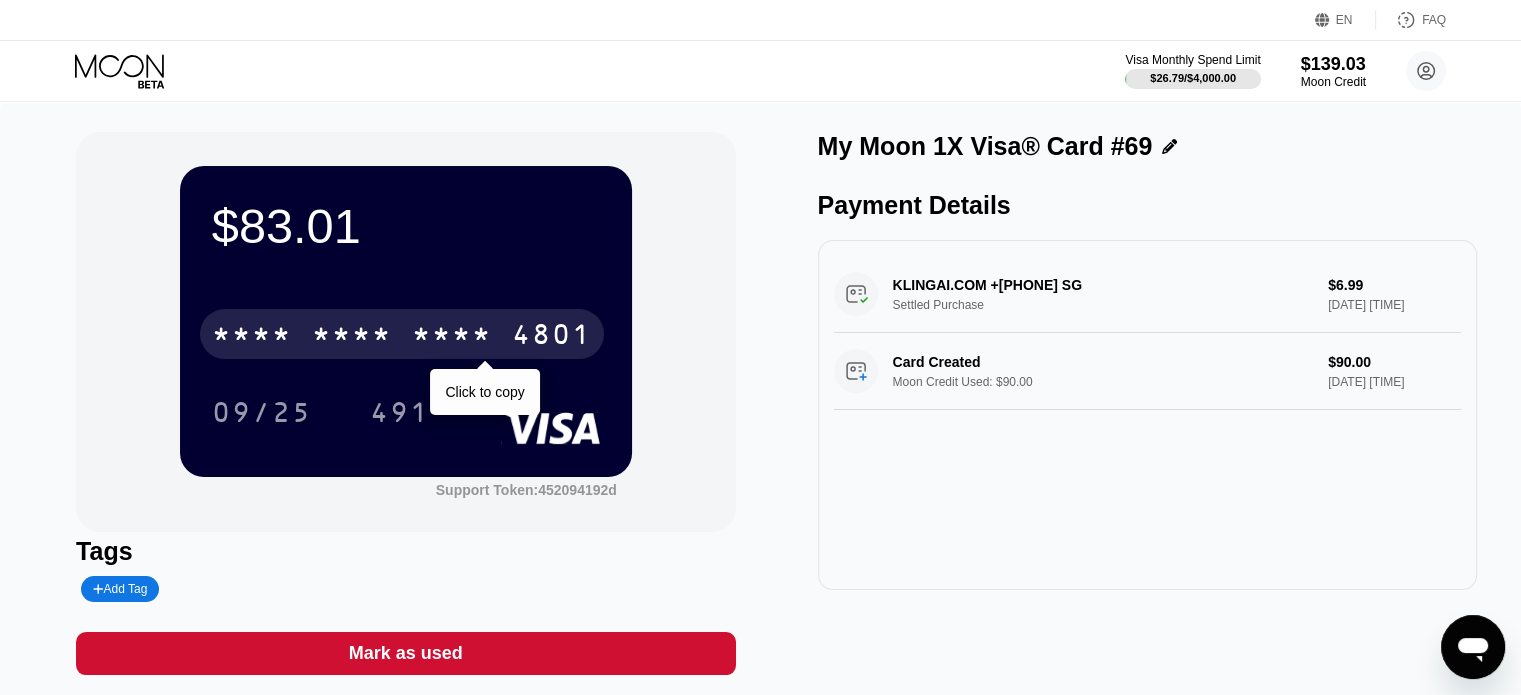click on "* * * * * * * * * * * * 4801 Click to copy" at bounding box center (406, 328) 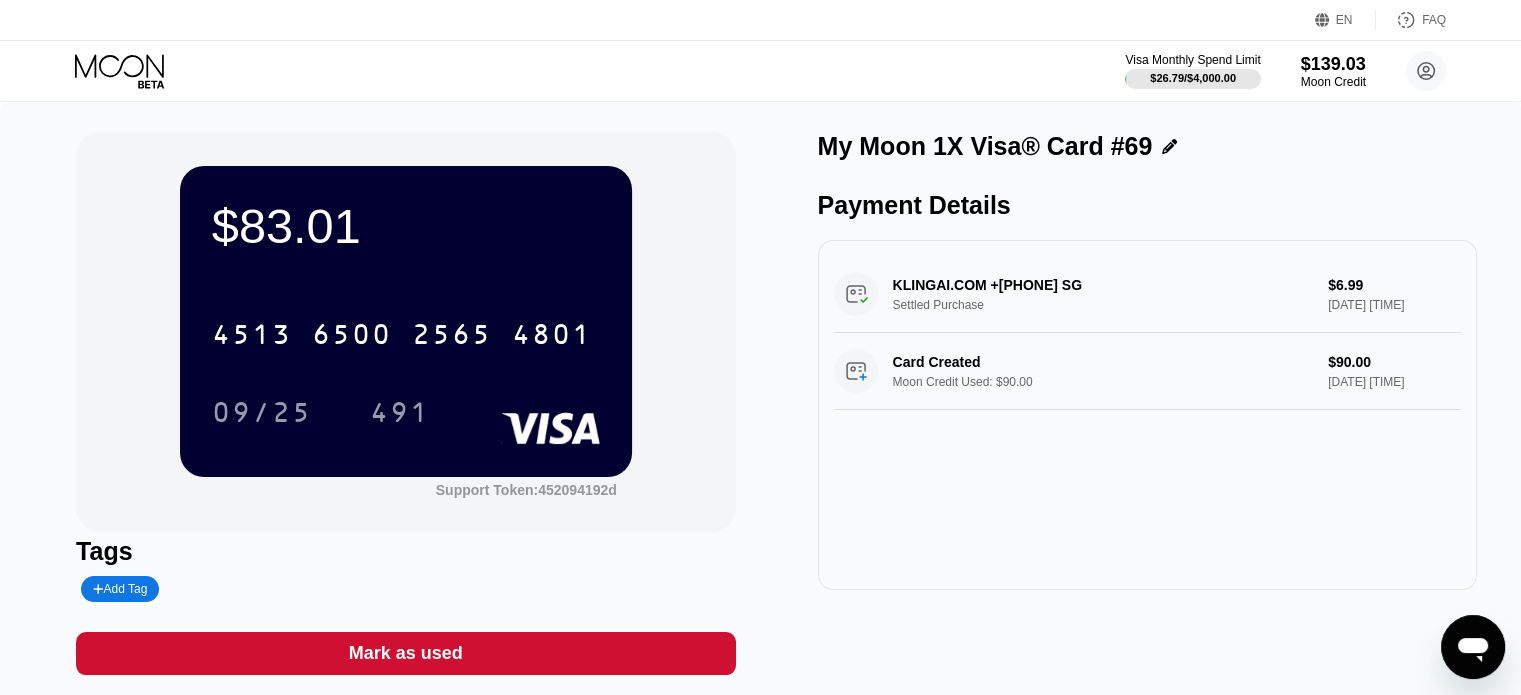 click on "Visa Monthly Spend Limit $26.79 / $4,000.00 $139.03 Moon Credit Hossein Ghorbani thehosseinxo@gmail.com  Home Settings Support Careers About Us Log out Privacy policy Terms" at bounding box center [760, 71] 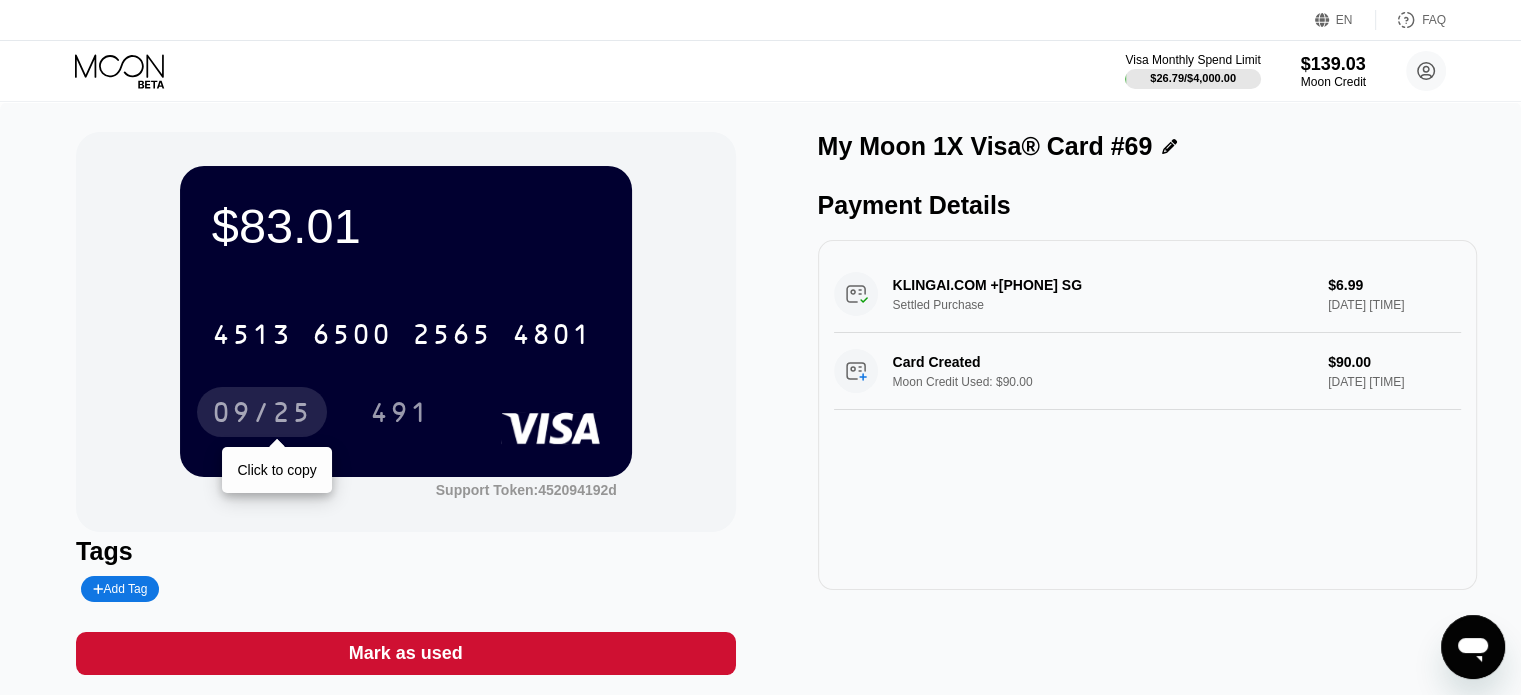 drag, startPoint x: 276, startPoint y: 392, endPoint x: 289, endPoint y: 399, distance: 14.764823 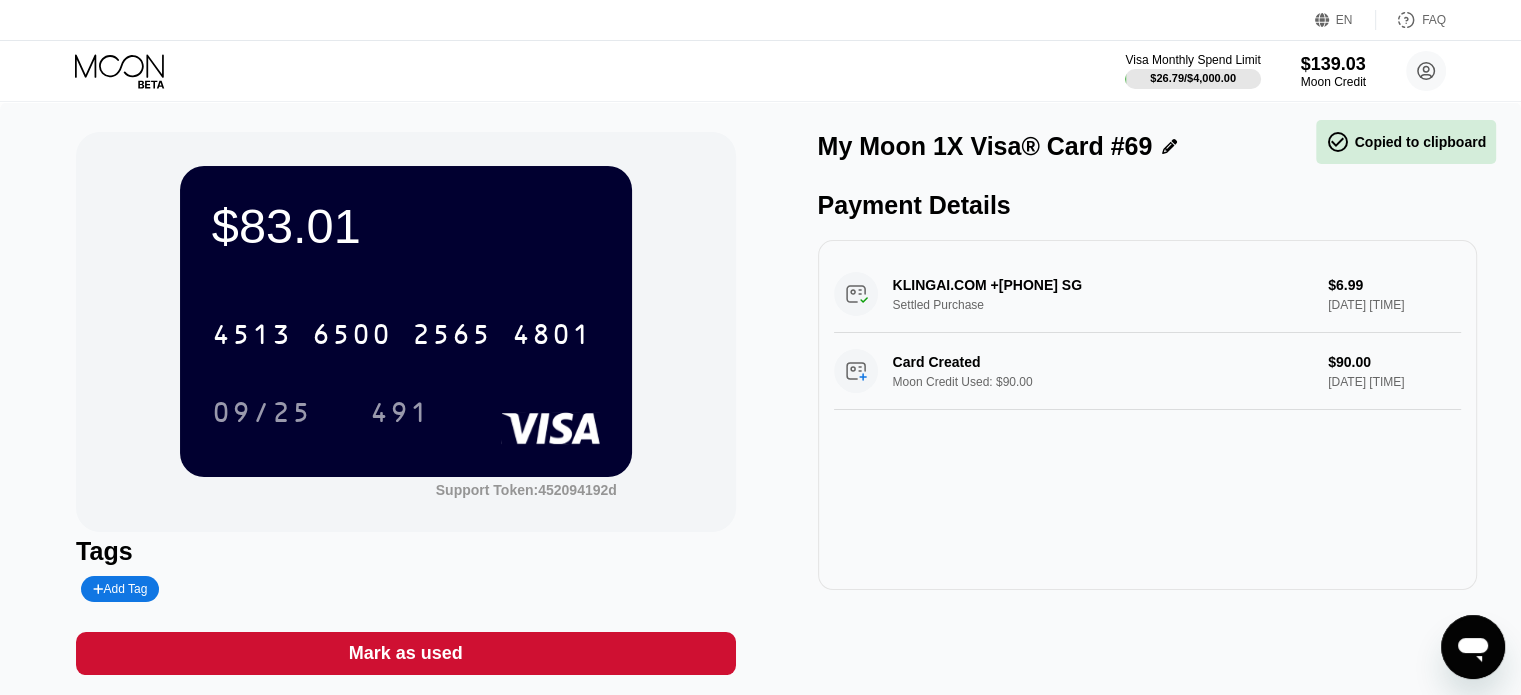 click on "Visa Monthly Spend Limit $26.79 / $4,000.00 $139.03 Moon Credit Hossein Ghorbani thehosseinxo@gmail.com  Home Settings Support Careers About Us Log out Privacy policy Terms" at bounding box center [760, 71] 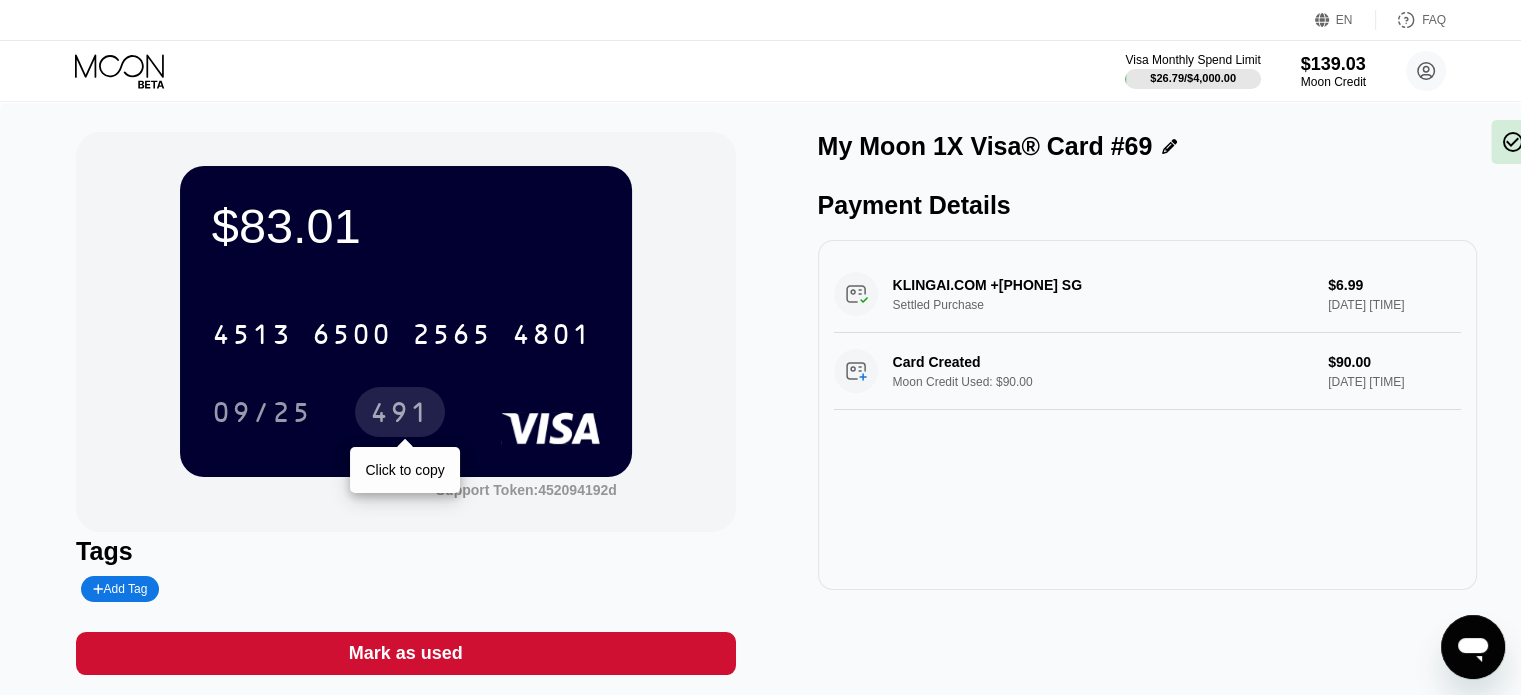 click on "491" at bounding box center (400, 412) 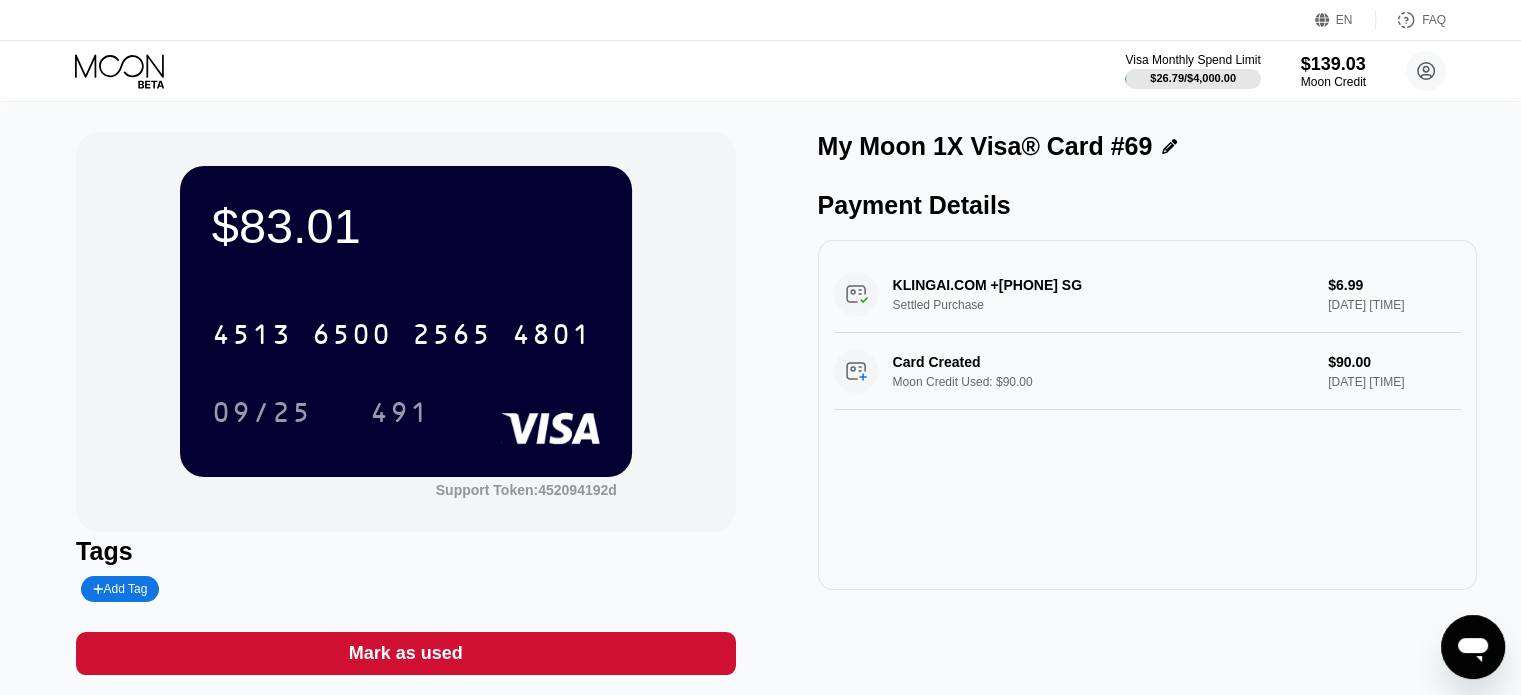 click on "My Moon 1X Visa® Card #69" at bounding box center [985, 146] 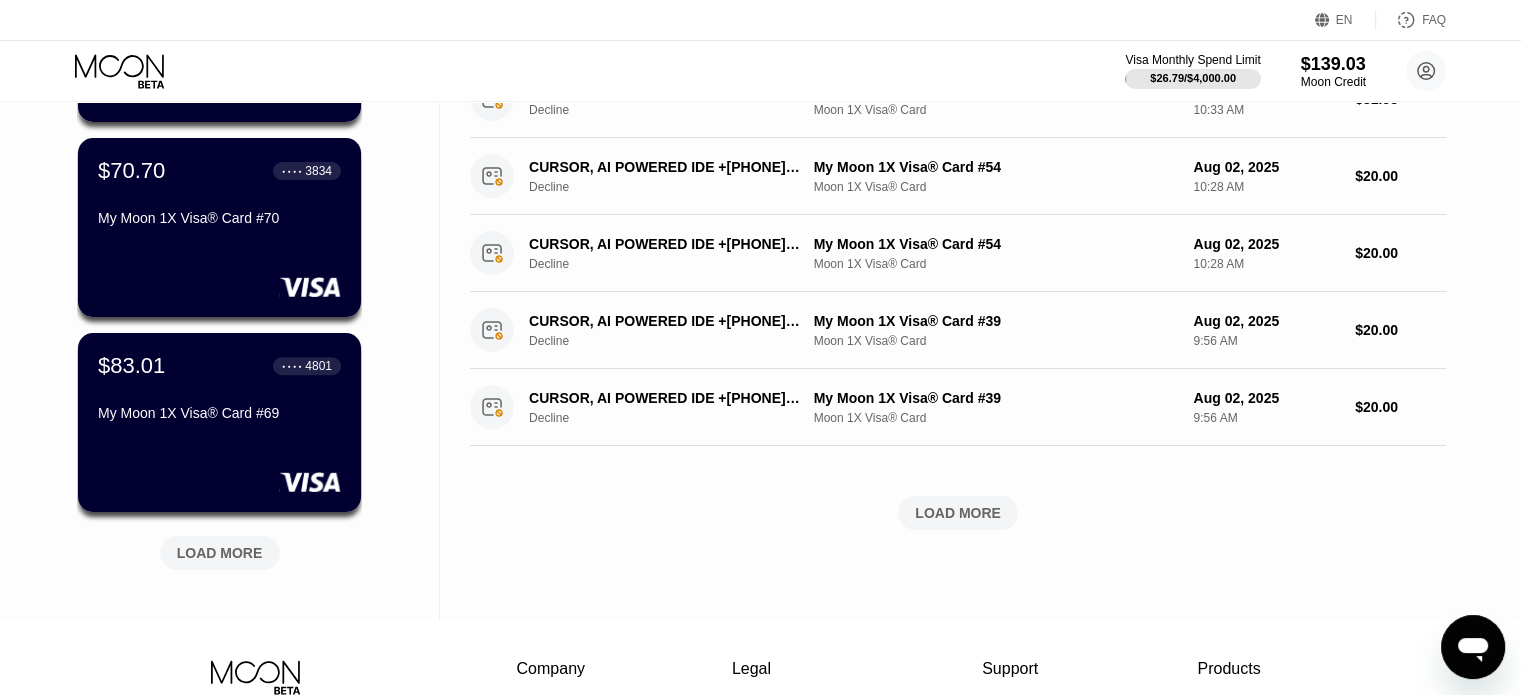 scroll, scrollTop: 700, scrollLeft: 0, axis: vertical 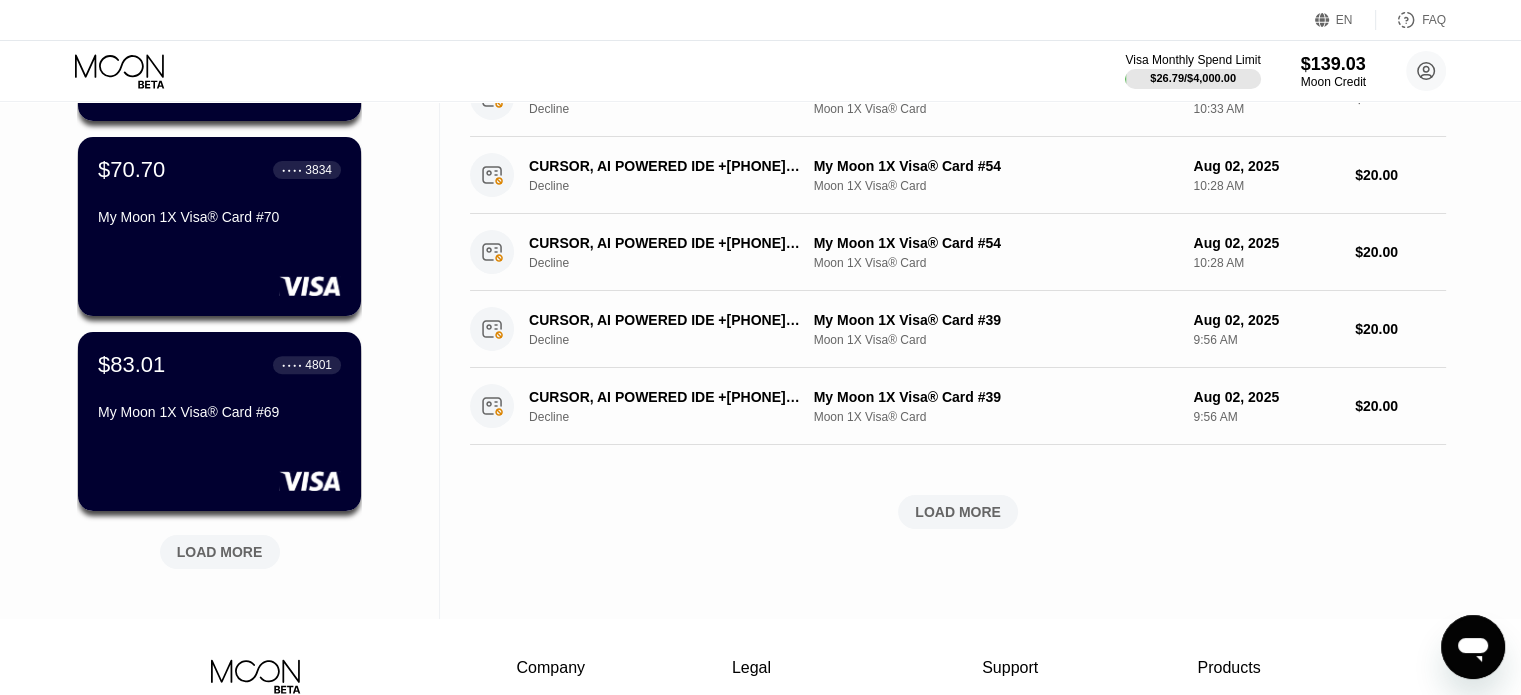 click on "LOAD MORE" at bounding box center [220, 552] 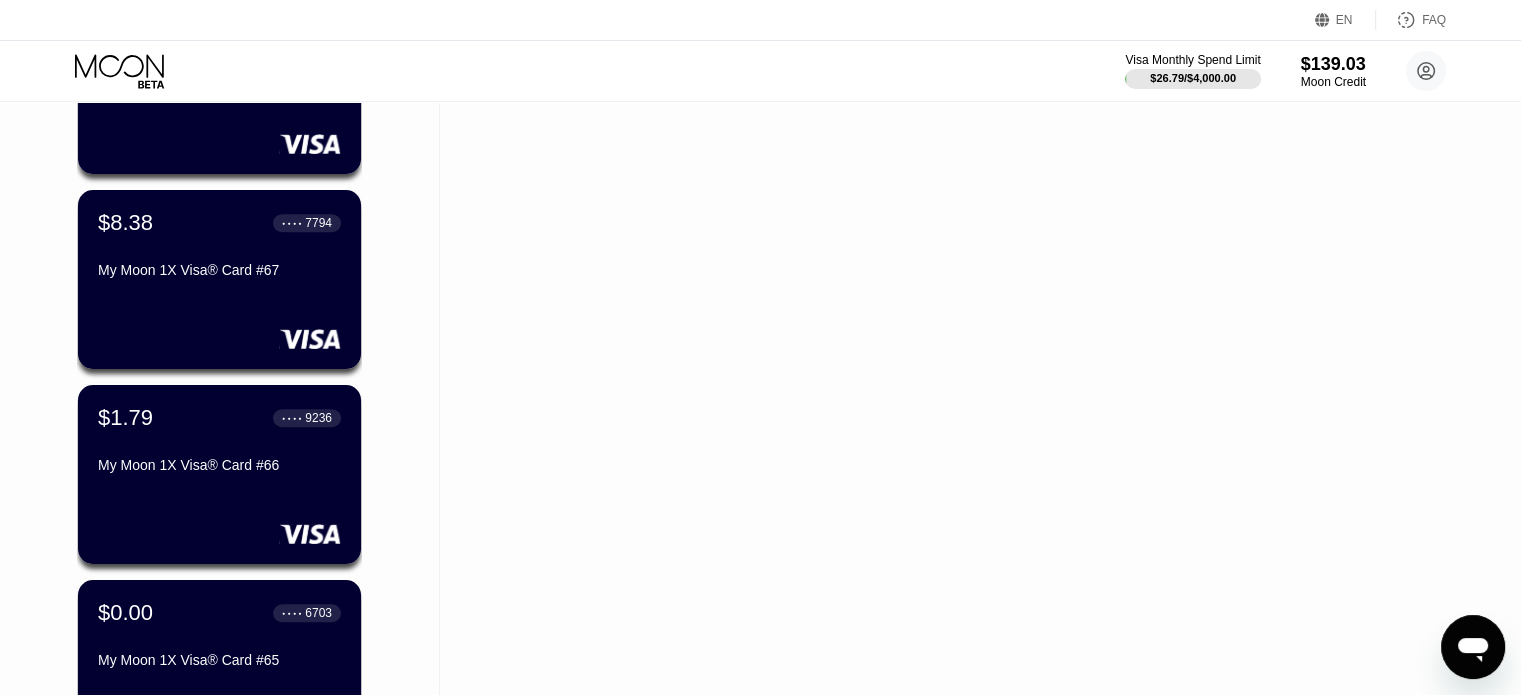 scroll, scrollTop: 1300, scrollLeft: 0, axis: vertical 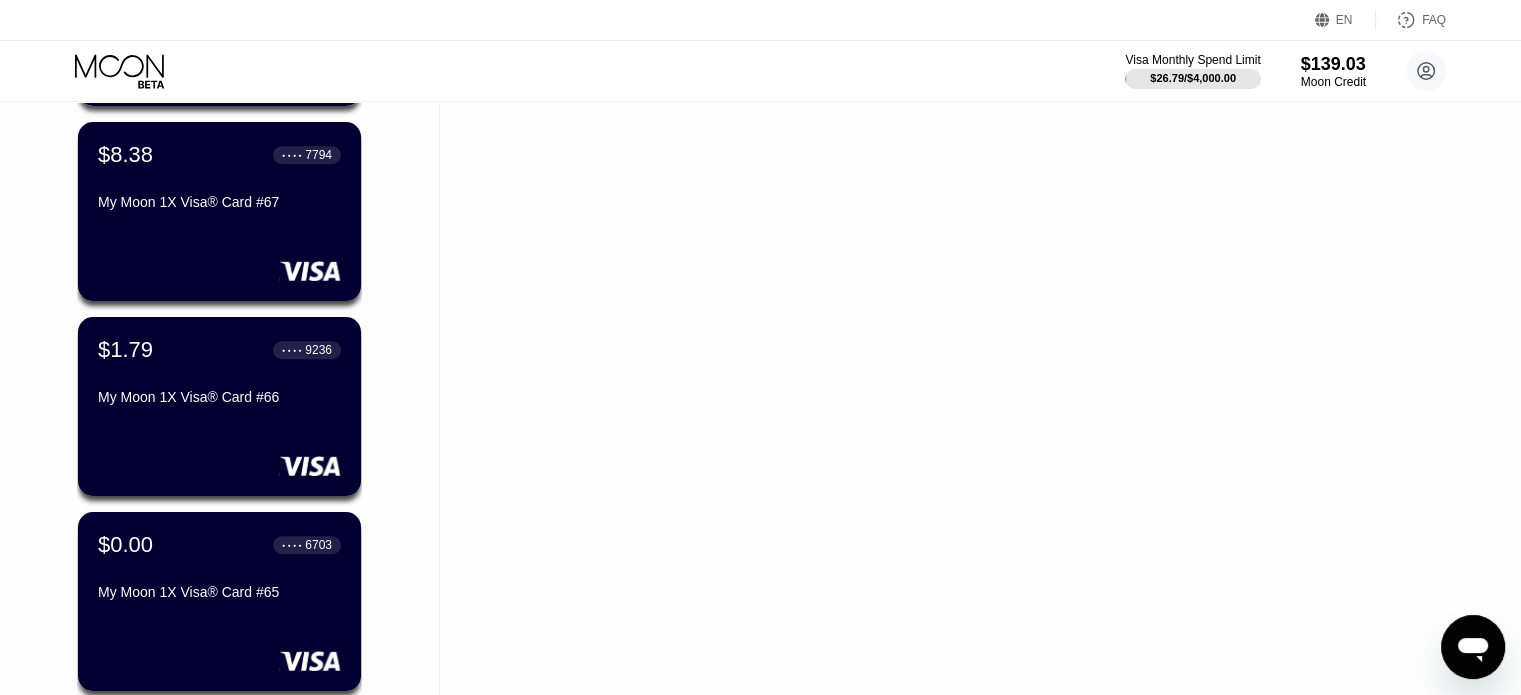 drag, startPoint x: 1154, startPoint y: 468, endPoint x: 867, endPoint y: 396, distance: 295.89355 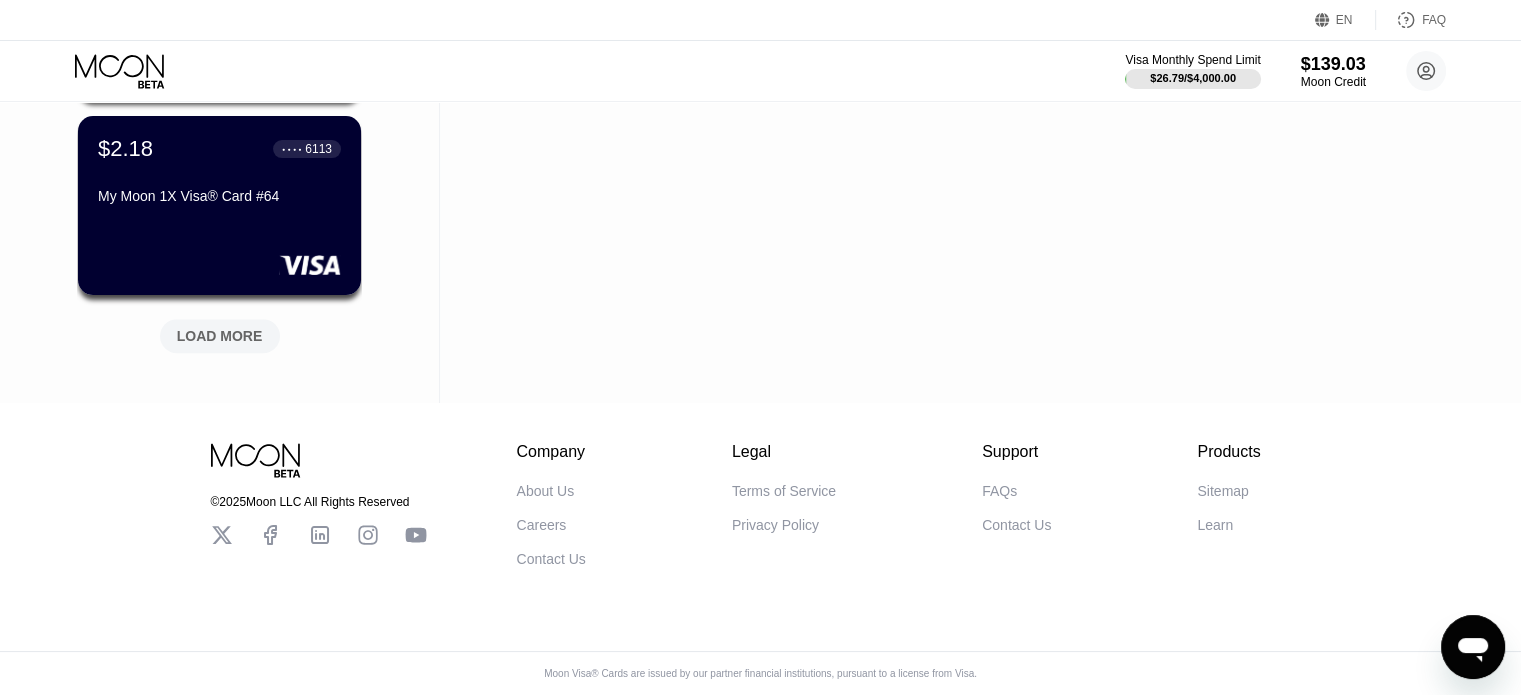 scroll, scrollTop: 1904, scrollLeft: 0, axis: vertical 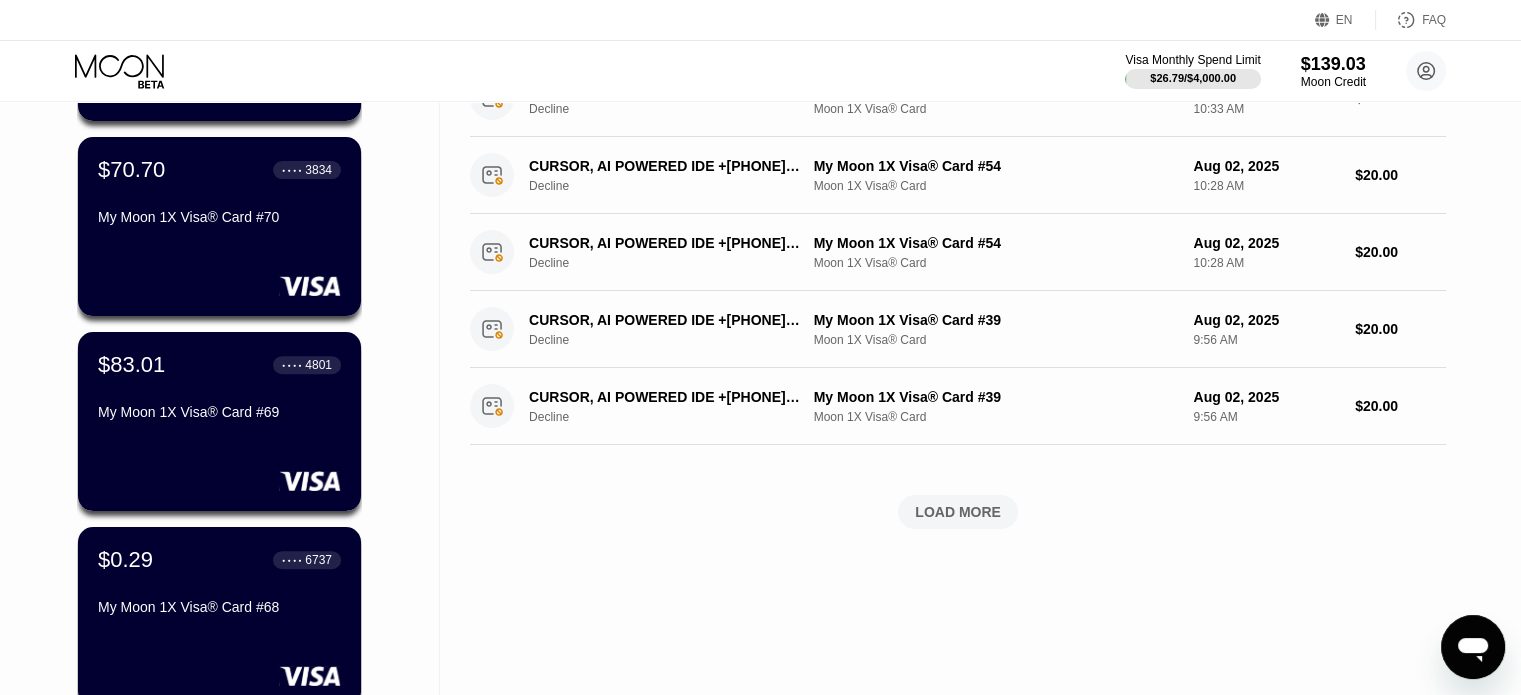click on "Activity Export Transaction Detail Card or Product Detail Date & Time Amount ELEVENLABS.IO            +19177203691 US Pending Purchase My Moon 1X Visa® Card #73 Moon 1X Visa® Card Aug 02, 2025 1:34 PM $11.00 COURSERA.ORG             +16509639884 US Decline My Moon 1X Visa® Card #28 Moon 1X Visa® Card Aug 02, 2025 1:25 PM $49.00 KLINGAI.COM              +8653952609  SG Pending Purchase My Moon 1X Visa® Card #72 Moon 1X Visa® Card Aug 02, 2025 12:37 PM $8.80 KLINGAI.COM              +8653952609  SG Pending Purchase My Moon 1X Visa® Card #73 Moon 1X Visa® Card Aug 02, 2025 12:10 PM $6.99 LINGODA.COM              +493091907195DE Decline My Moon 1X Visa® Card #44 Moon 1X Visa® Card Aug 02, 2025 11:51 AM $52.34 MCGRAW-HILL HIGHER ED    NEW YORK     US Decline My Moon 1X Visa® Card #54 Moon 1X Visa® Card Aug 02, 2025 10:47 AM $96.34 Google One               650-2530000  US Decline My Moon 1X Visa® Card #31 Moon 1X Visa® Card Aug 02, 2025 10:33 AM $31.98 GOOGLE *Google One       855-836-3987 US Decline" at bounding box center (958, -22) 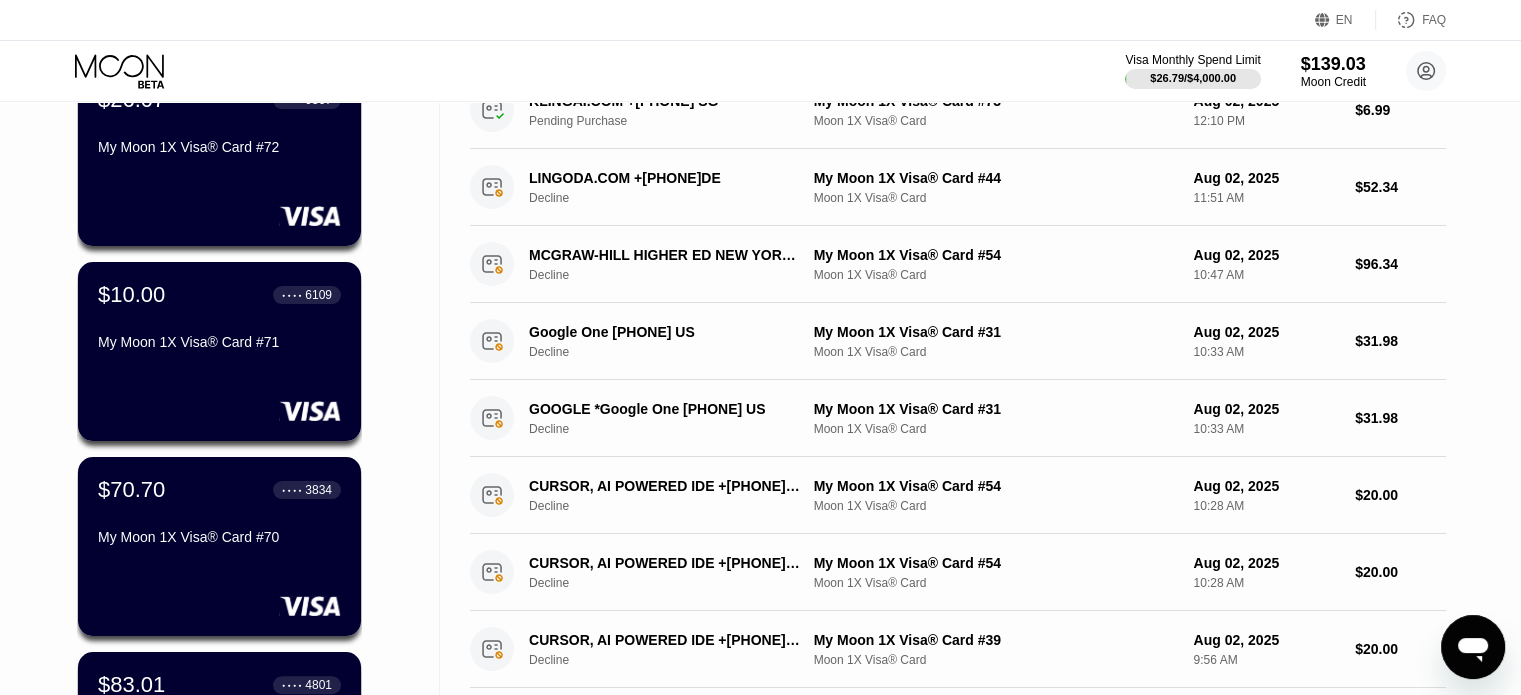 scroll, scrollTop: 0, scrollLeft: 0, axis: both 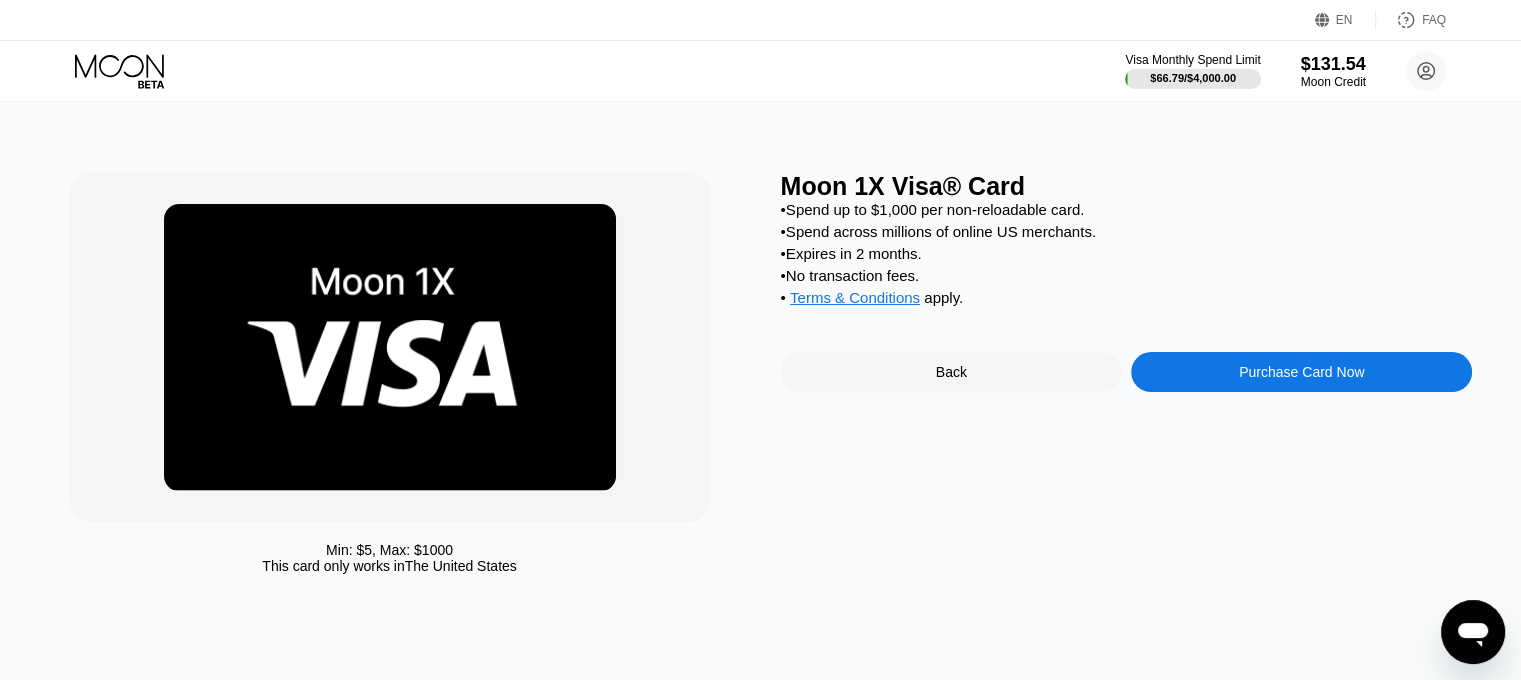 click on "Purchase Card Now" at bounding box center [1301, 372] 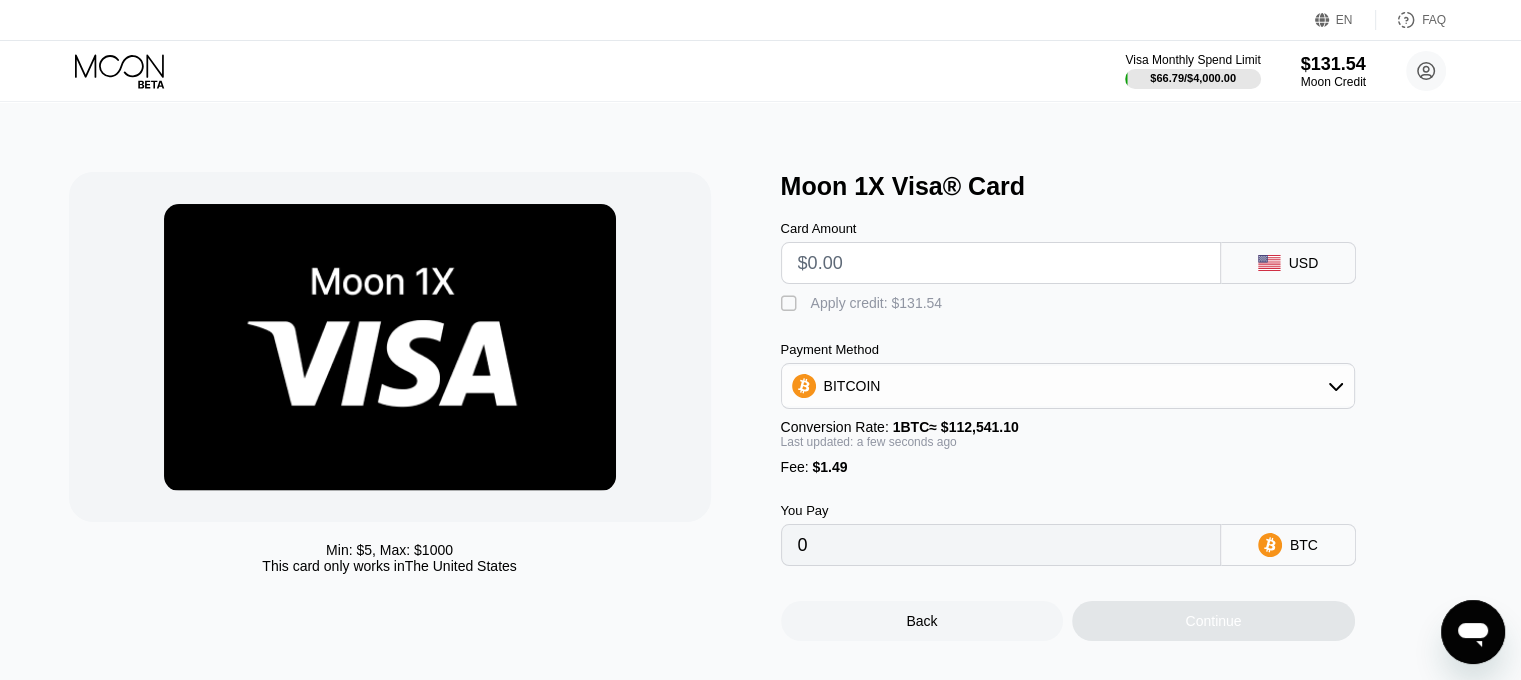 click at bounding box center [1001, 263] 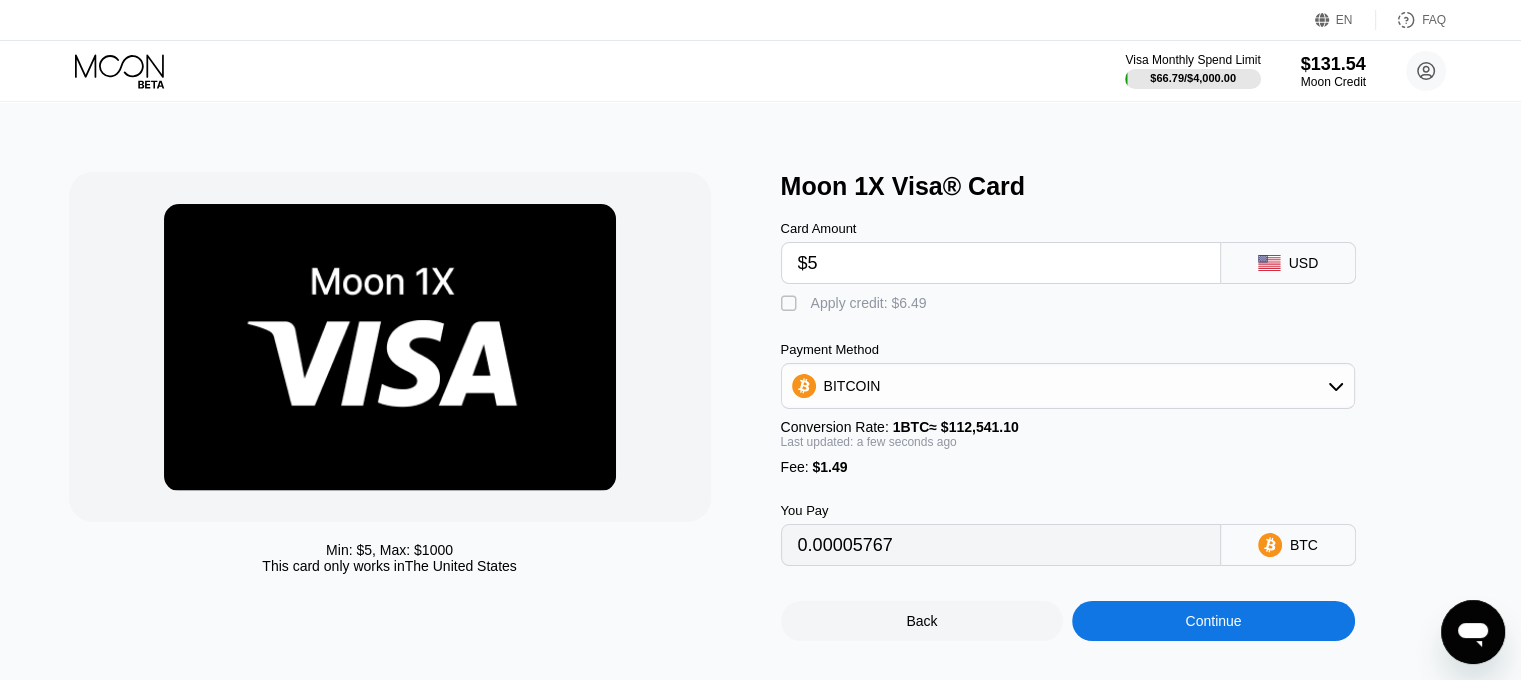 type on "0.00005767" 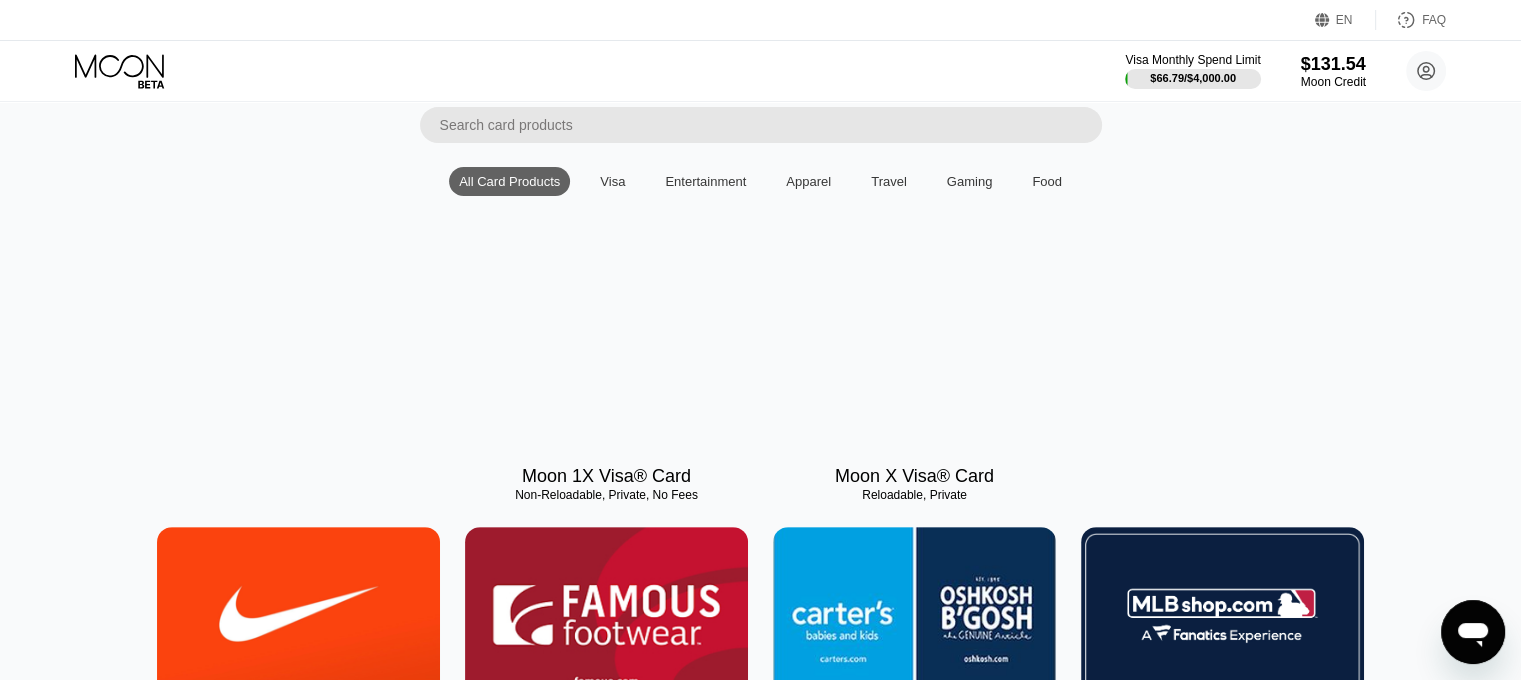 click 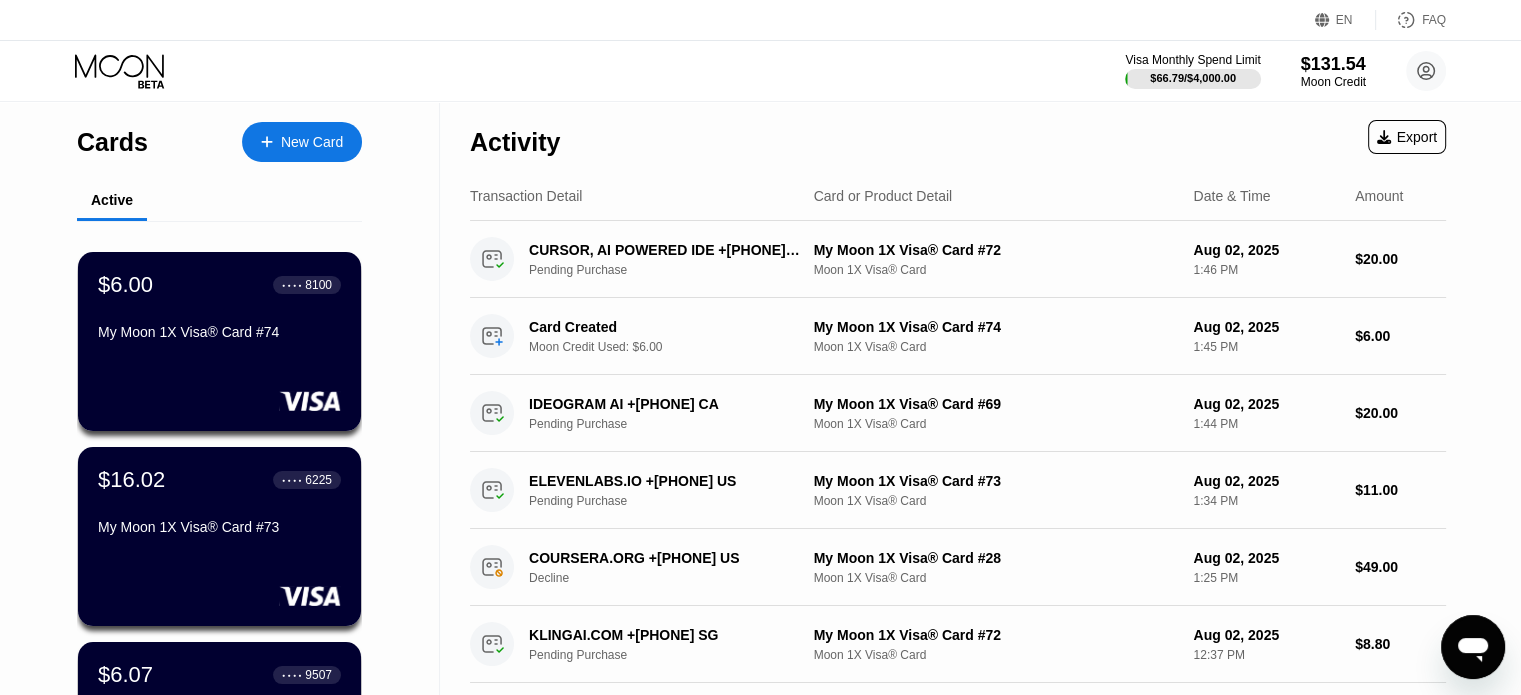 click on "New Card" at bounding box center [302, 142] 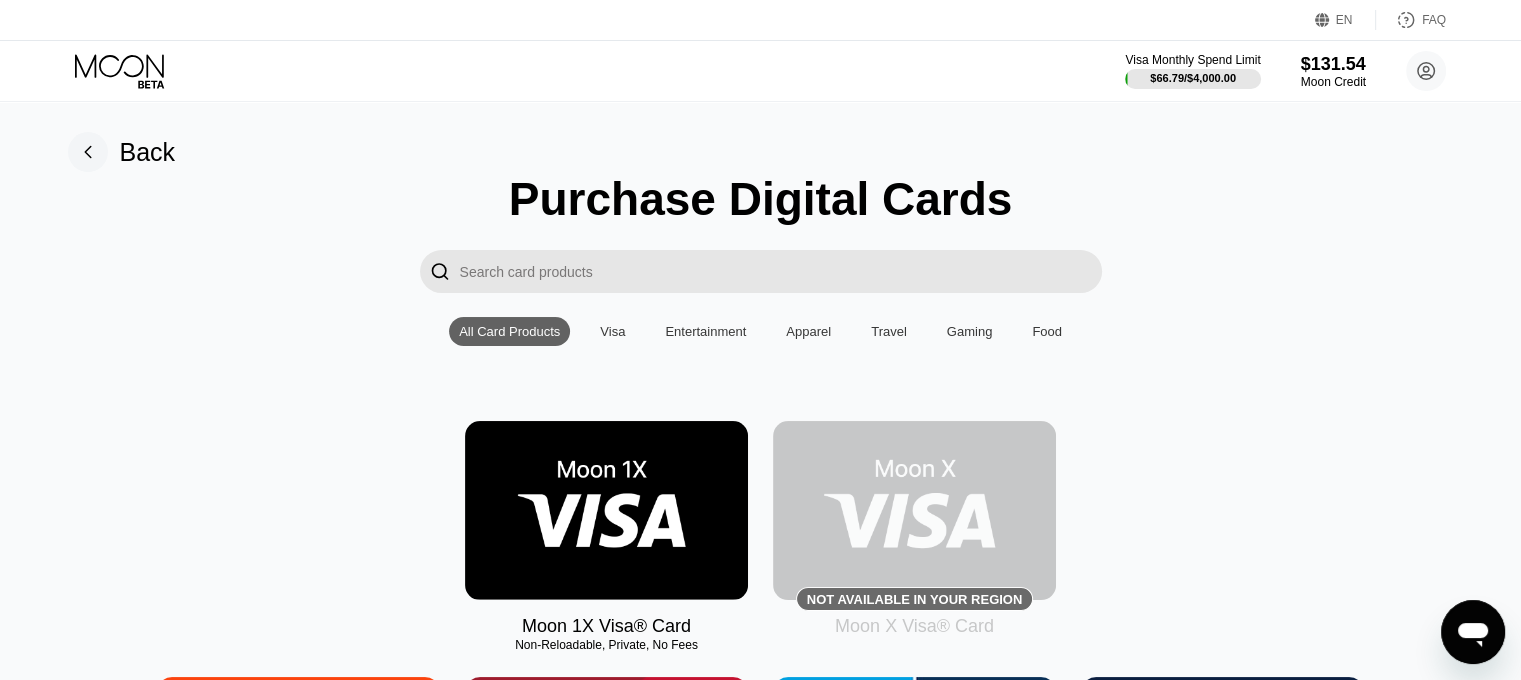 click at bounding box center (606, 510) 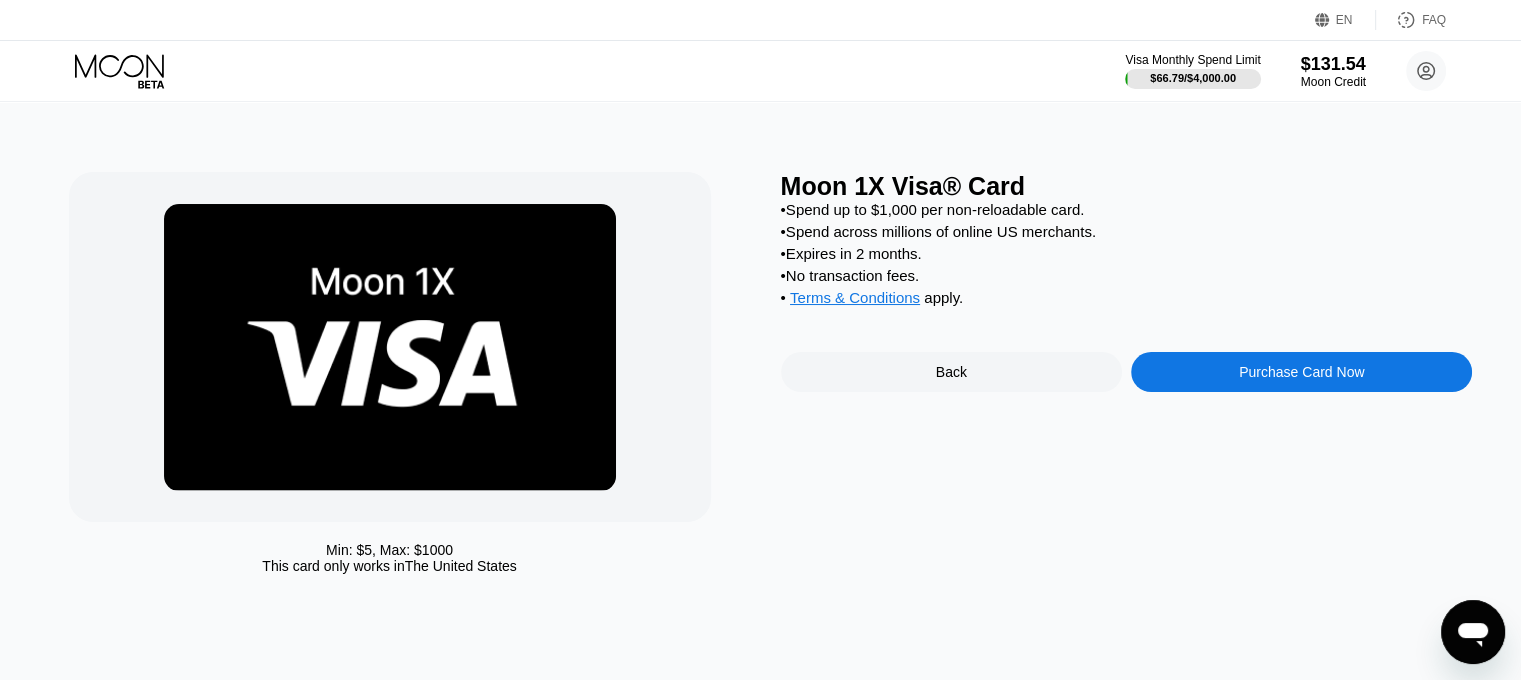 click on "Moon 1X Visa® Card •  Spend up to $1,000 per non-reloadable card. •  Spend across millions of online US merchants. •  Expires in 2 months. •  No transaction fees. •   Terms & Conditions   apply . Back Purchase Card Now" at bounding box center (1127, 378) 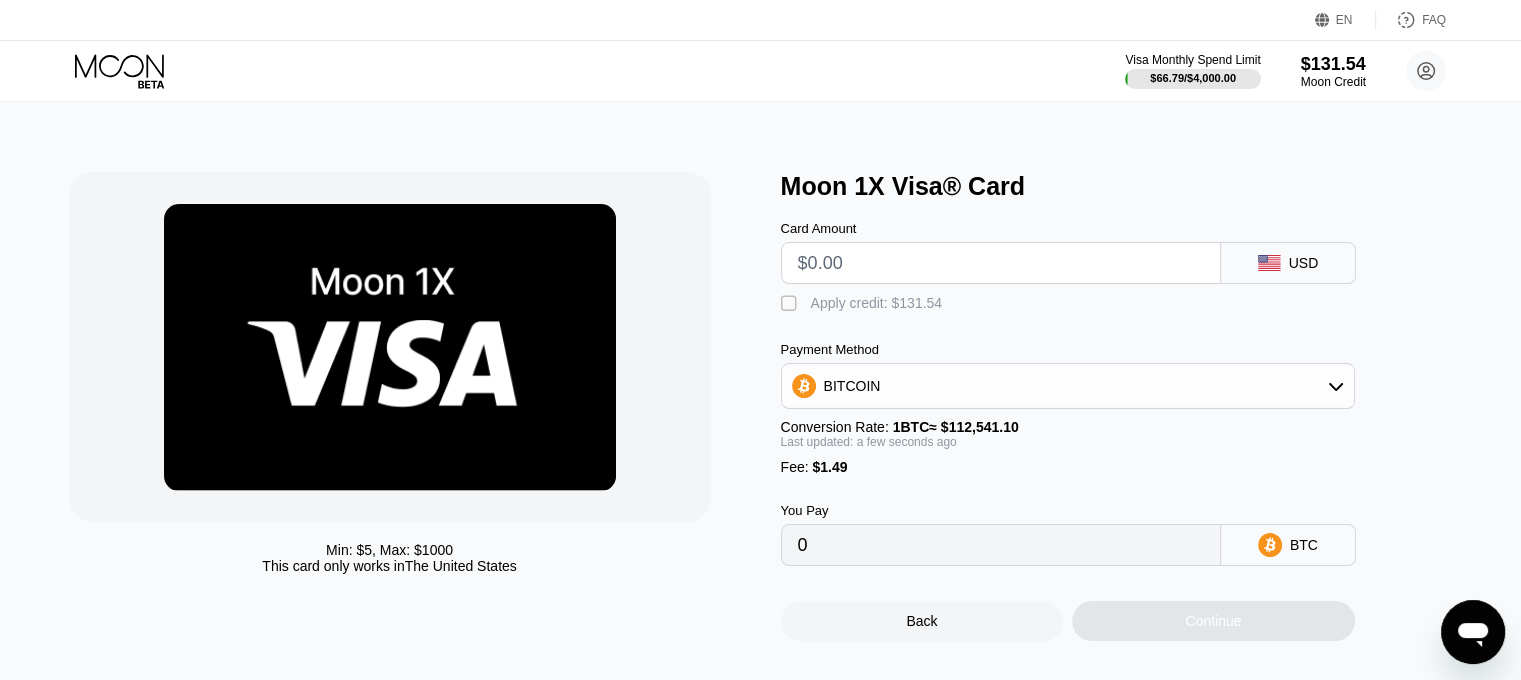 click at bounding box center [1001, 263] 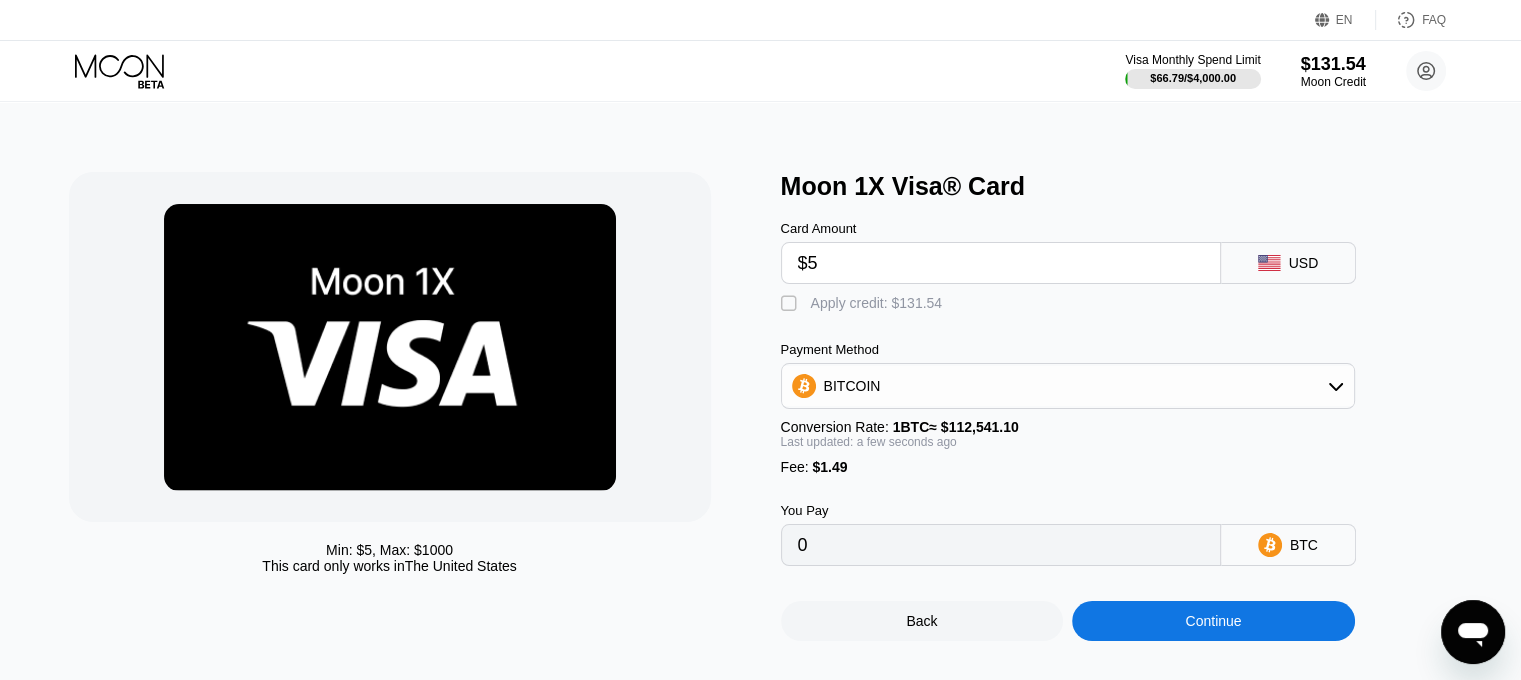 type on "$5" 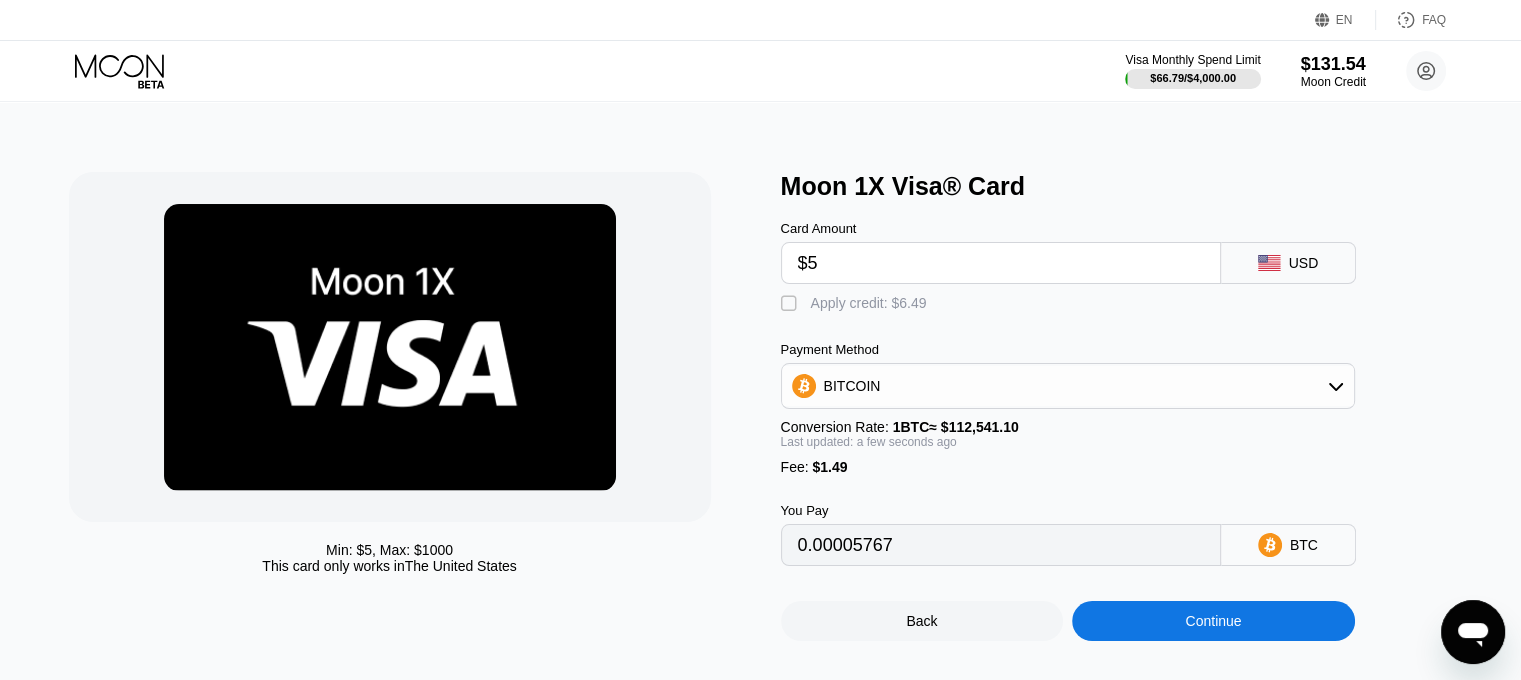 type on "$5" 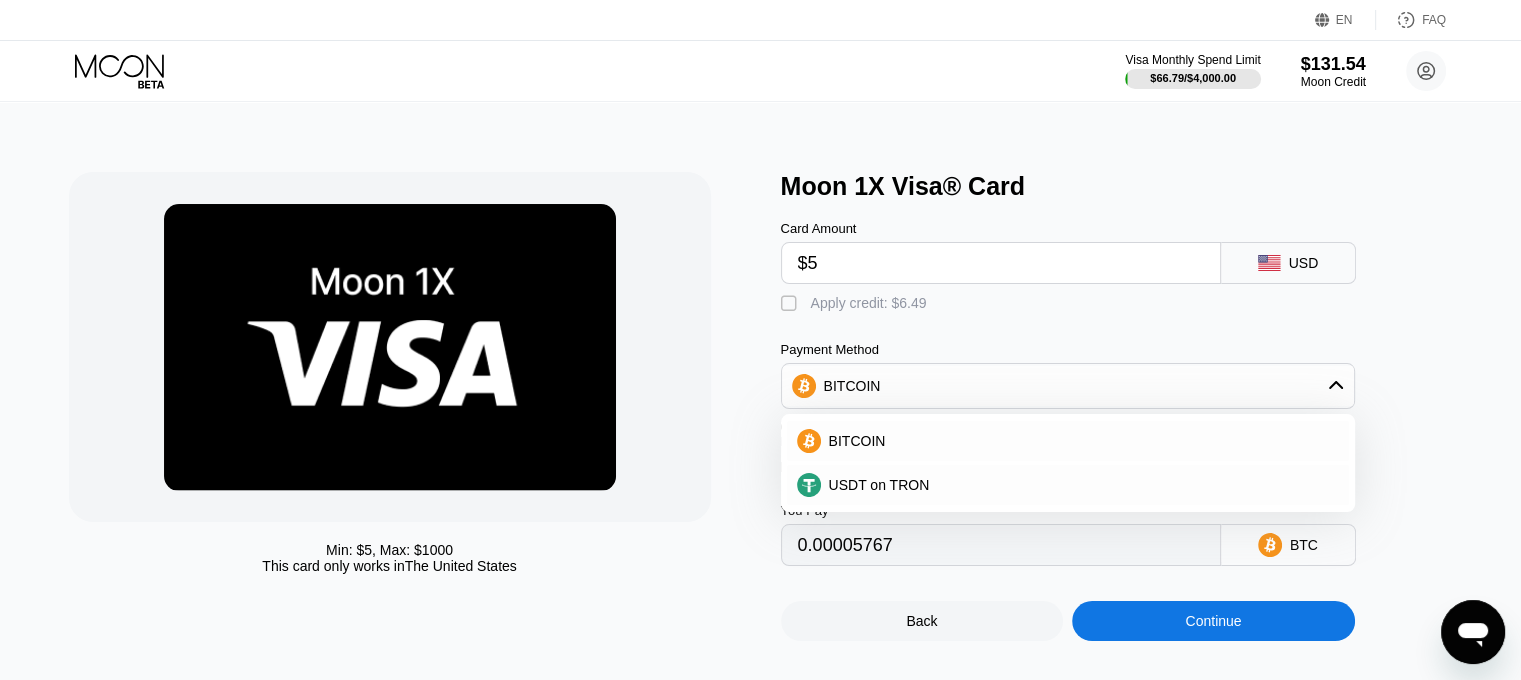 click on "Apply credit: $6.49" at bounding box center [869, 303] 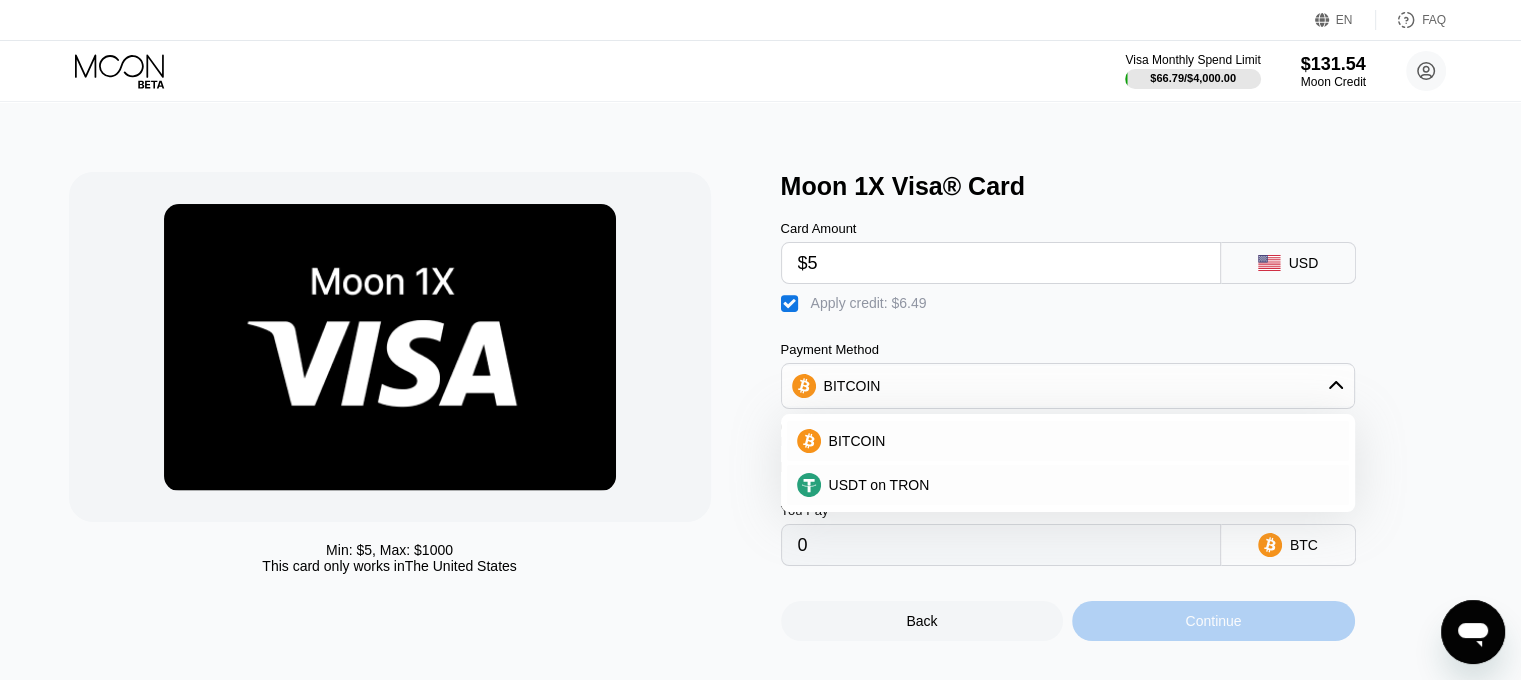 click on "Continue" at bounding box center (1213, 621) 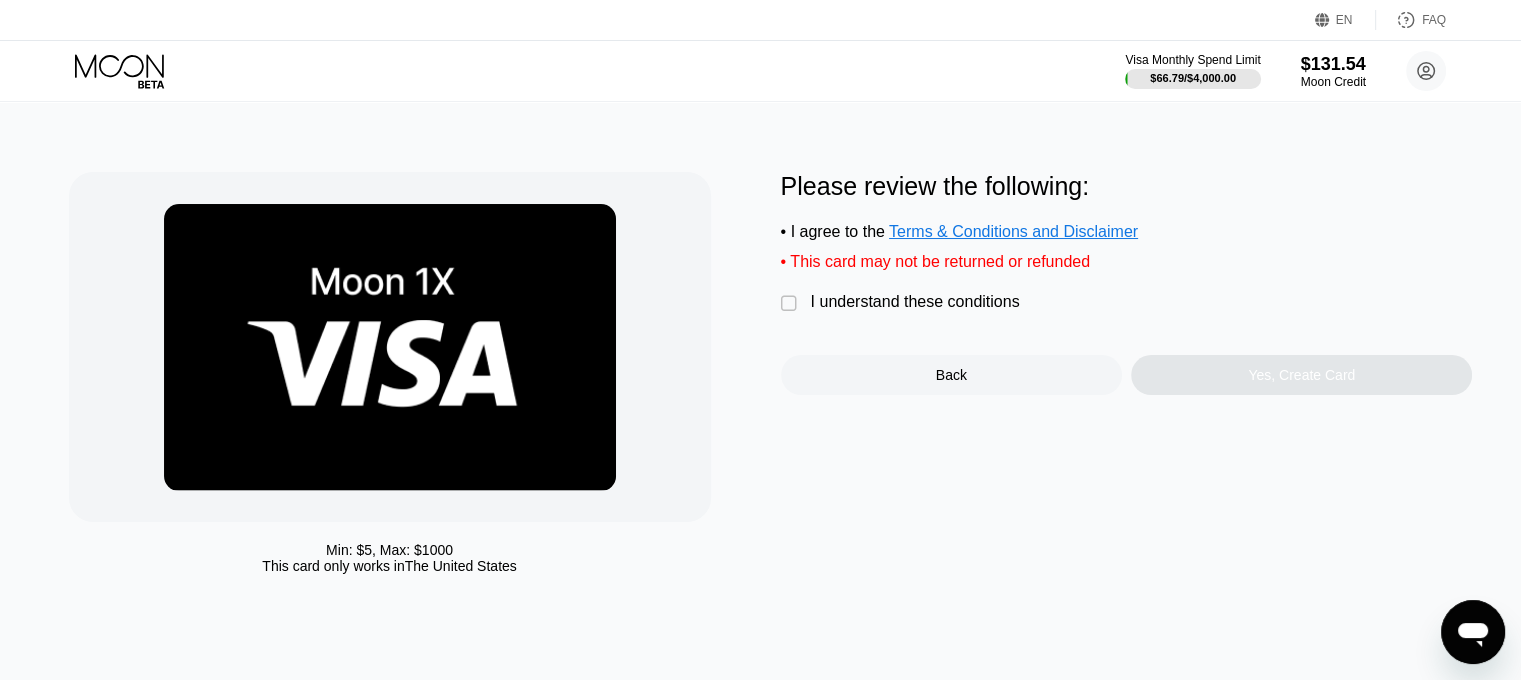 click on "I understand these conditions" at bounding box center [915, 302] 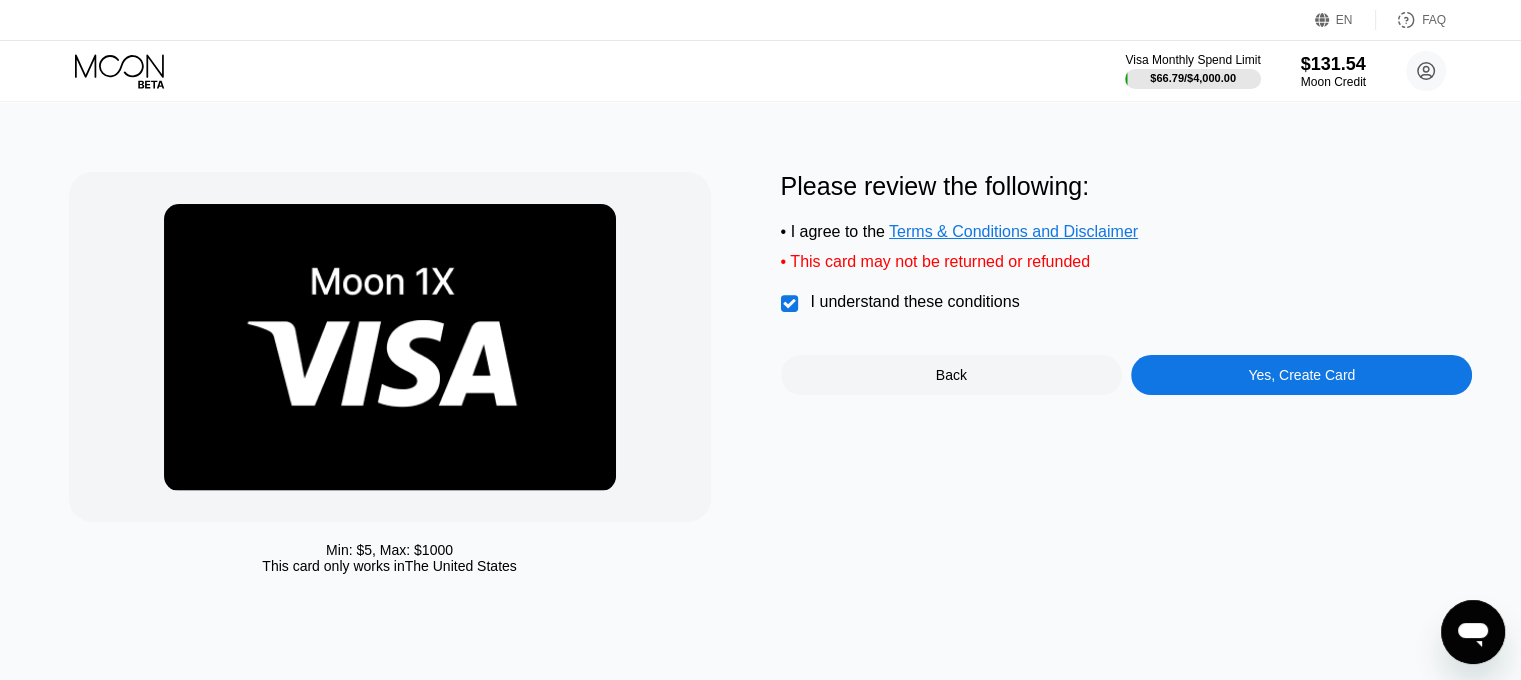 click on "Yes, Create Card" at bounding box center (1301, 375) 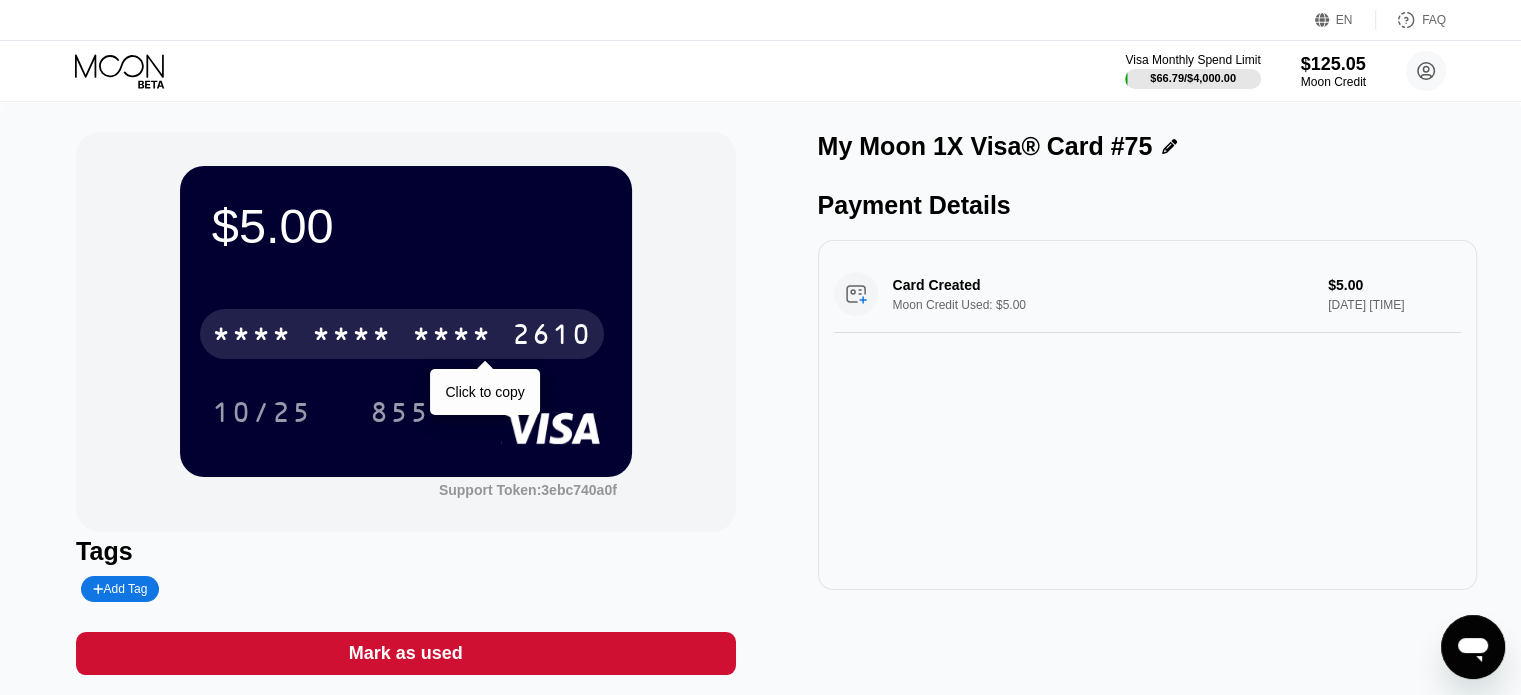click on "* * * *" at bounding box center [452, 337] 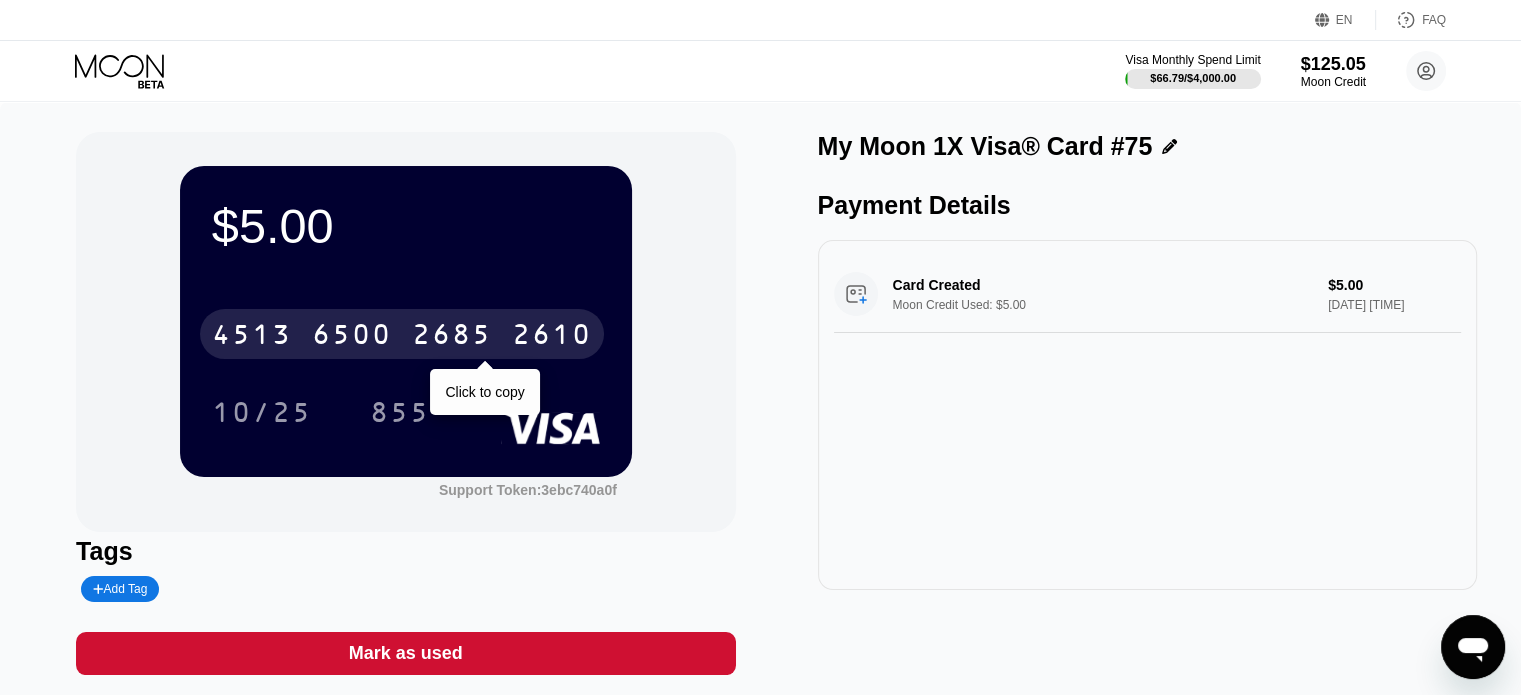 click on "Card Created Moon Credit Used: $5.00 $5.00 Aug 02, 2025 1:47 PM" at bounding box center [1147, 415] 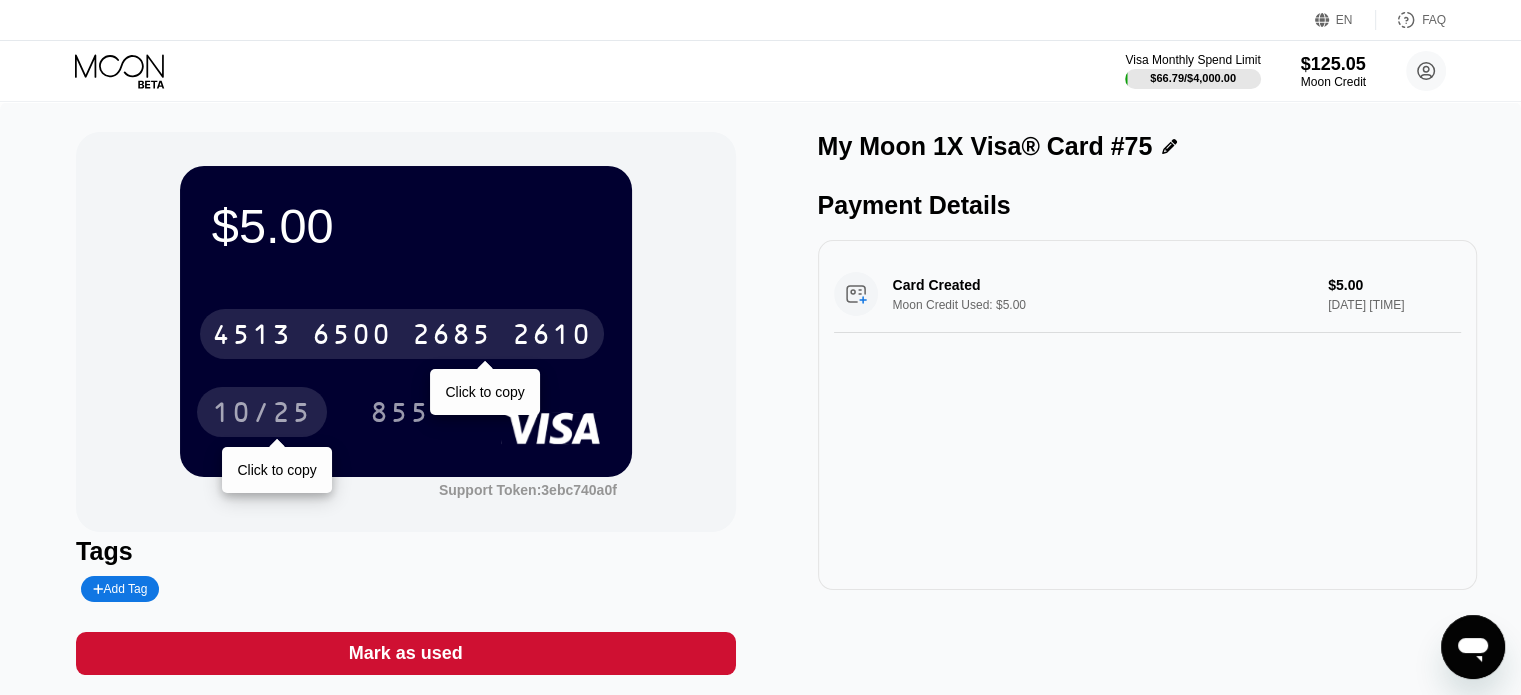 click on "10/25" at bounding box center (262, 415) 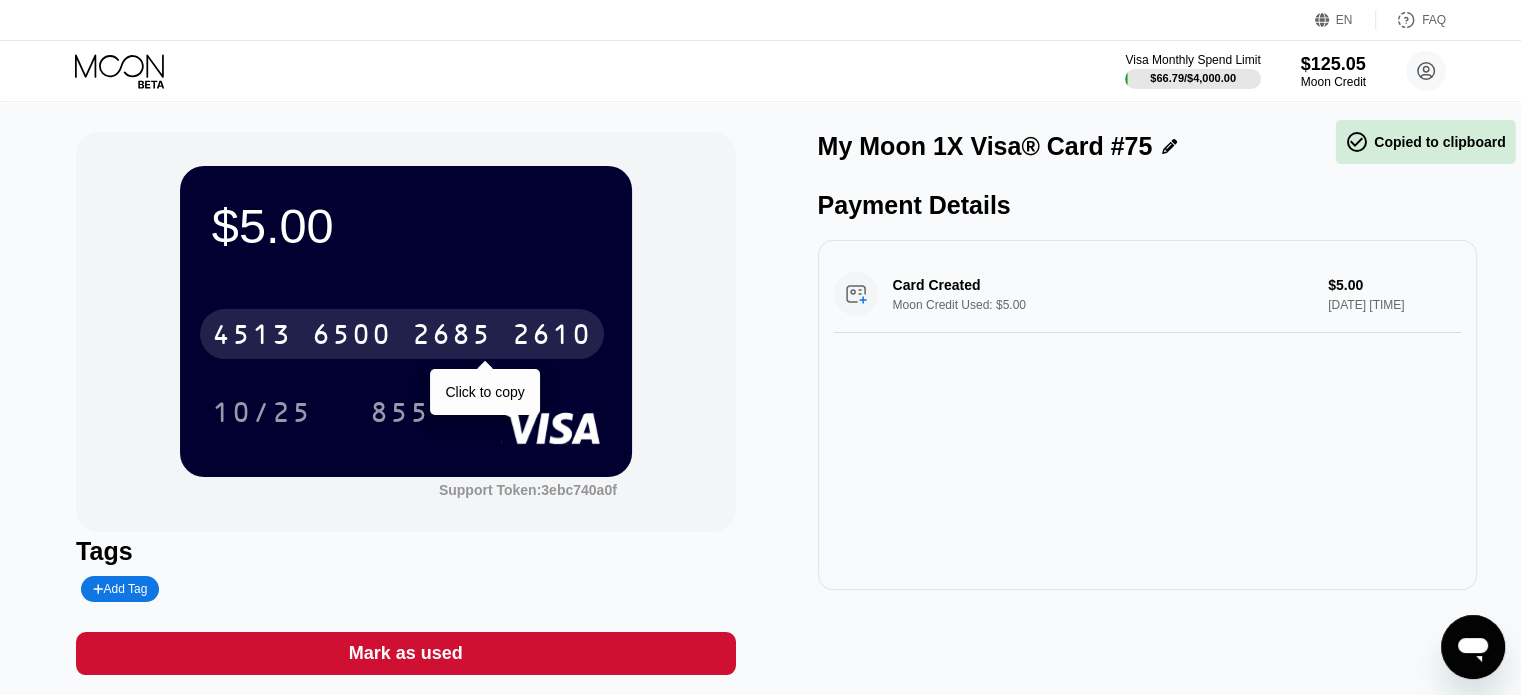 click on "Card Created Moon Credit Used: $5.00 $5.00 Aug 02, 2025 1:47 PM" at bounding box center [1147, 415] 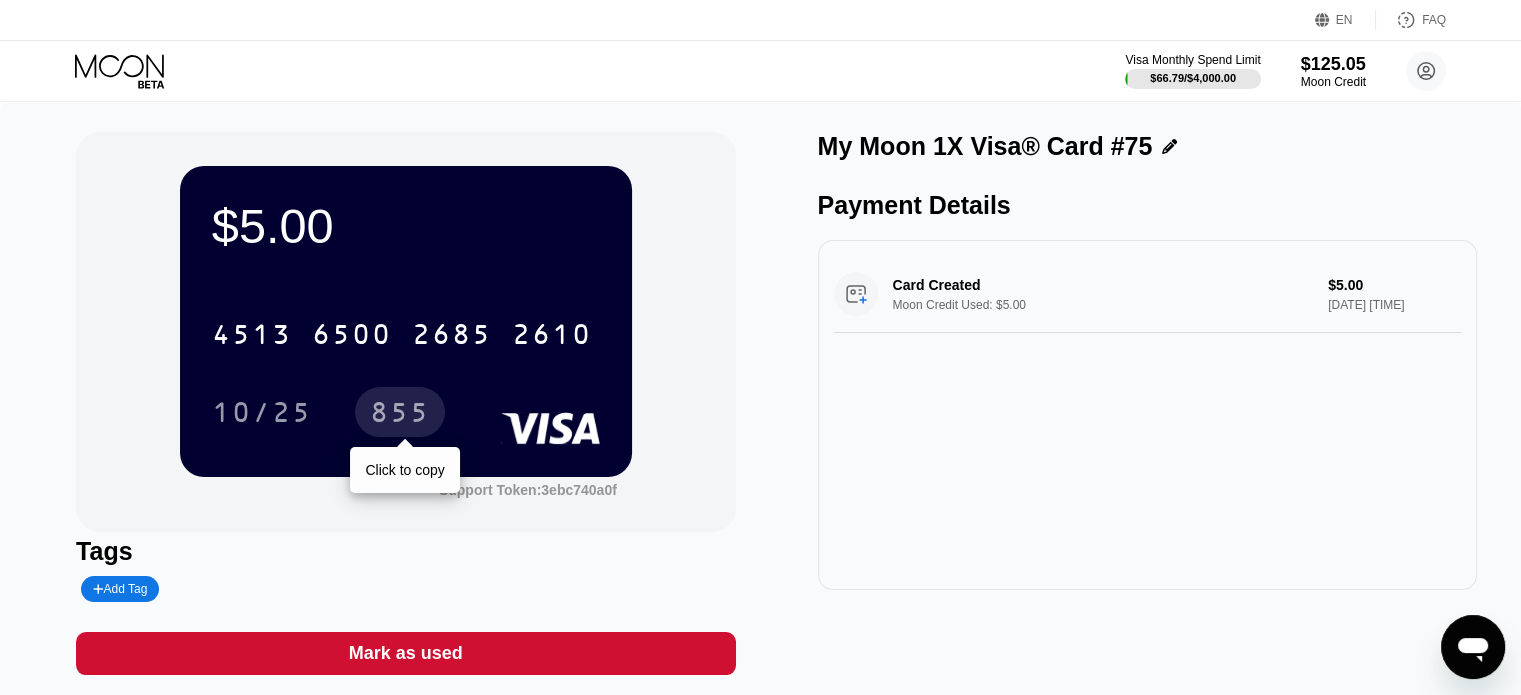 click on "855" at bounding box center (400, 415) 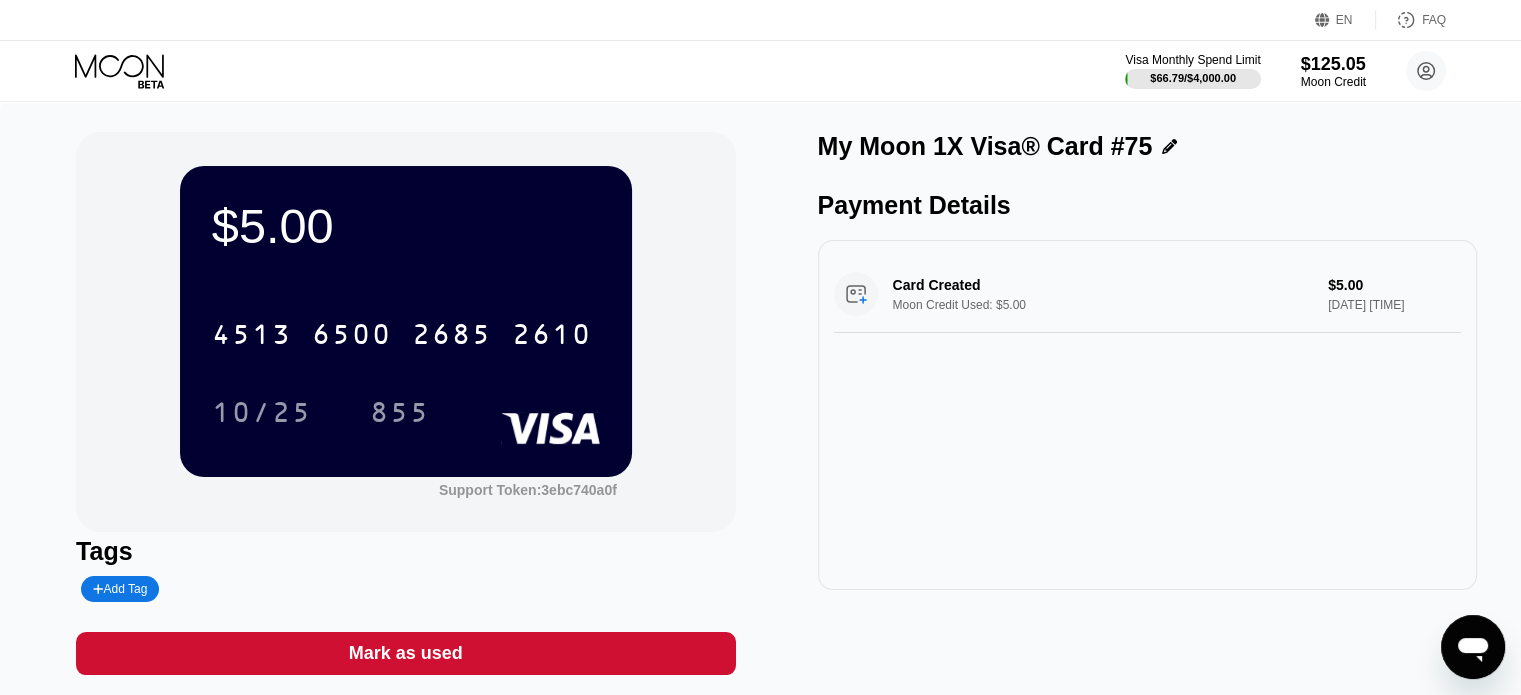 click on "Card Created Moon Credit Used: $5.00 $5.00 Aug 02, 2025 1:47 PM" at bounding box center (1147, 415) 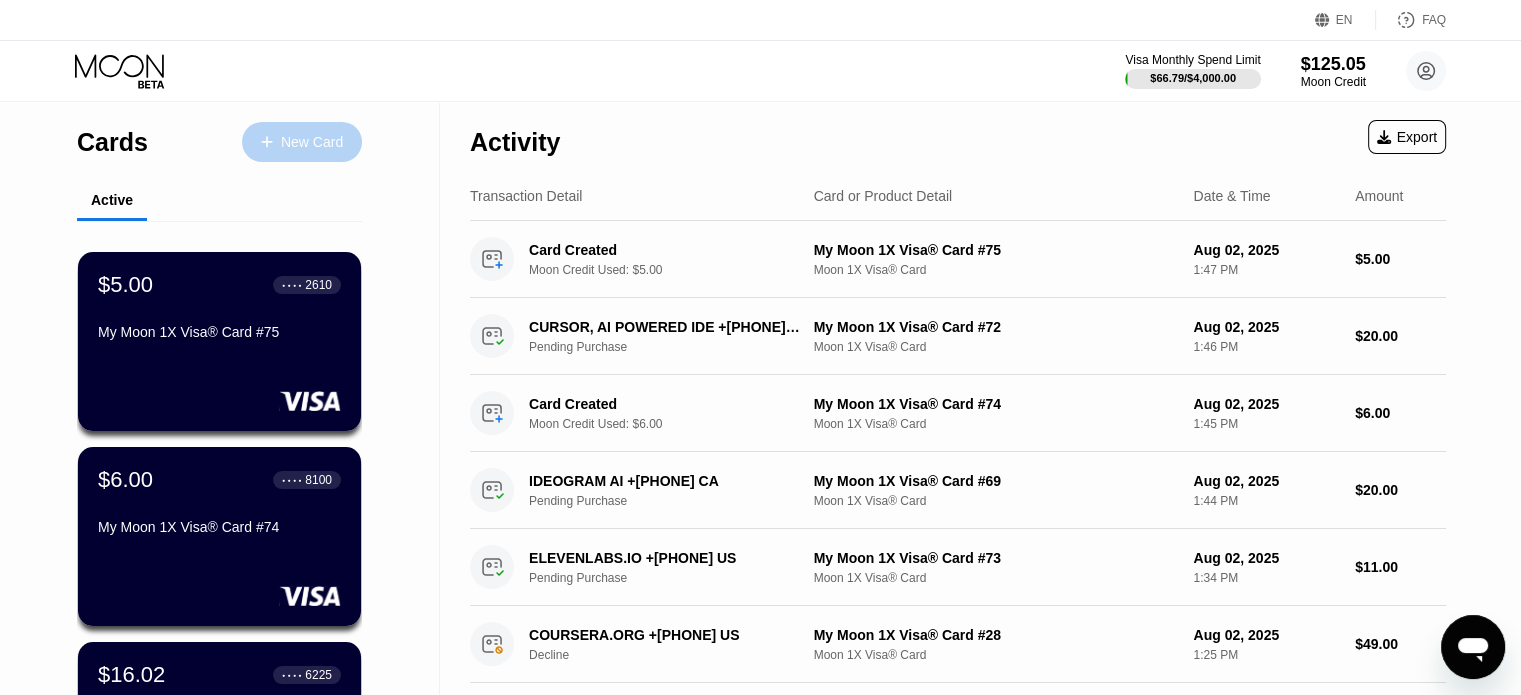 click on "New Card" at bounding box center [302, 142] 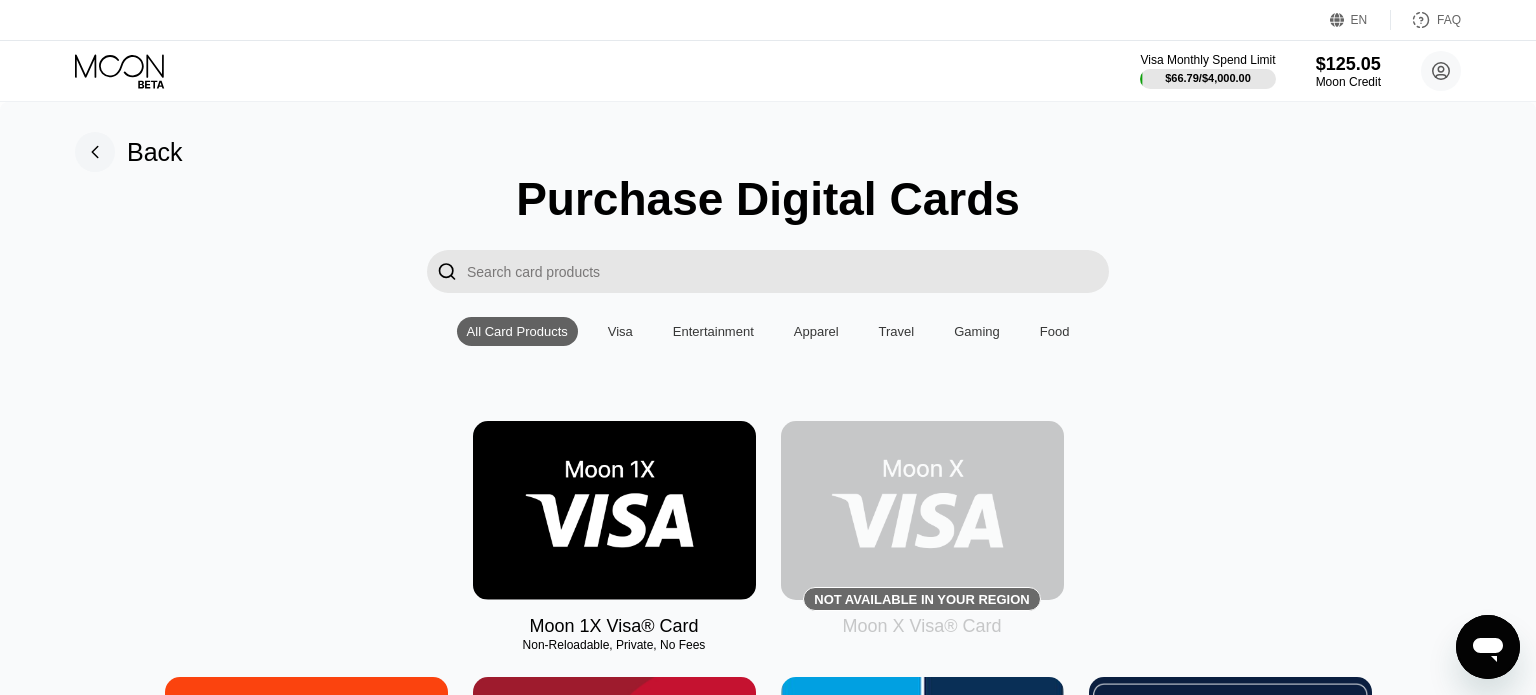 drag, startPoint x: 623, startPoint y: 258, endPoint x: 629, endPoint y: 417, distance: 159.11317 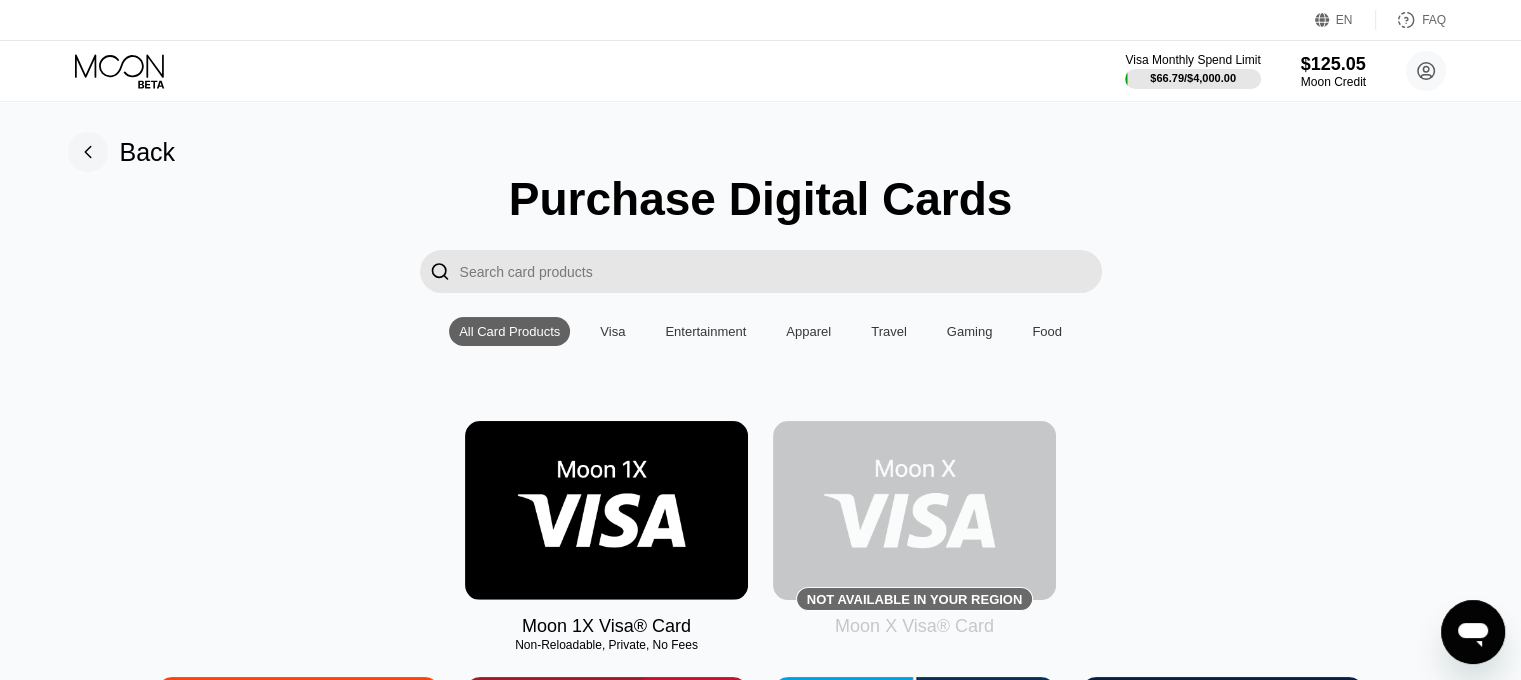 click at bounding box center [606, 510] 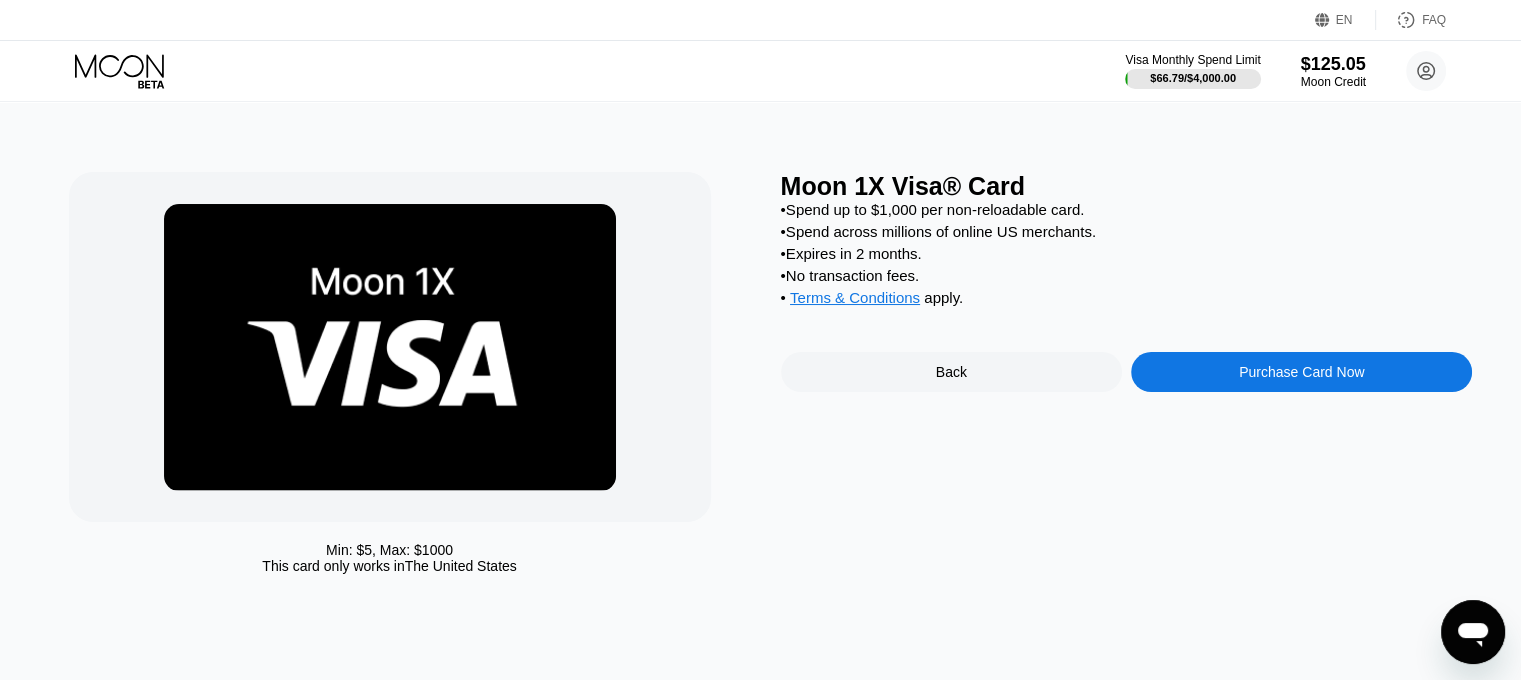 click on "Purchase Card Now" at bounding box center (1301, 372) 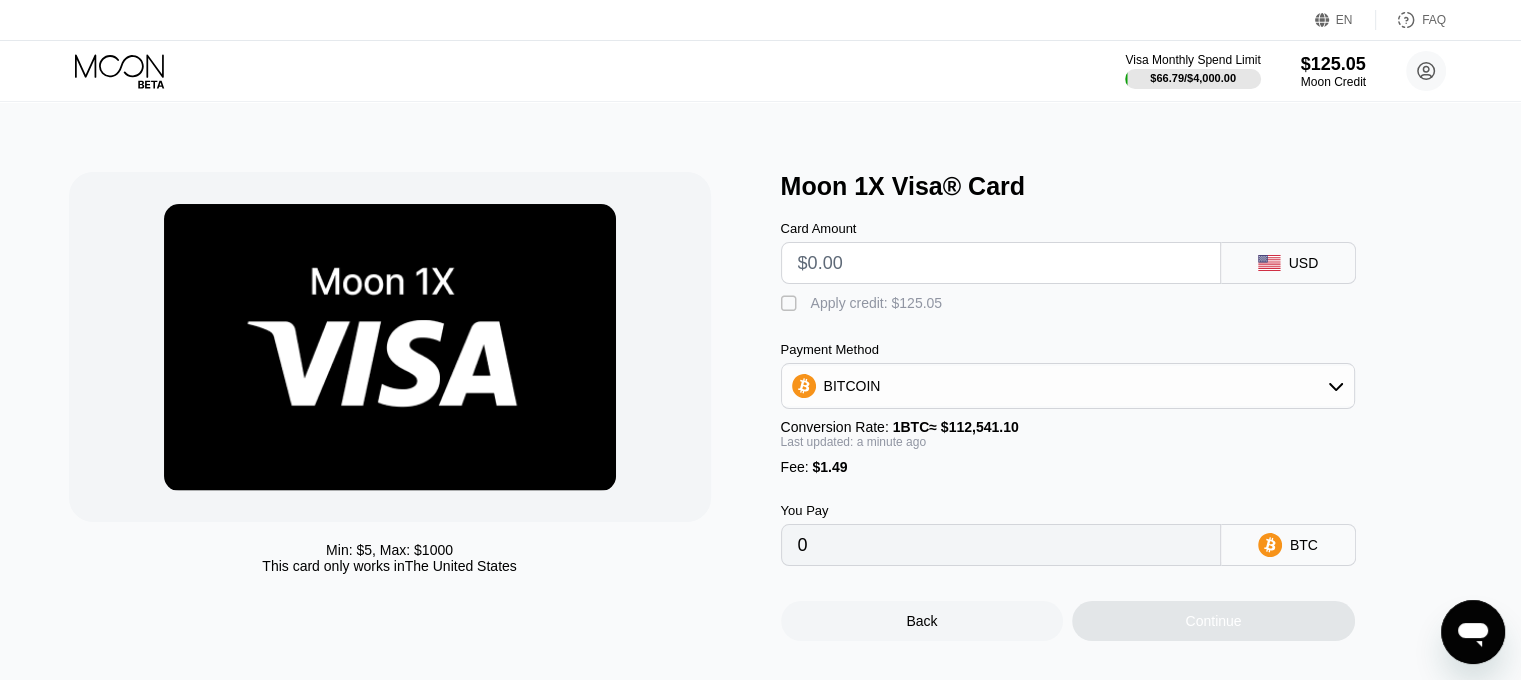 click at bounding box center (1001, 263) 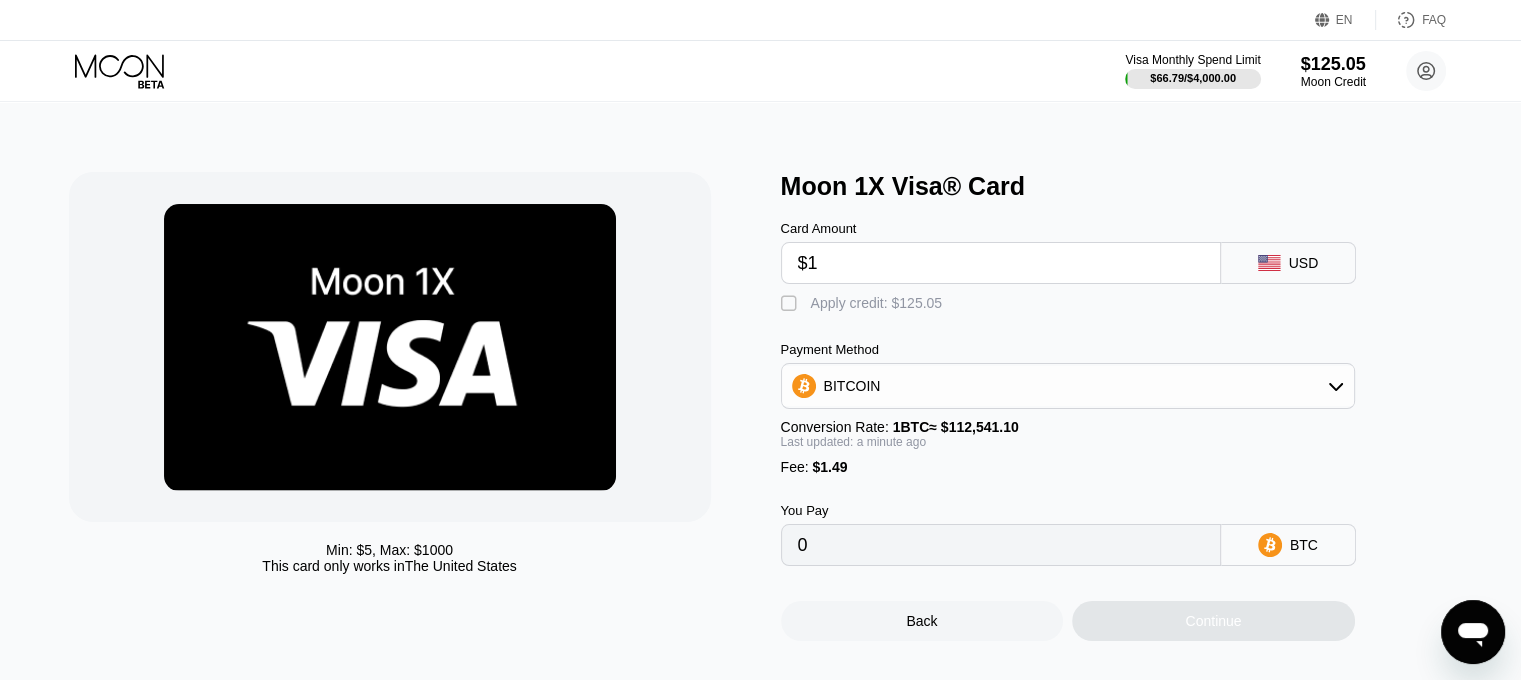 type on "0.00002213" 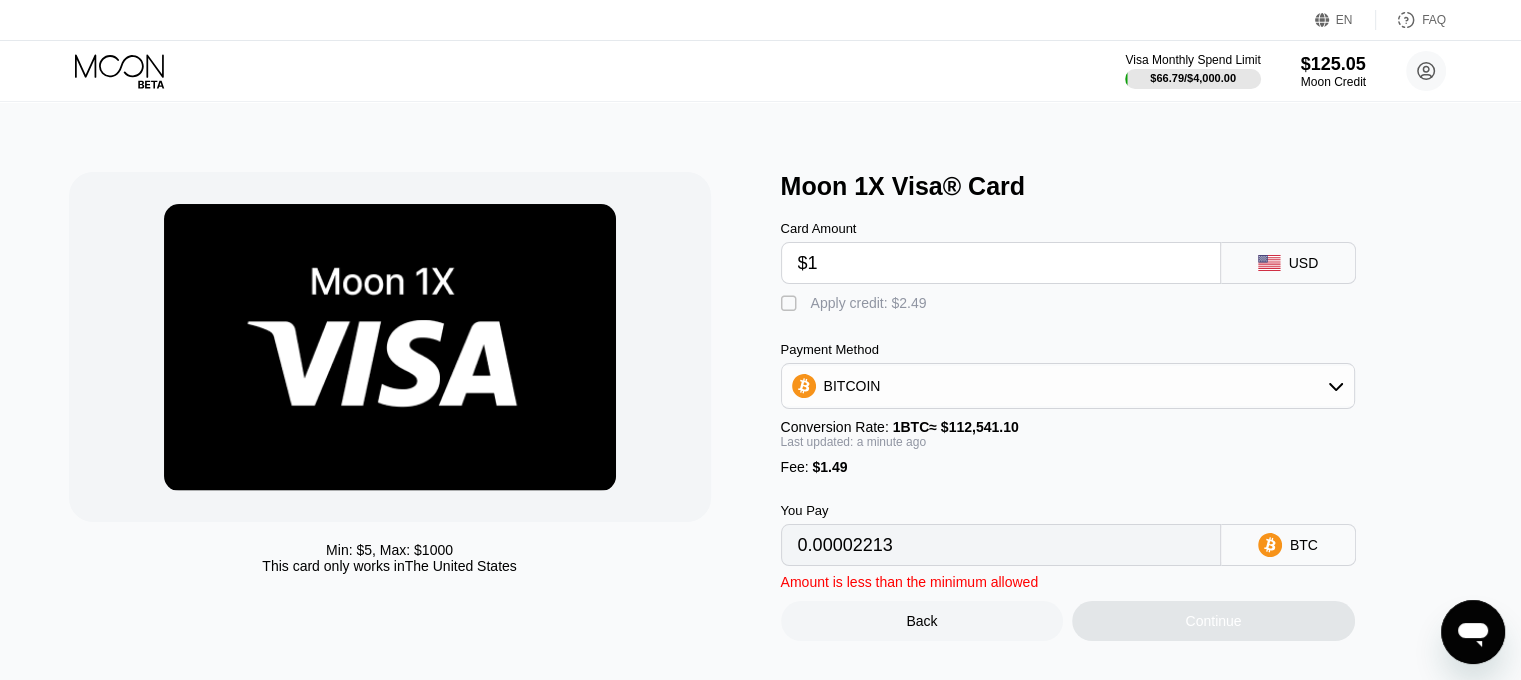 type on "$15" 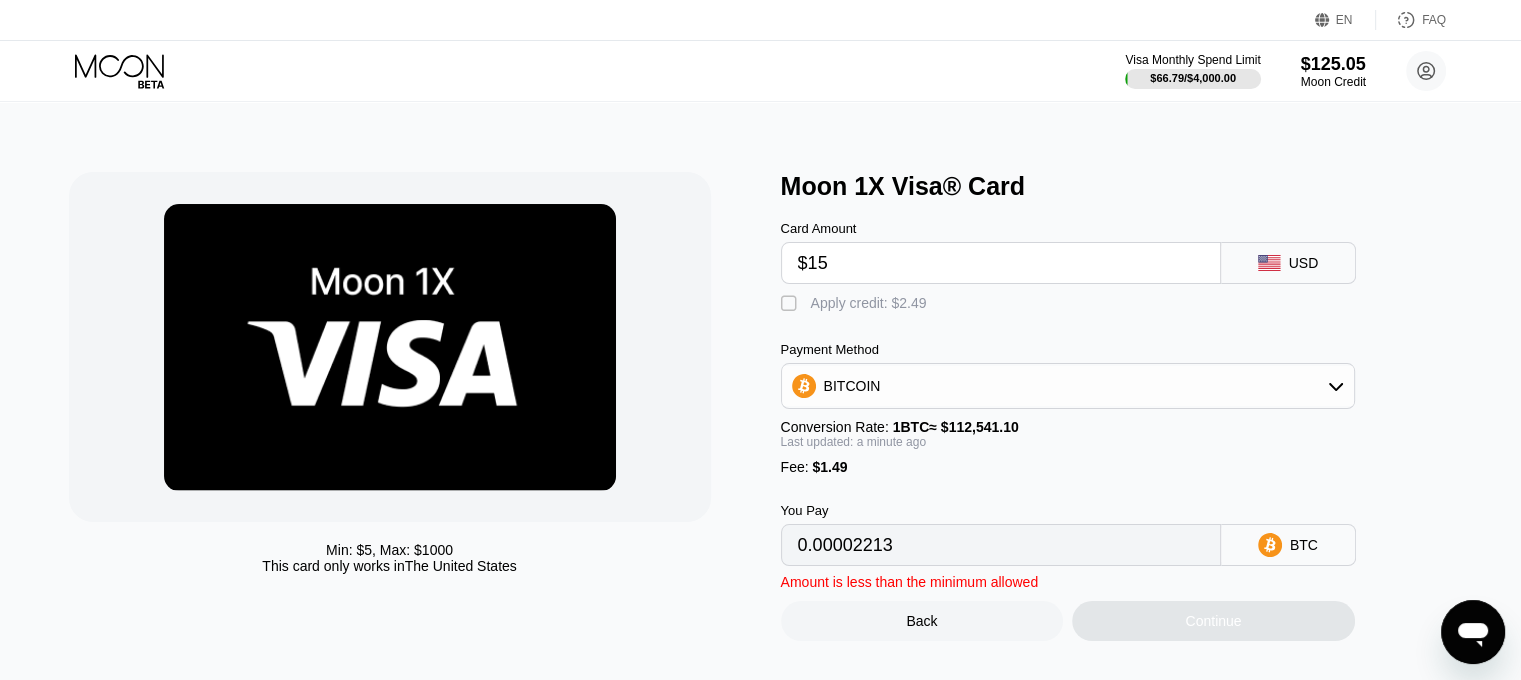 type on "0.00014653" 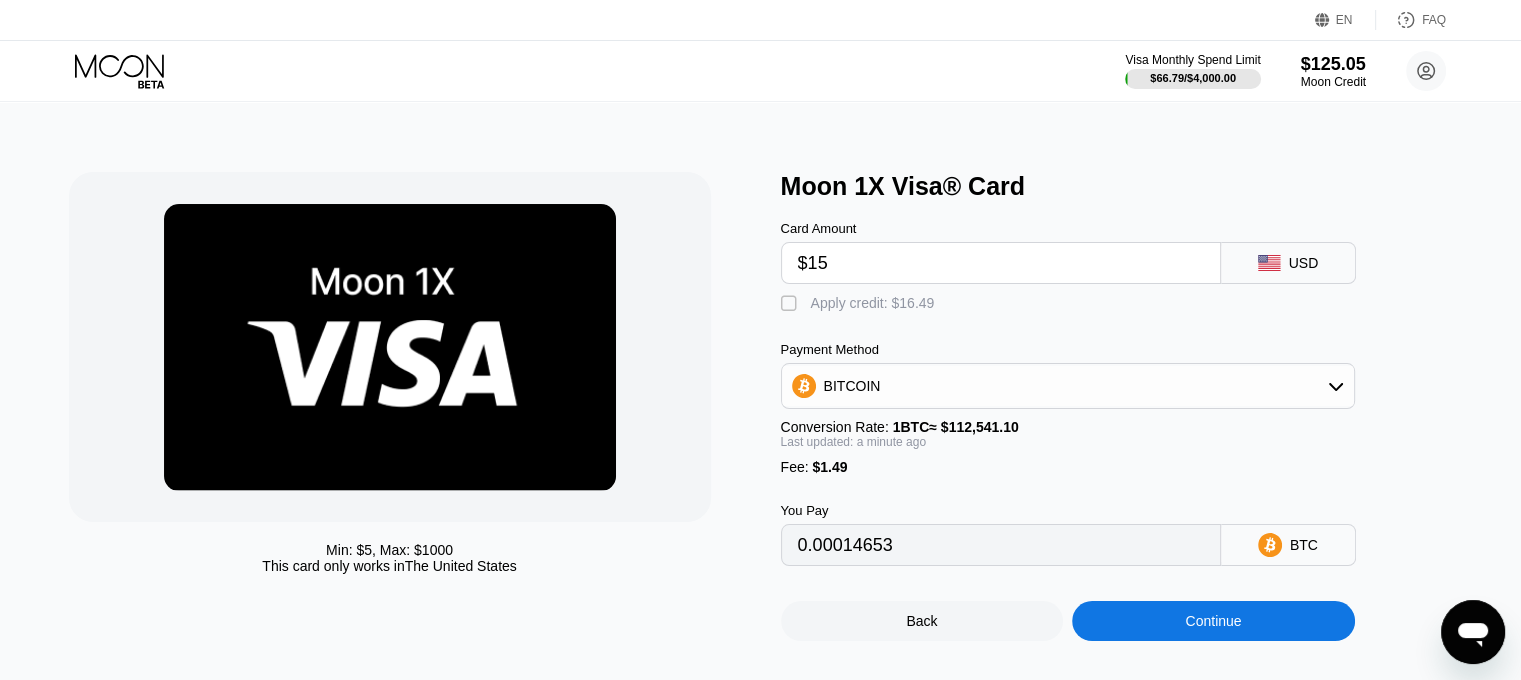 type on "$15" 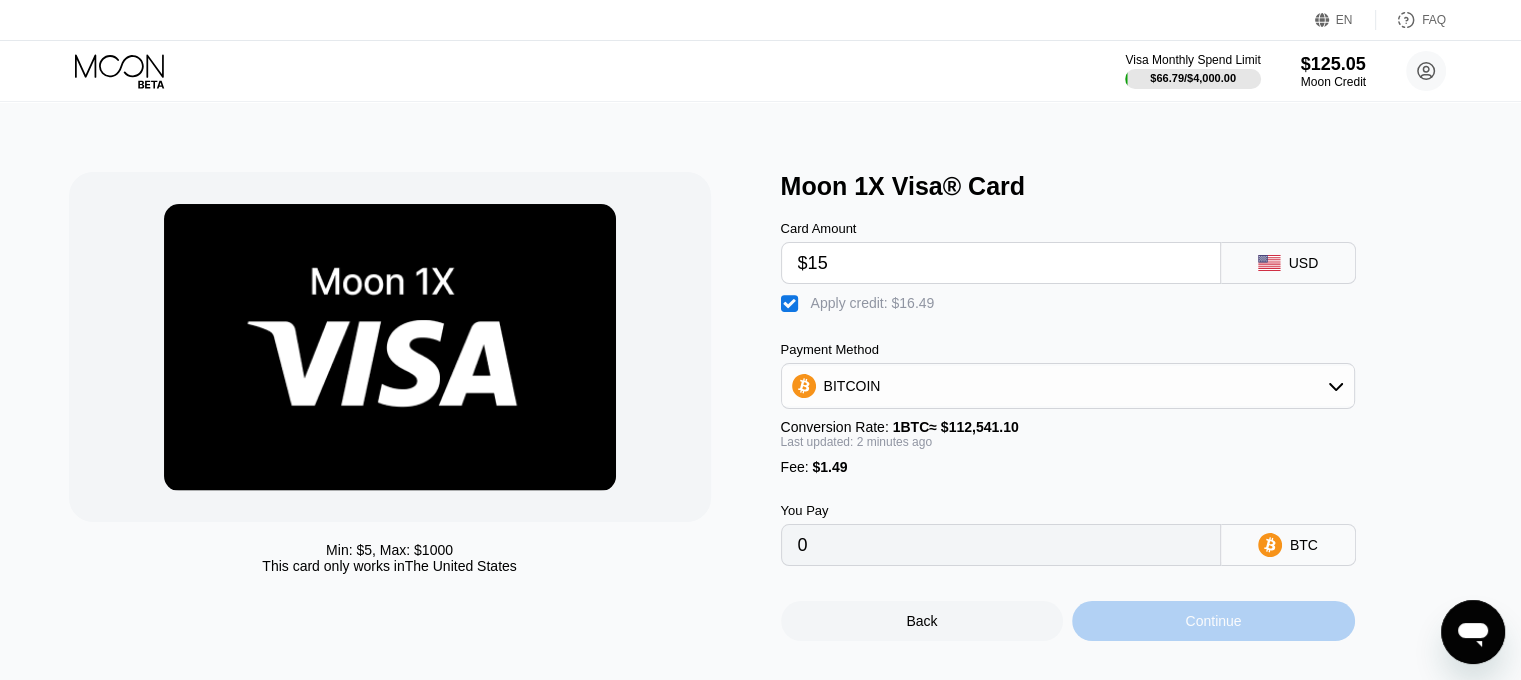 click on "Continue" at bounding box center (1213, 621) 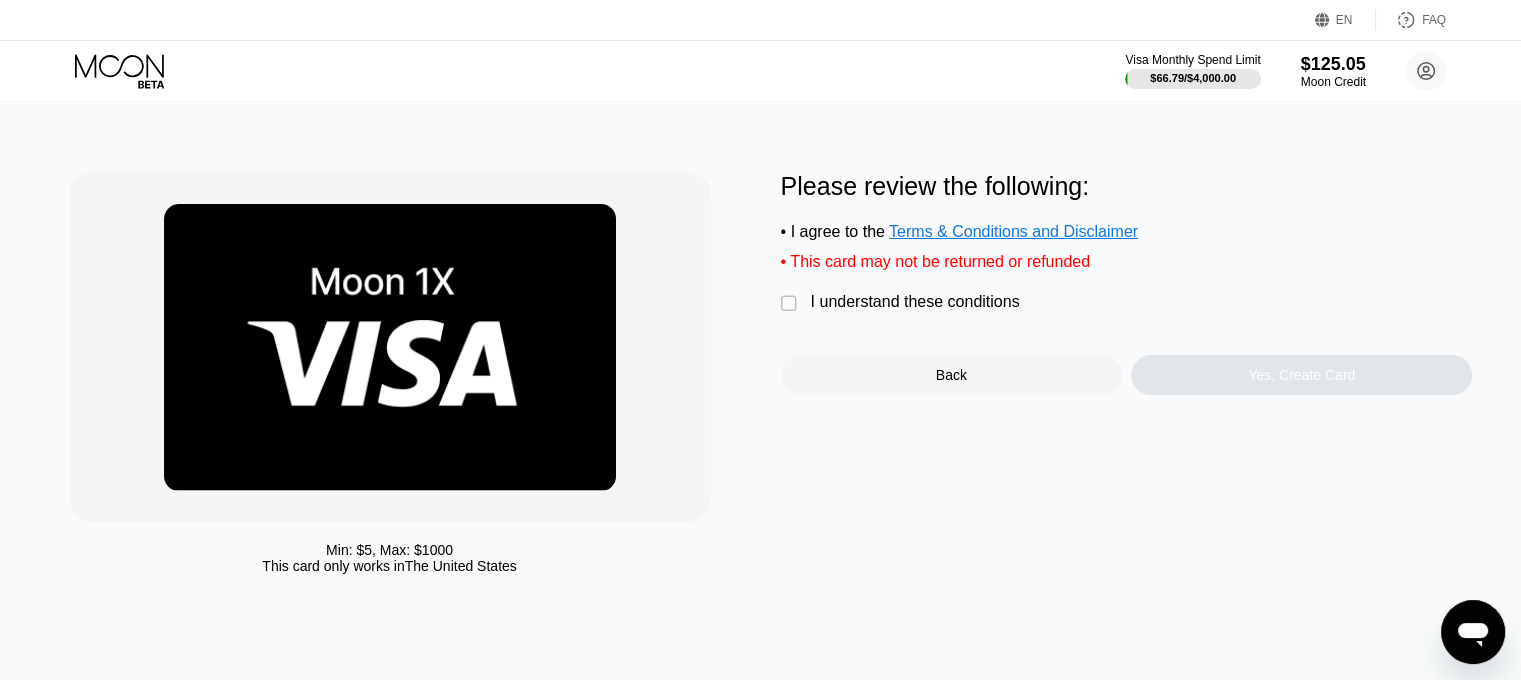 click on "I understand these conditions" at bounding box center [915, 302] 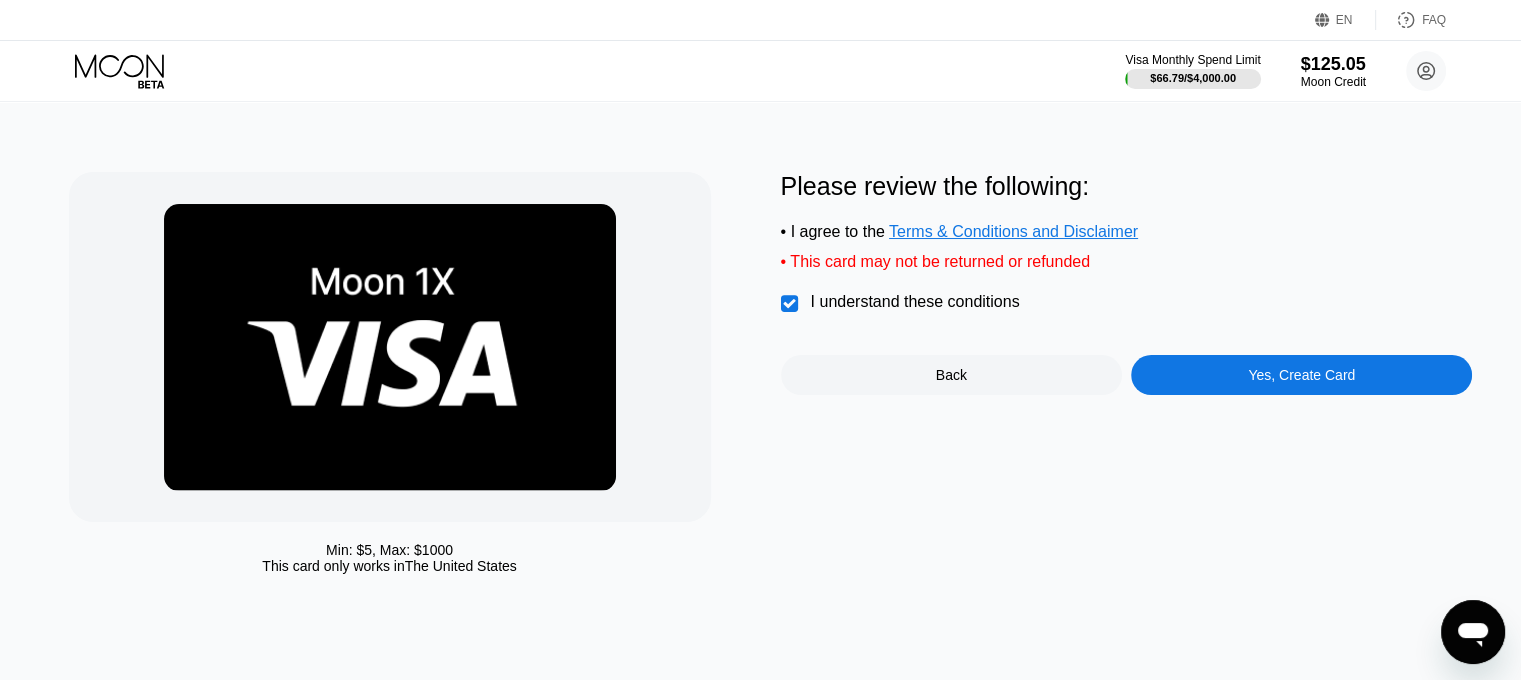 click on "Yes, Create Card" at bounding box center [1301, 375] 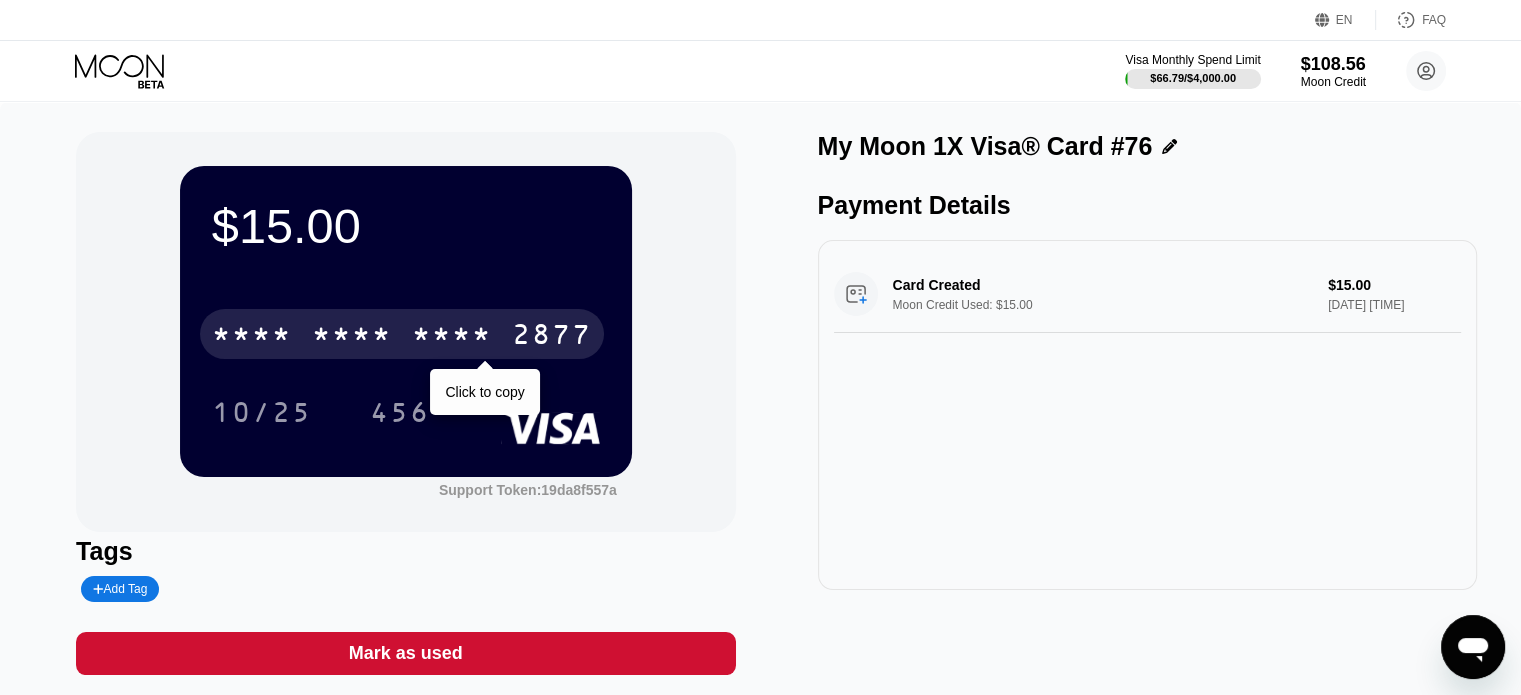 click on "* * * *" at bounding box center [452, 337] 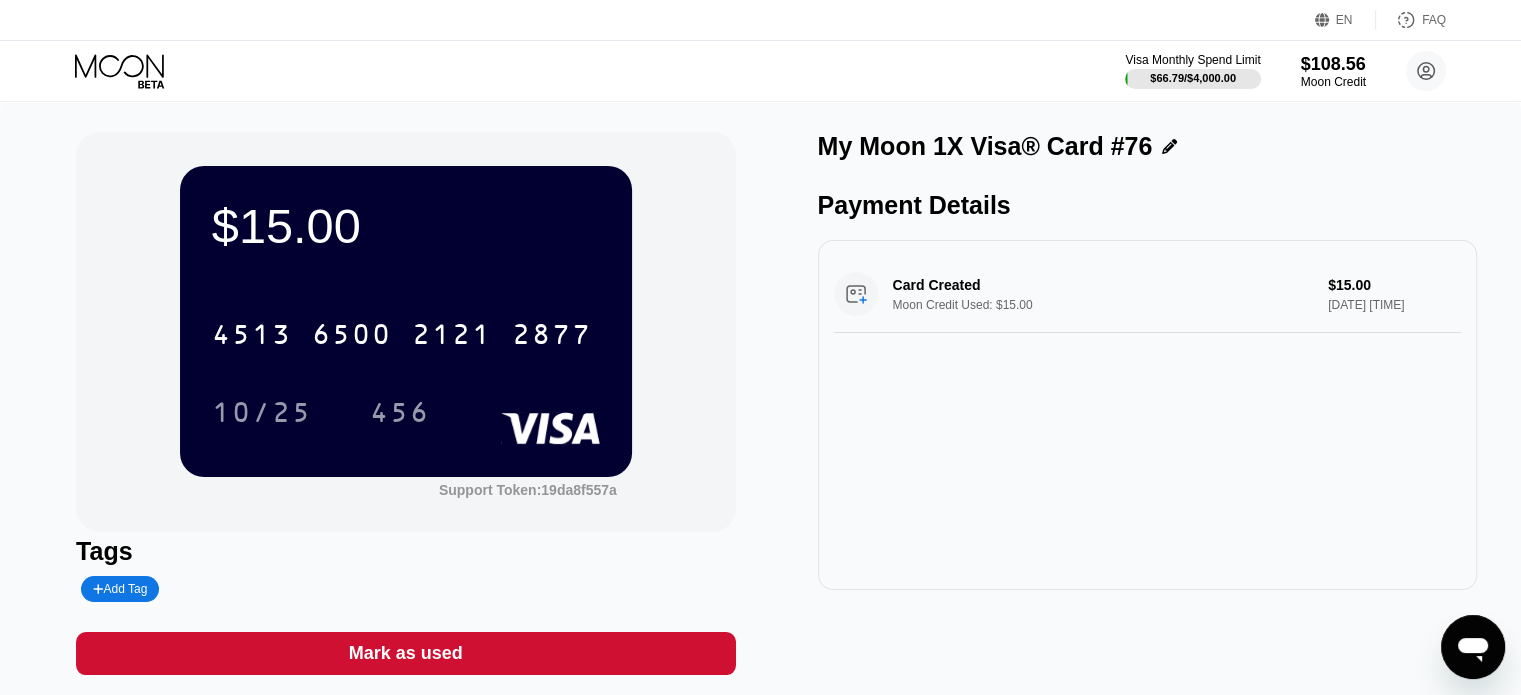 click on "Card Created Moon Credit Used: $15.00 $15.00 Aug 02, 2025 1:48 PM" at bounding box center (1147, 415) 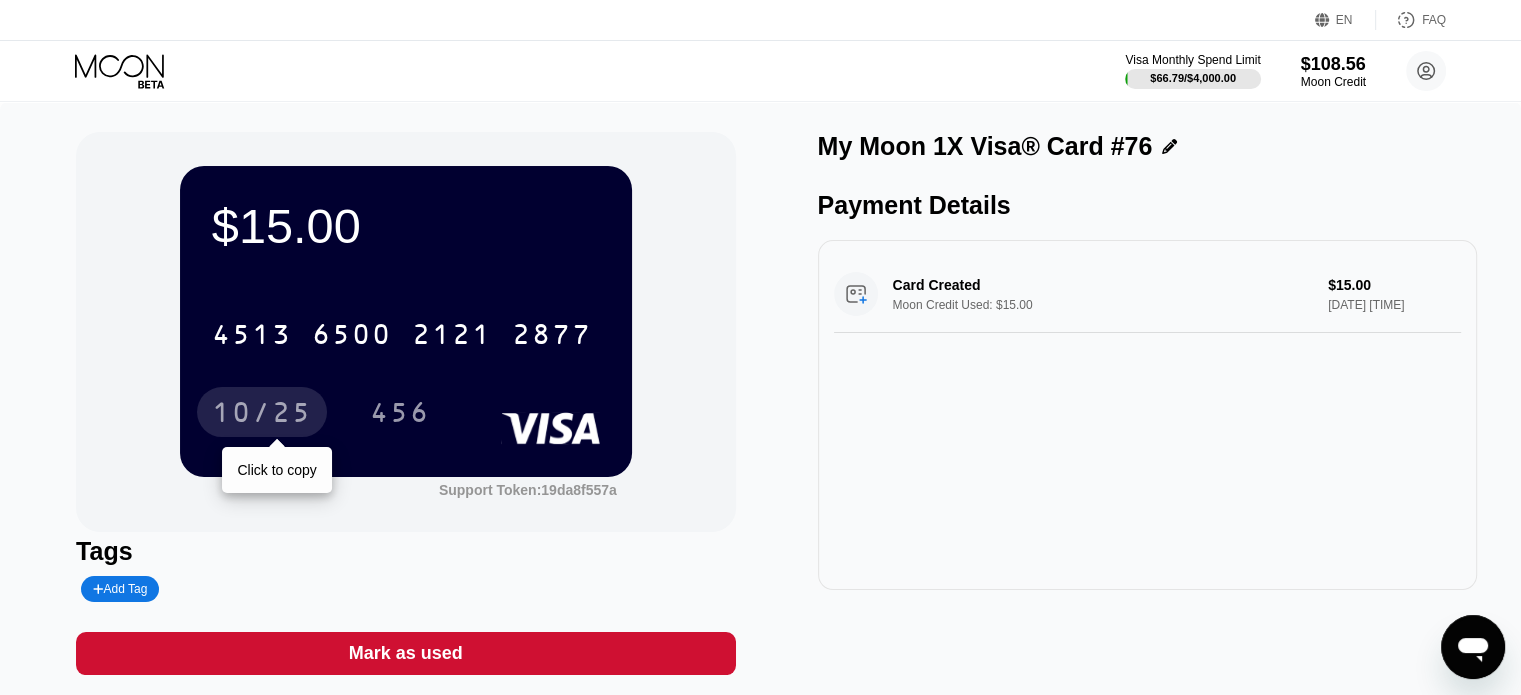 click on "10/25" at bounding box center [262, 412] 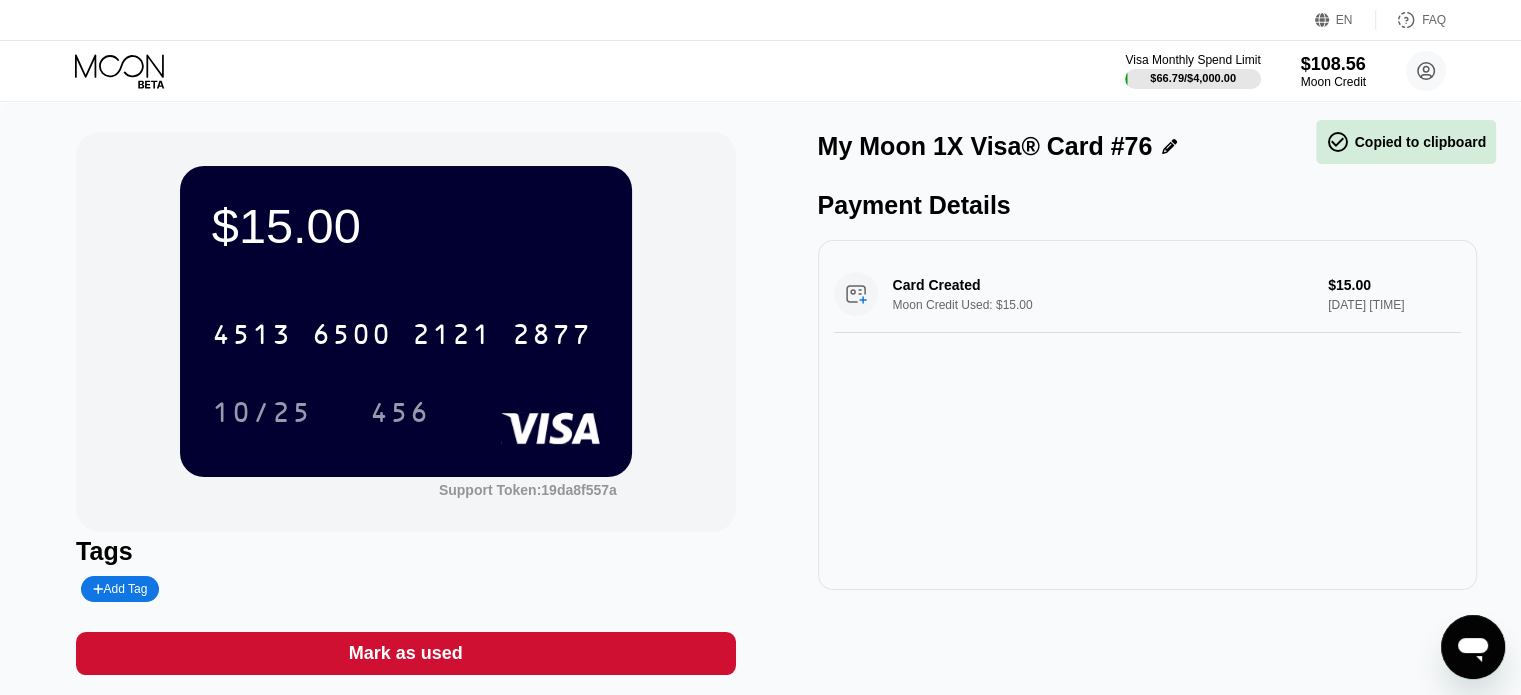 click on "Card Created Moon Credit Used: $15.00 $15.00 Aug 02, 2025 1:48 PM" at bounding box center [1147, 415] 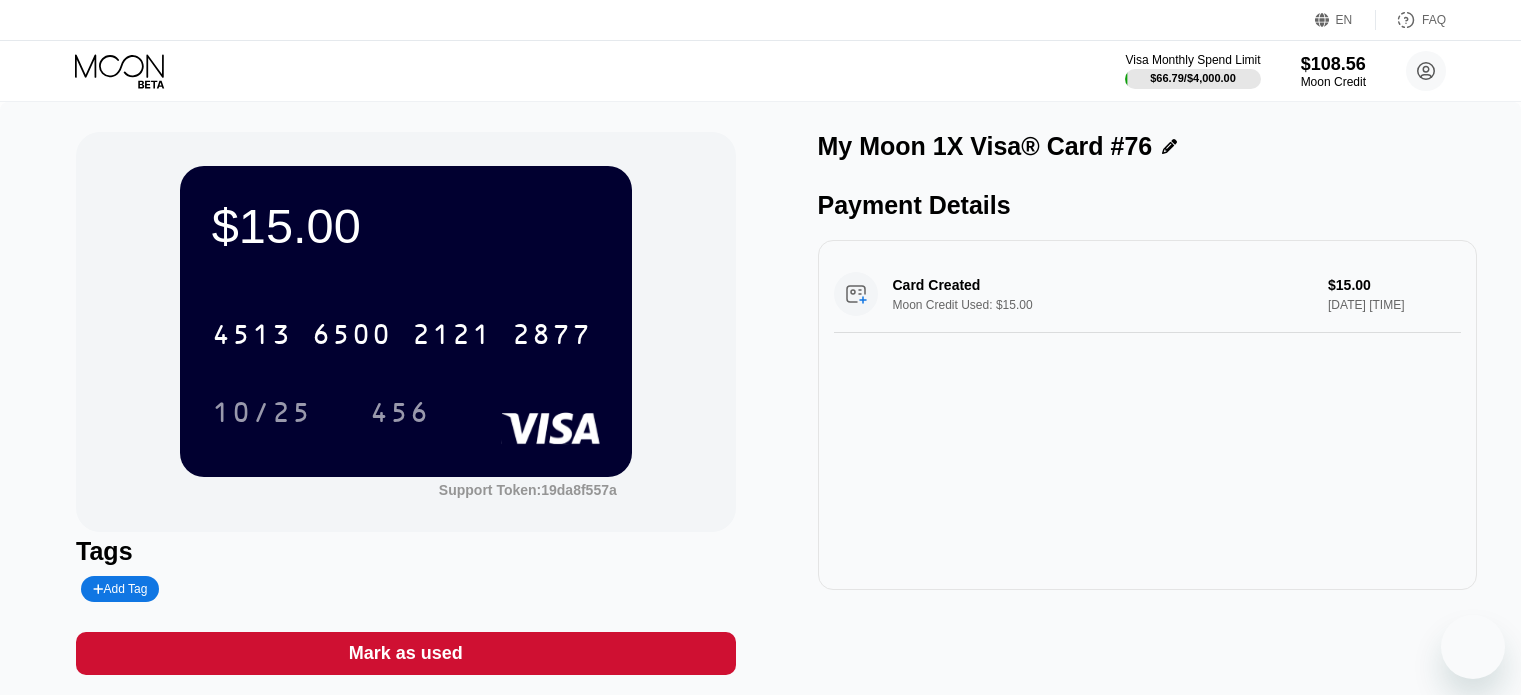 scroll, scrollTop: 0, scrollLeft: 0, axis: both 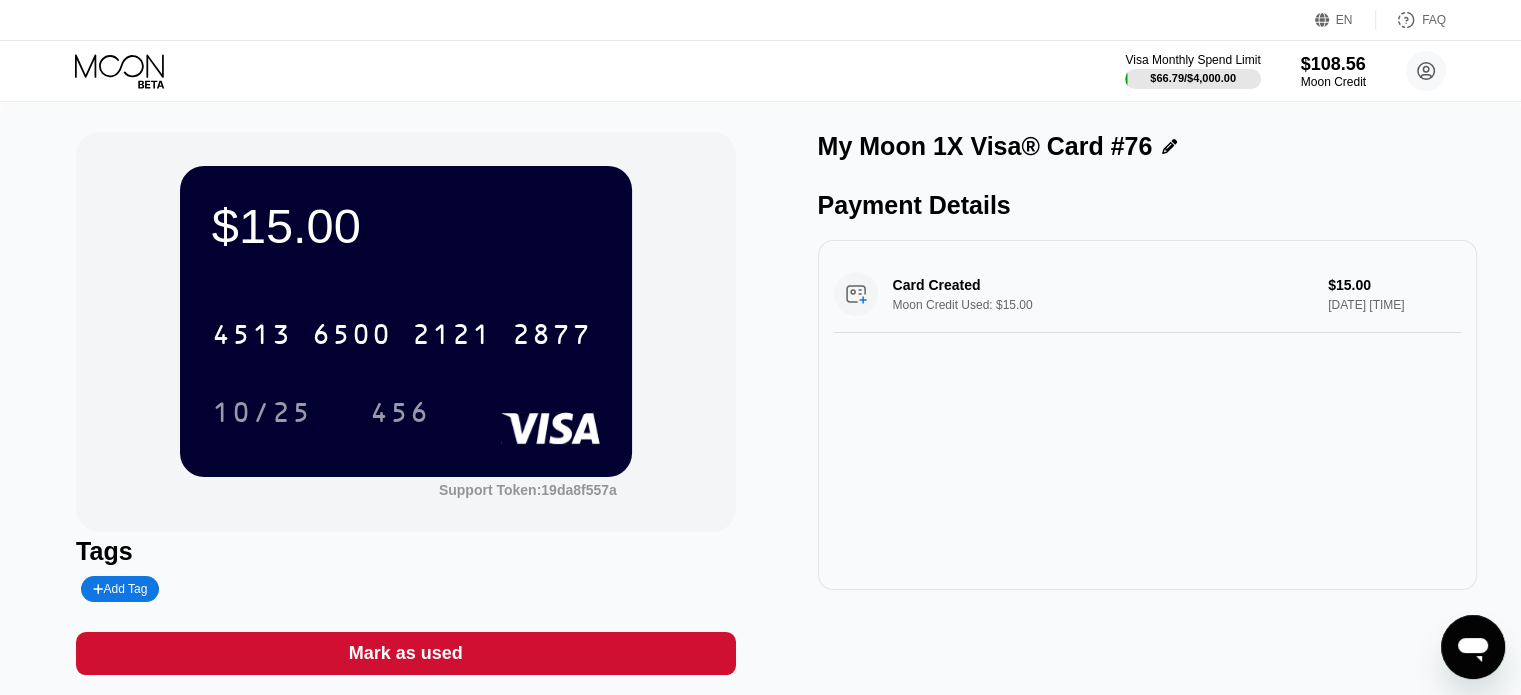 drag, startPoint x: 0, startPoint y: 364, endPoint x: 54, endPoint y: 340, distance: 59.093147 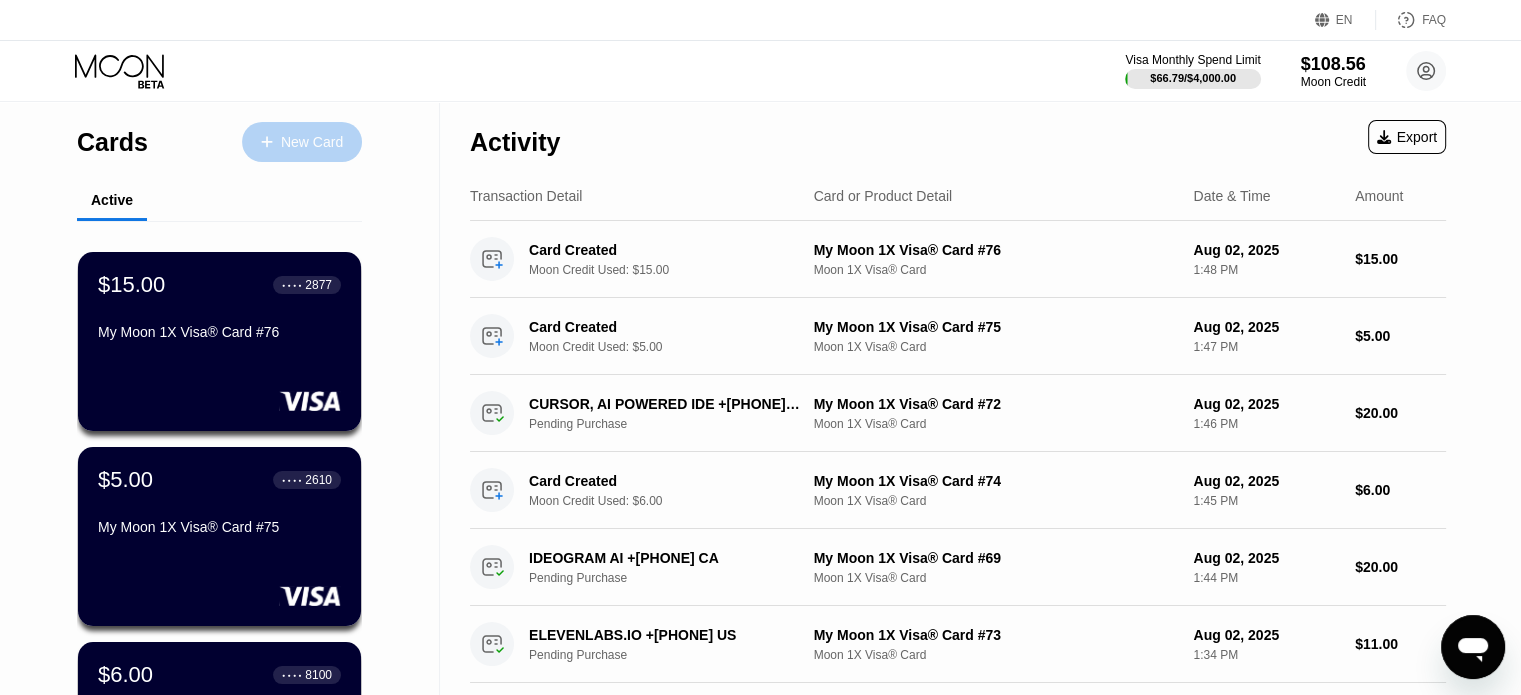 click on "New Card" at bounding box center [312, 142] 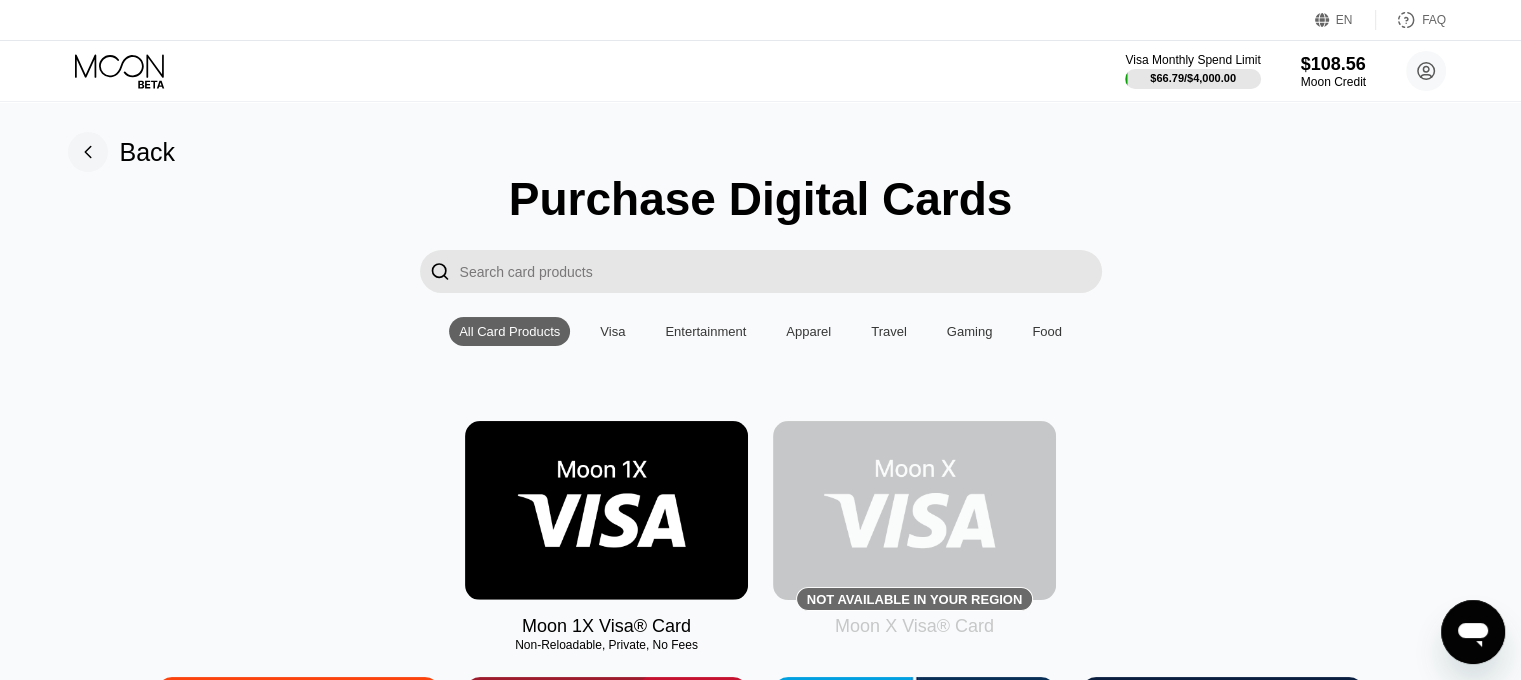 click at bounding box center (606, 510) 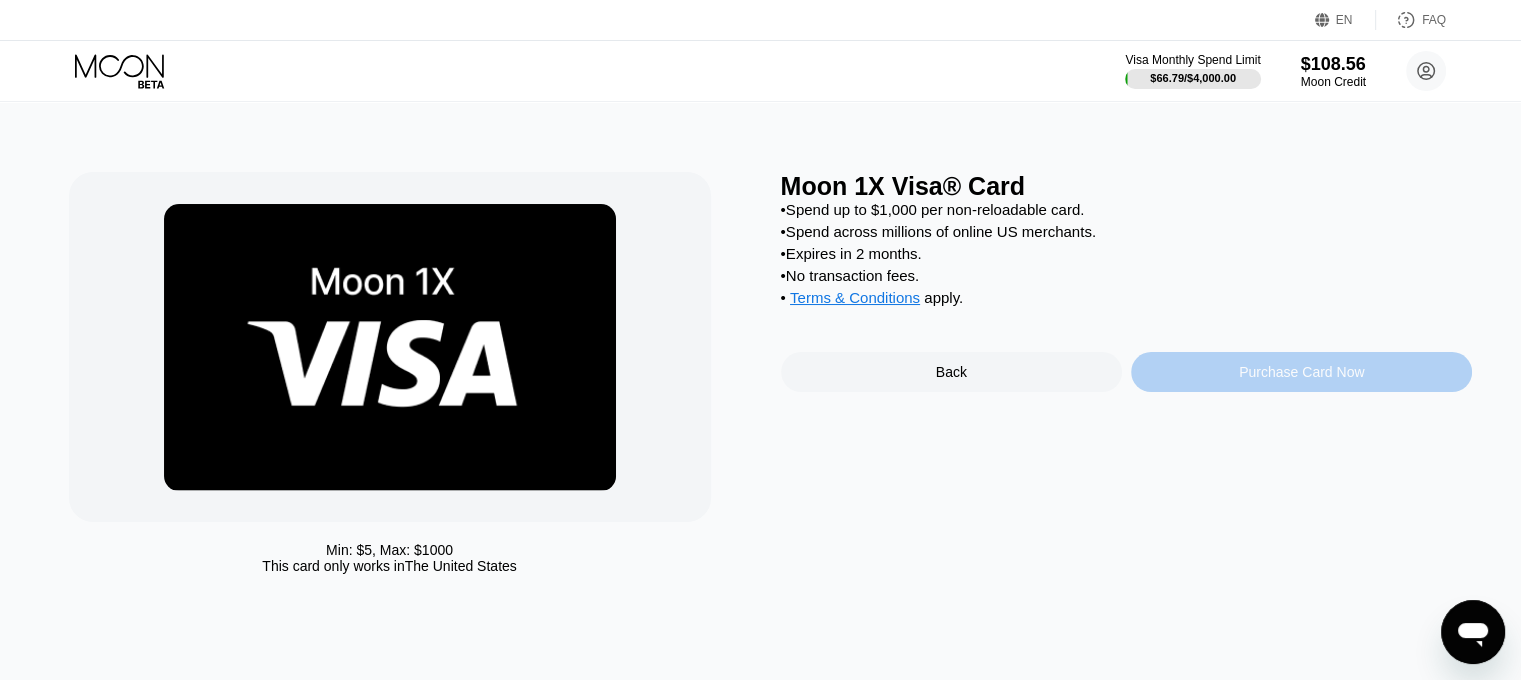 click on "Purchase Card Now" at bounding box center (1301, 372) 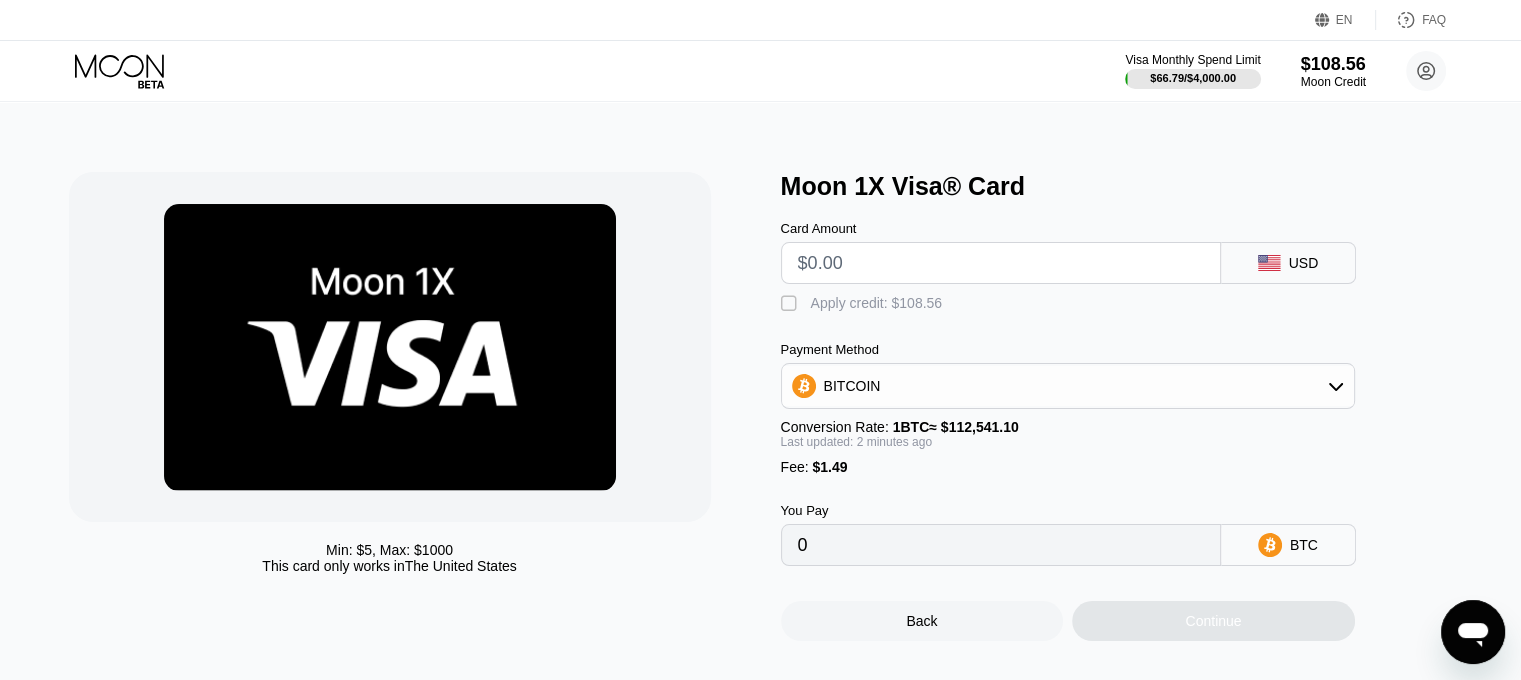 click at bounding box center [1001, 263] 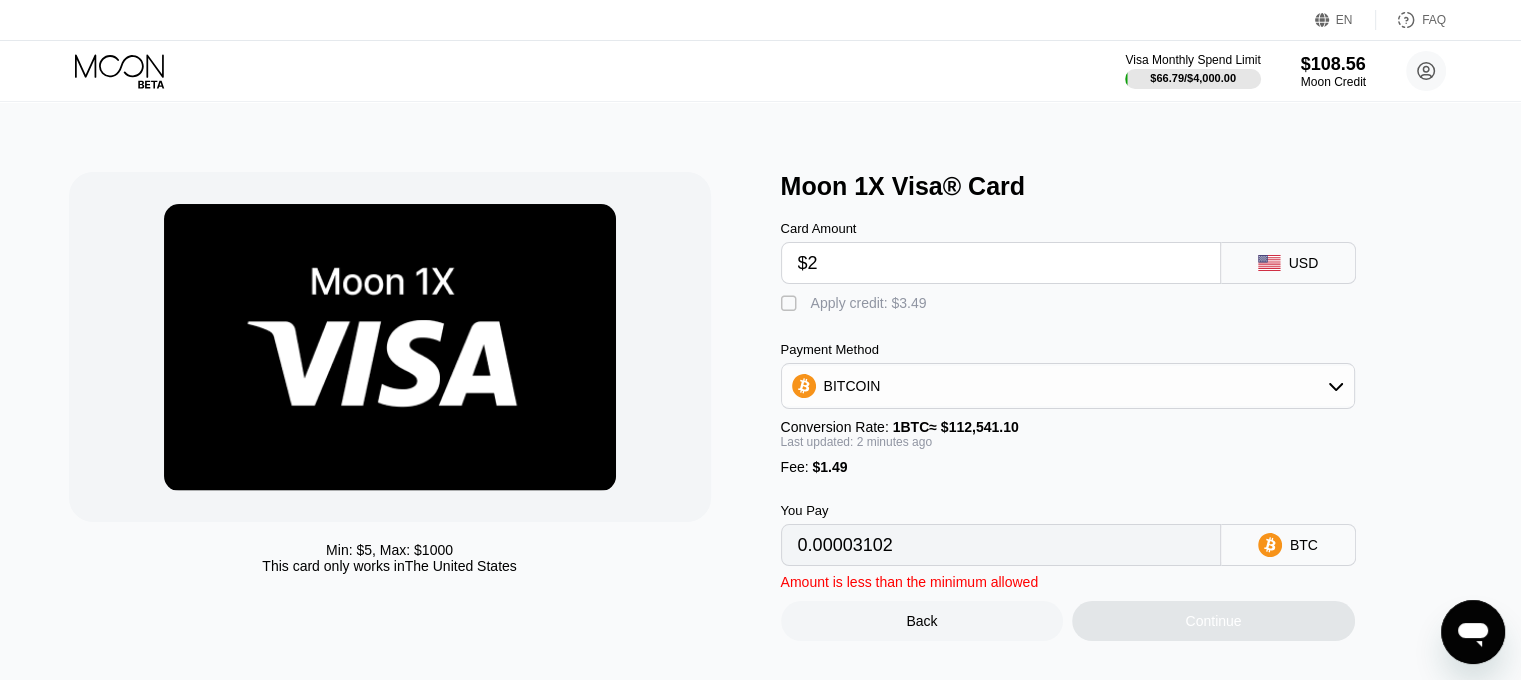 type on "0.00003102" 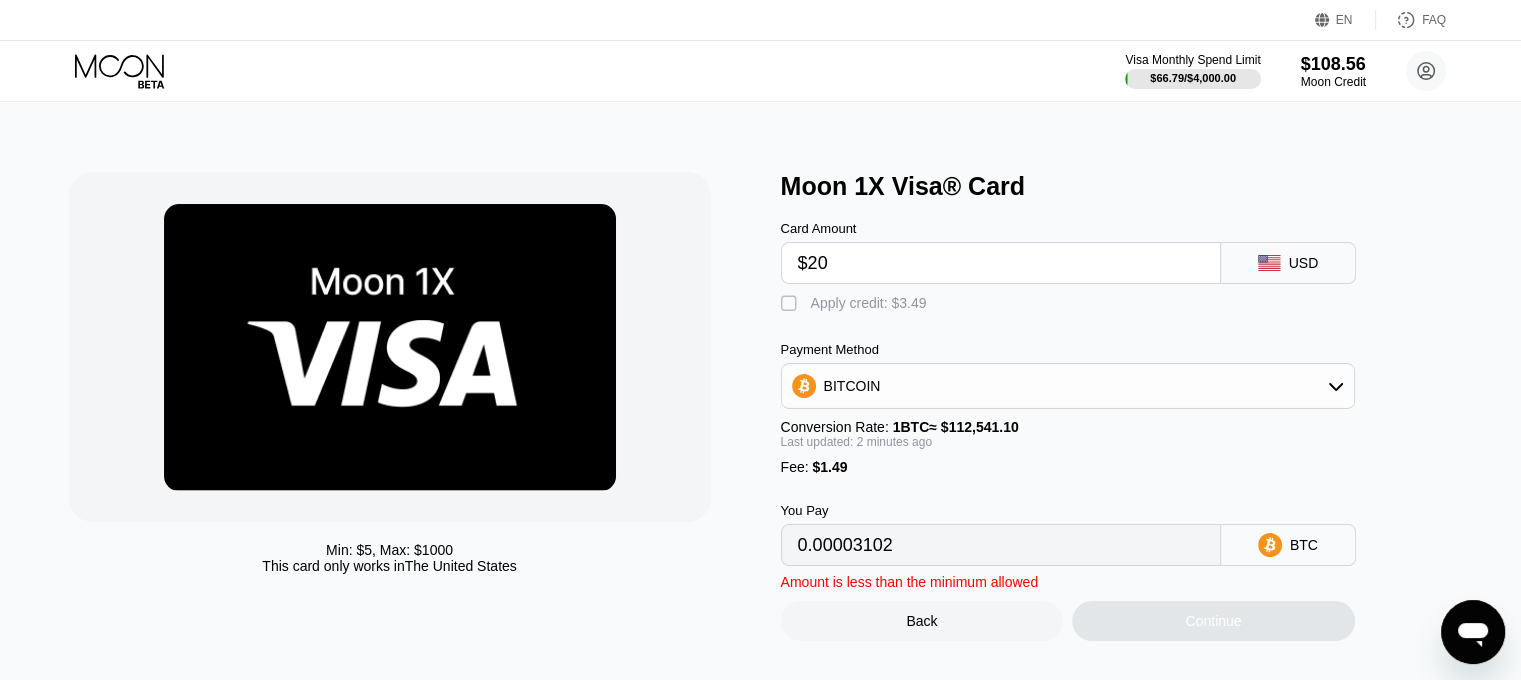 type on "0.00019096" 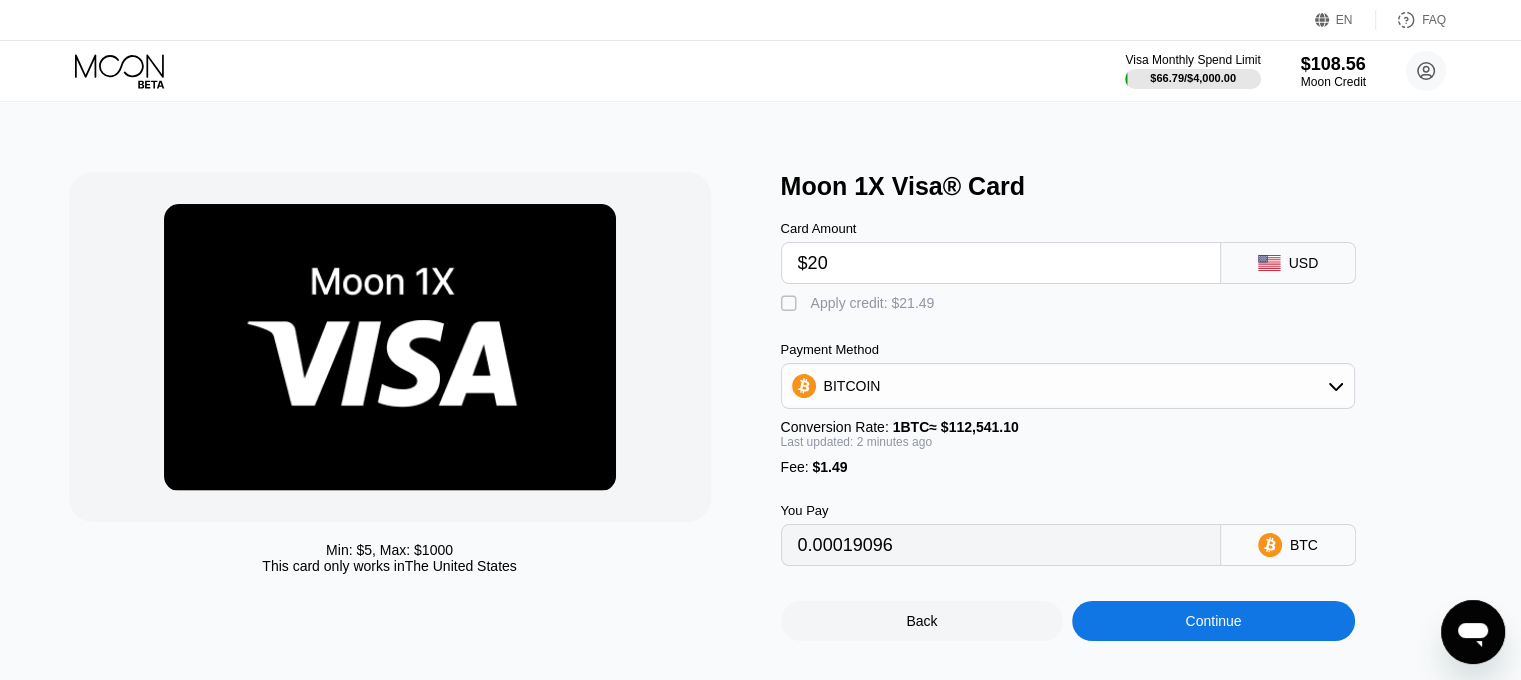 type on "$20" 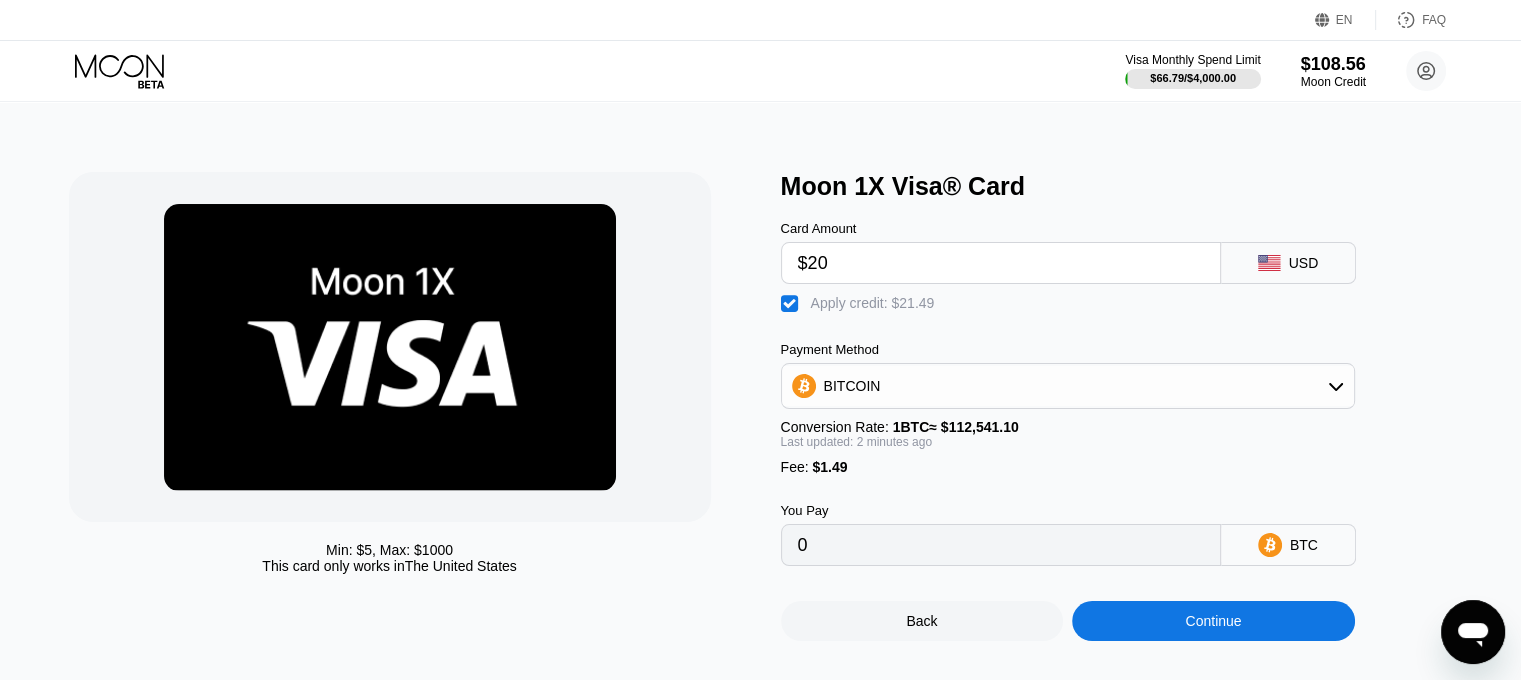 click on "Continue" at bounding box center (1213, 621) 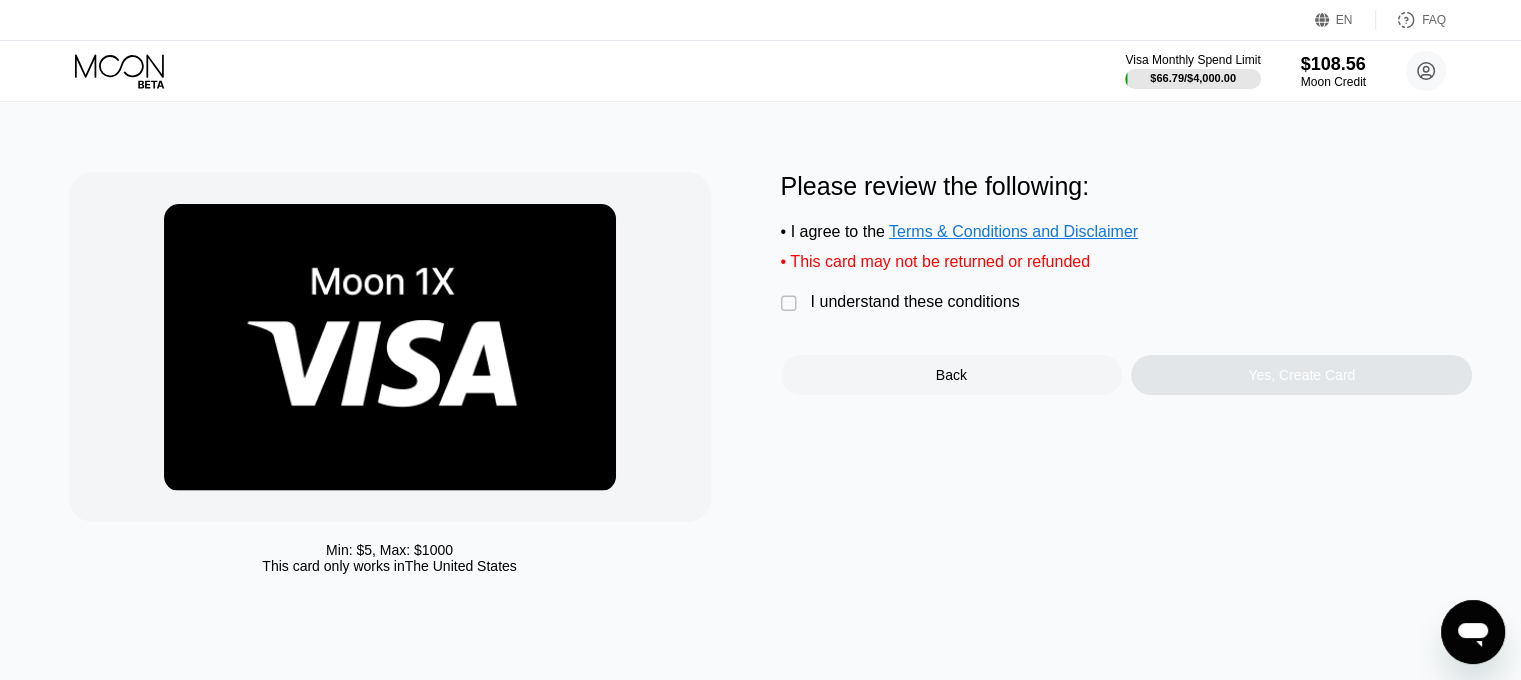 click on "Please review the following: • I agree to the   Terms & Conditions and Disclaimer • This card may not be returned or refunded  I understand these conditions Back Yes, Create Card" at bounding box center [1127, 283] 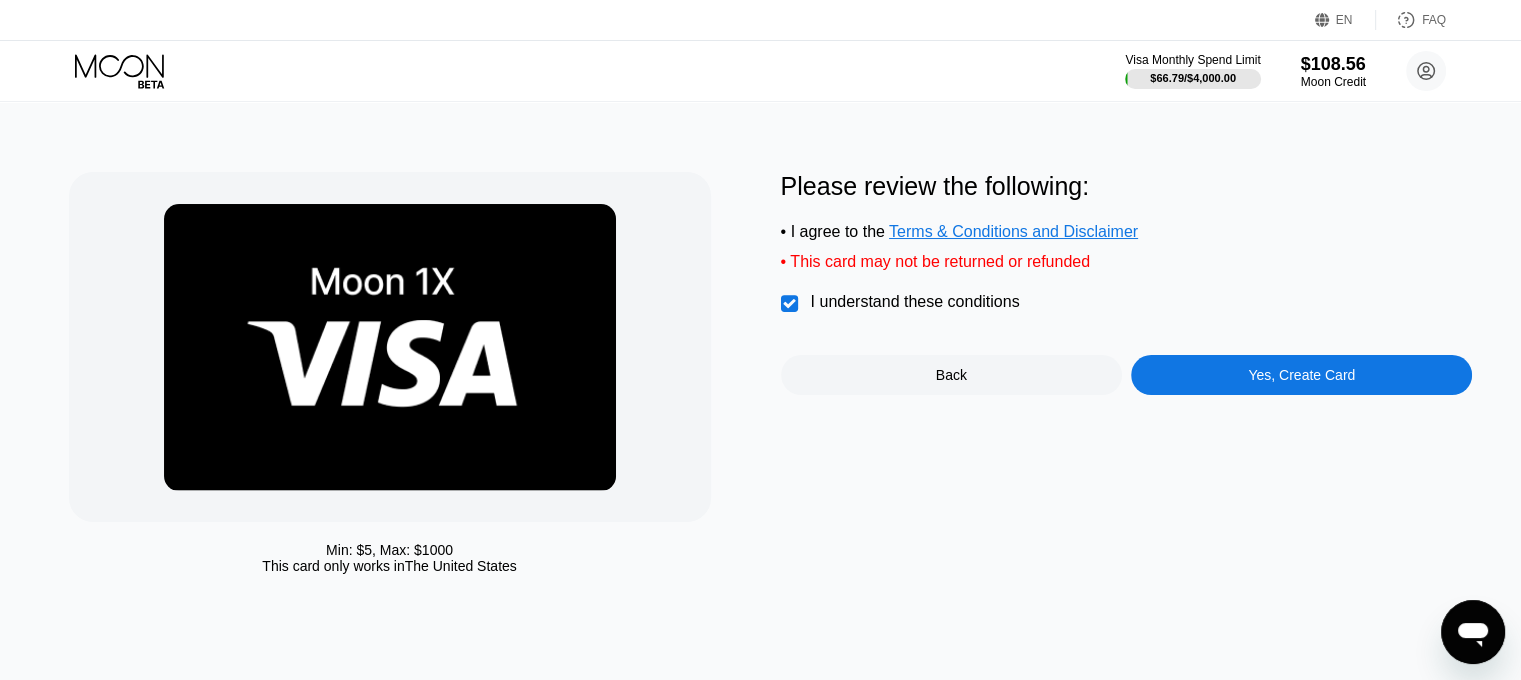 click on "Yes, Create Card" at bounding box center [1301, 375] 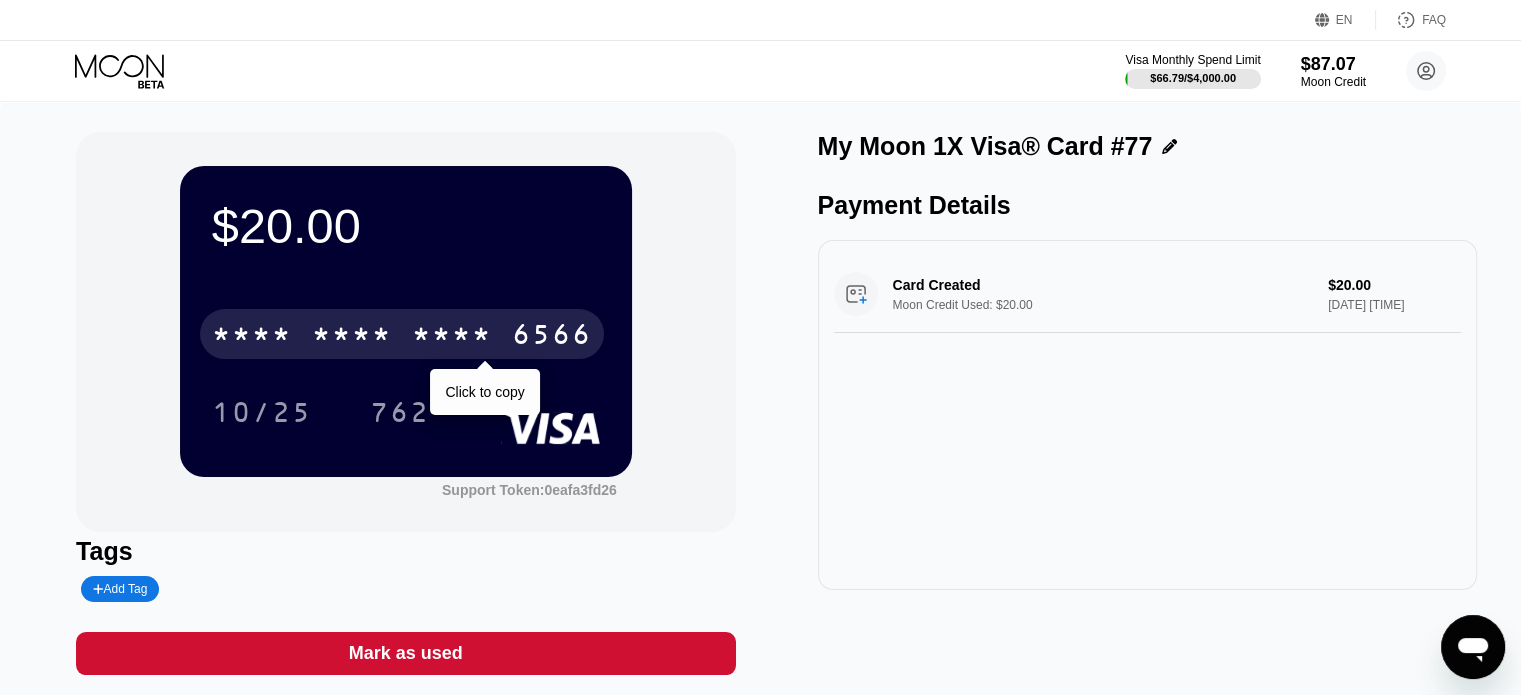 click on "* * * * * * * * * * * * 6566" at bounding box center [402, 334] 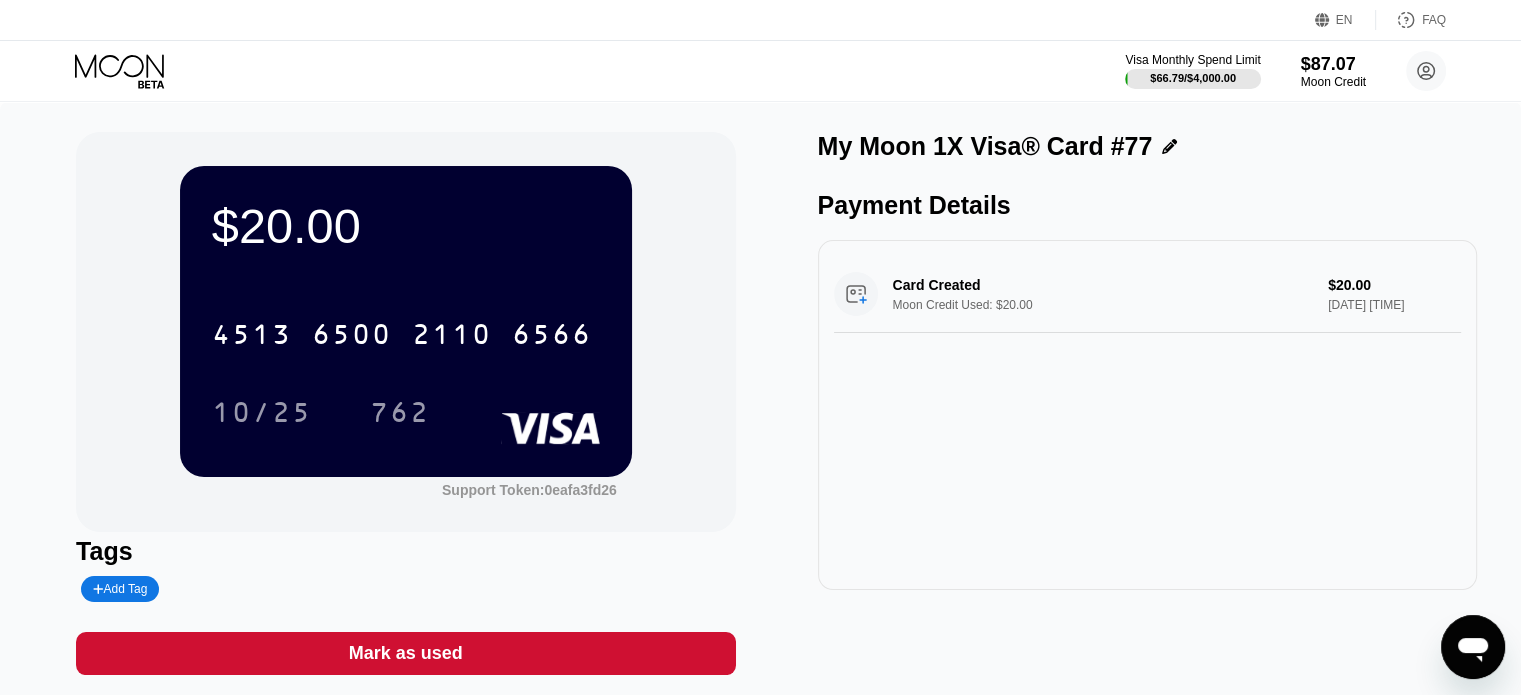 click on "$20.00 4513 6500 2110 6566 10/25 762 Support Token:  0eafa3fd26" at bounding box center (405, 332) 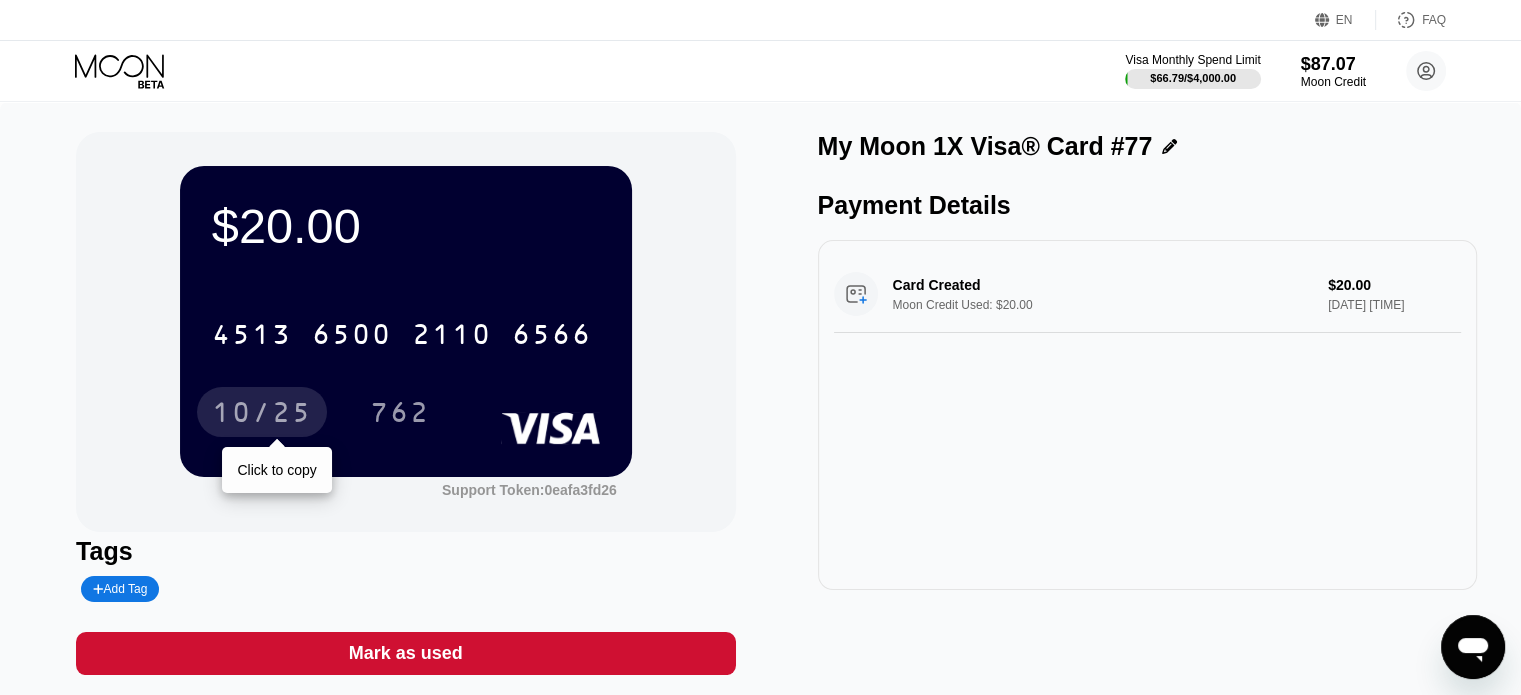 click on "10/25" at bounding box center (262, 415) 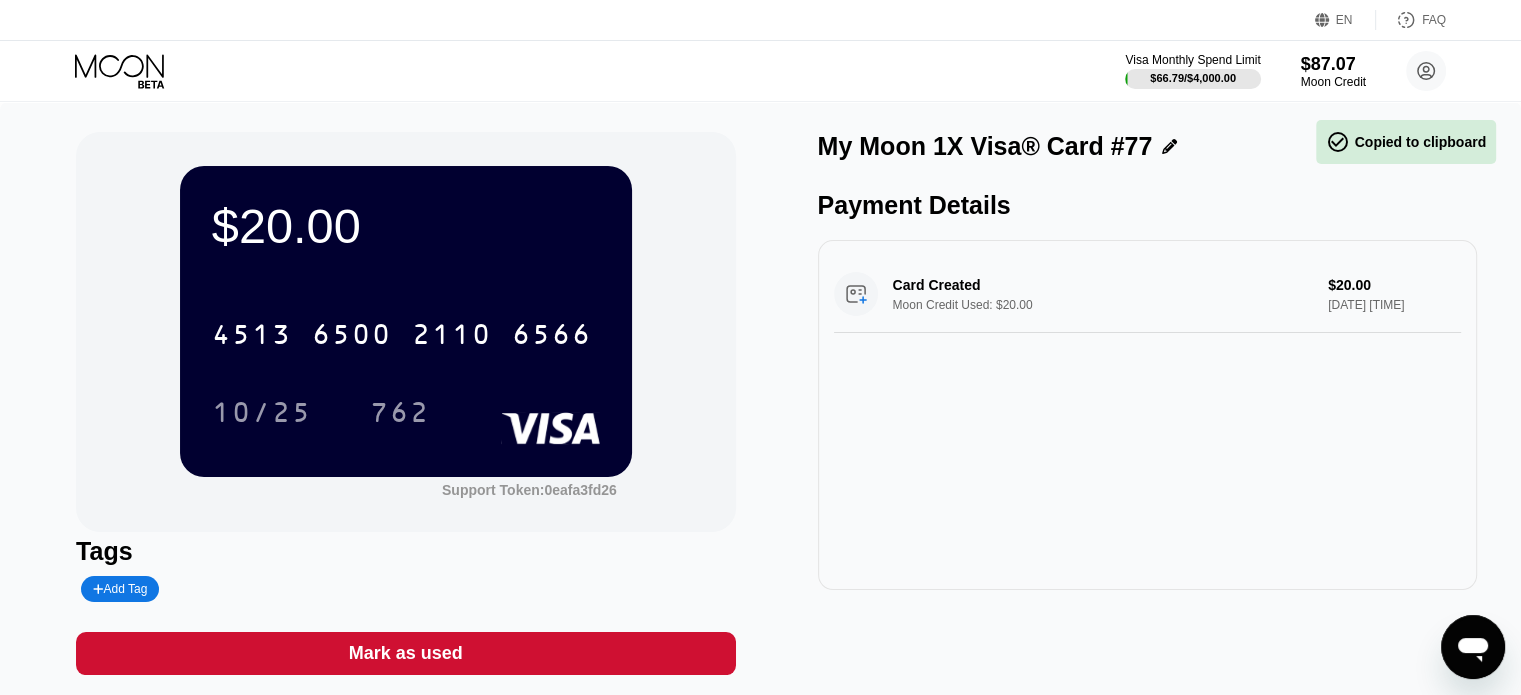 drag, startPoint x: 0, startPoint y: 513, endPoint x: 22, endPoint y: 510, distance: 22.203604 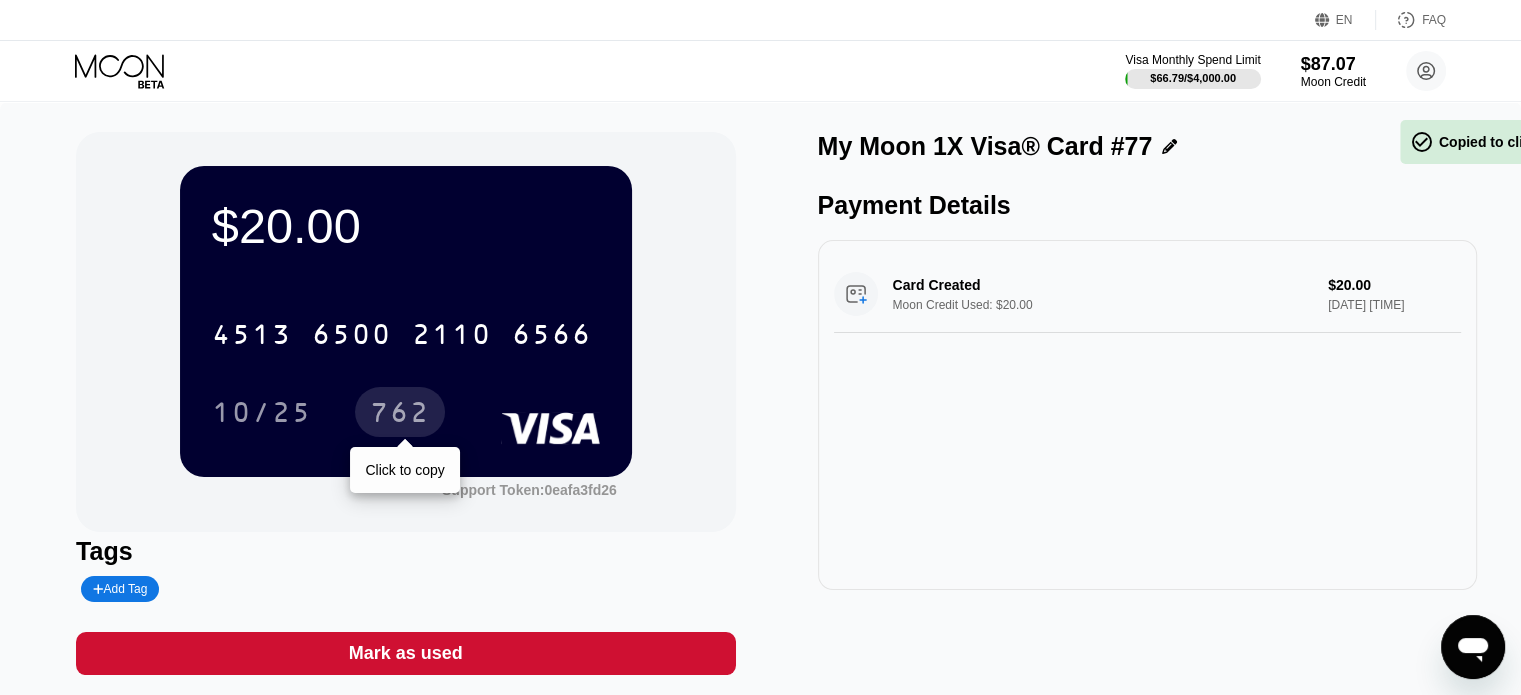 click on "762" at bounding box center (400, 415) 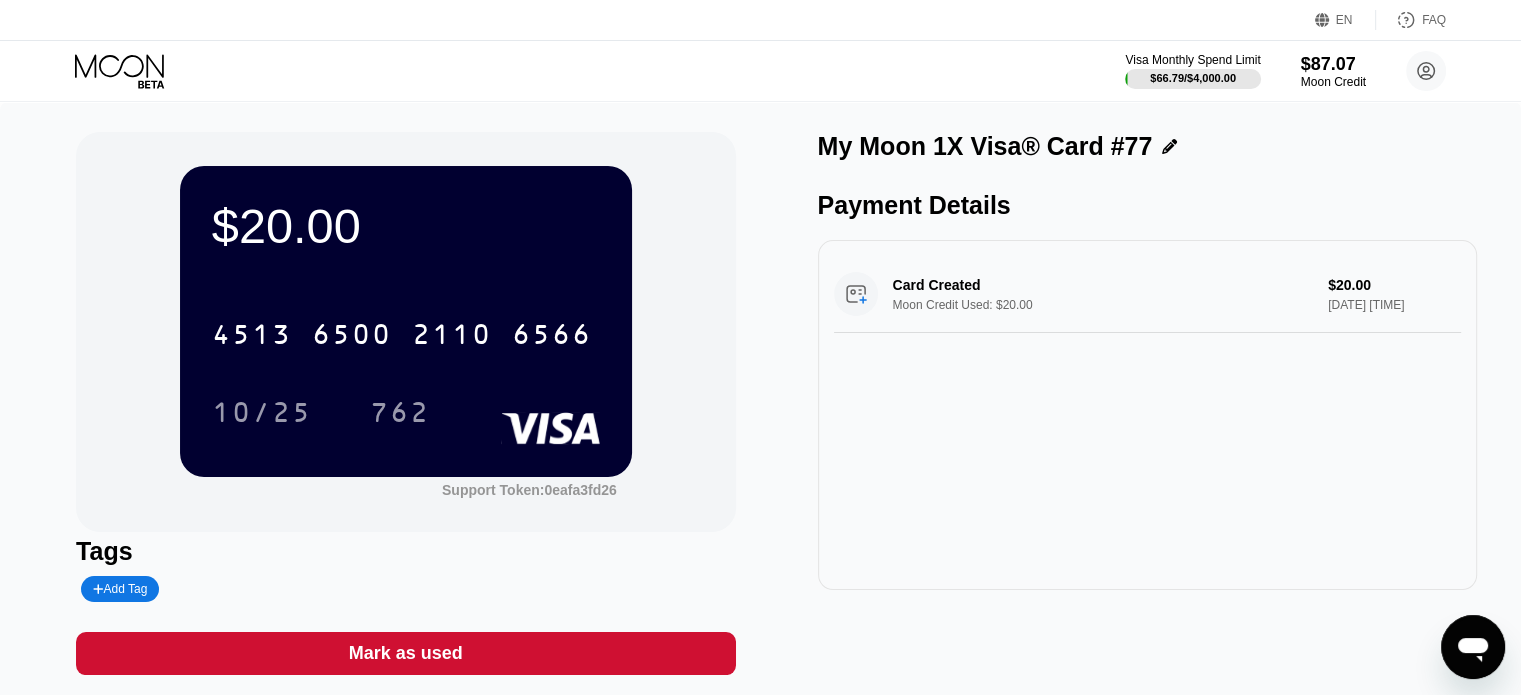 click on "$20.00 4513 6500 2110 6566 10/25 762 Support Token:  0eafa3fd26 Tags  Add Tag Mark as used My Moon 1X Visa® Card #77 Payment Details Card Created Moon Credit Used: $20.00 $20.00 Aug 02, 2025 1:49 PM" at bounding box center [760, 413] 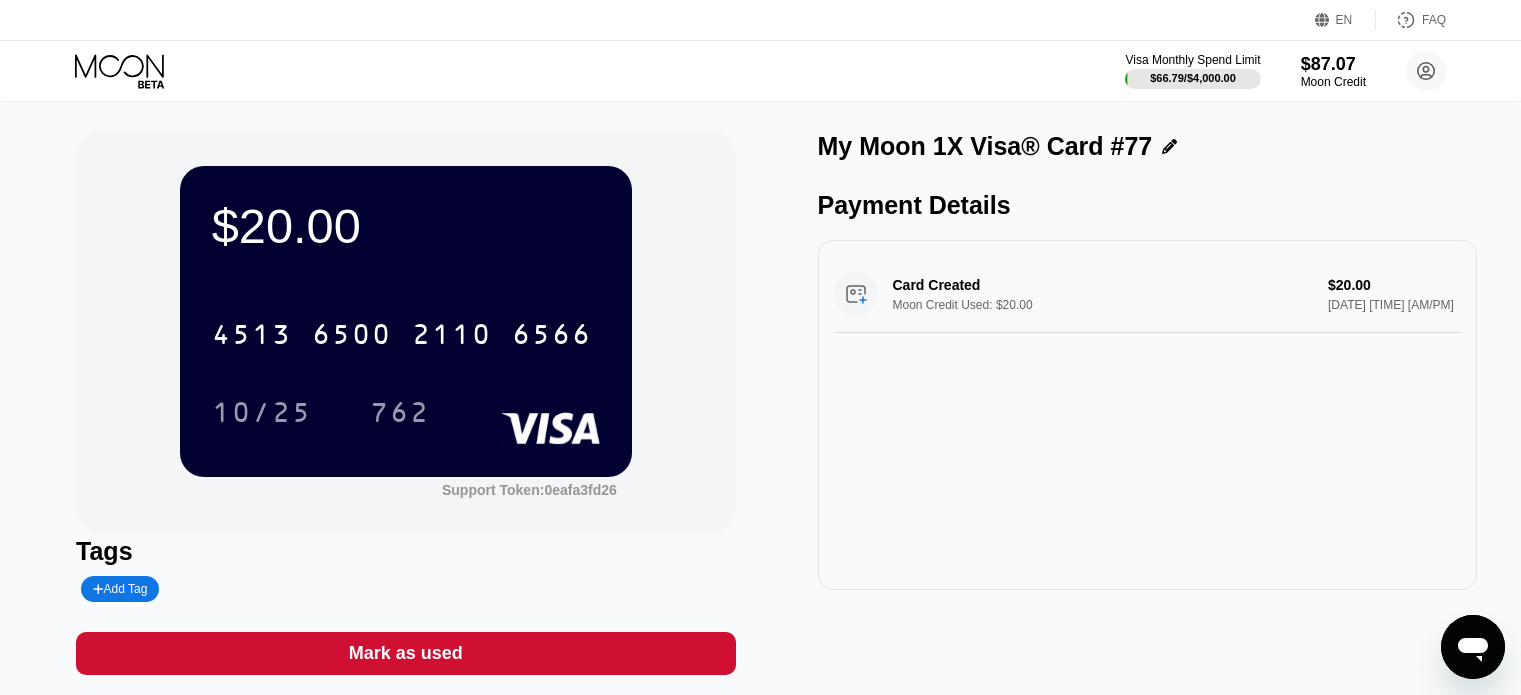 scroll, scrollTop: 0, scrollLeft: 0, axis: both 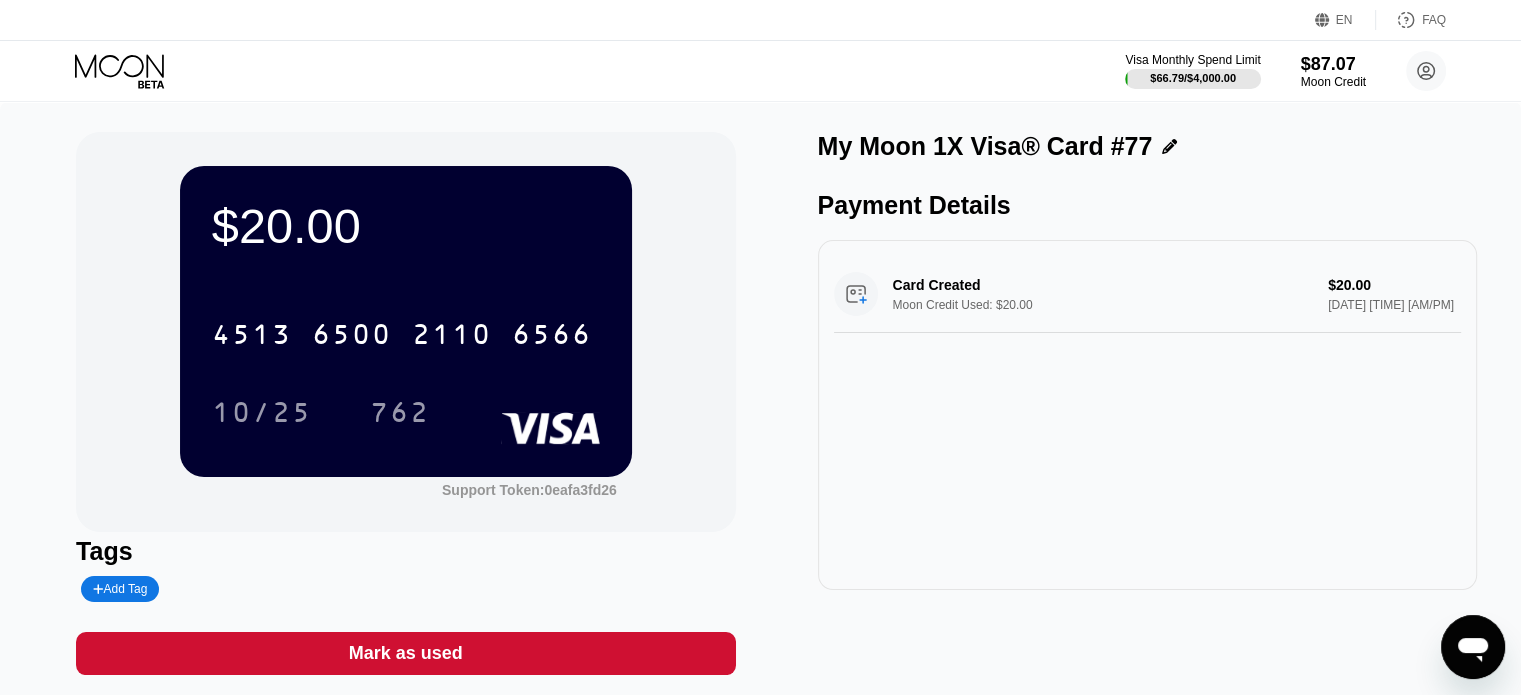 click 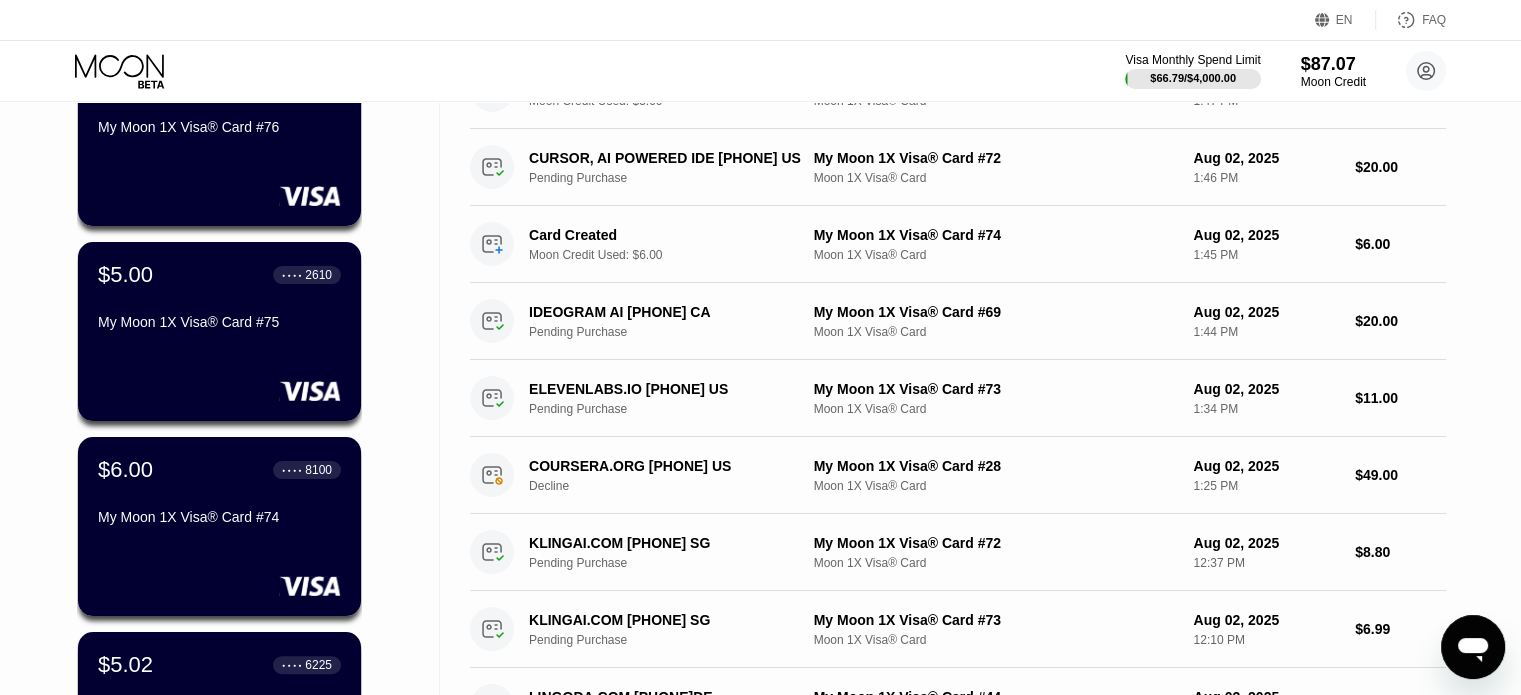 scroll, scrollTop: 600, scrollLeft: 0, axis: vertical 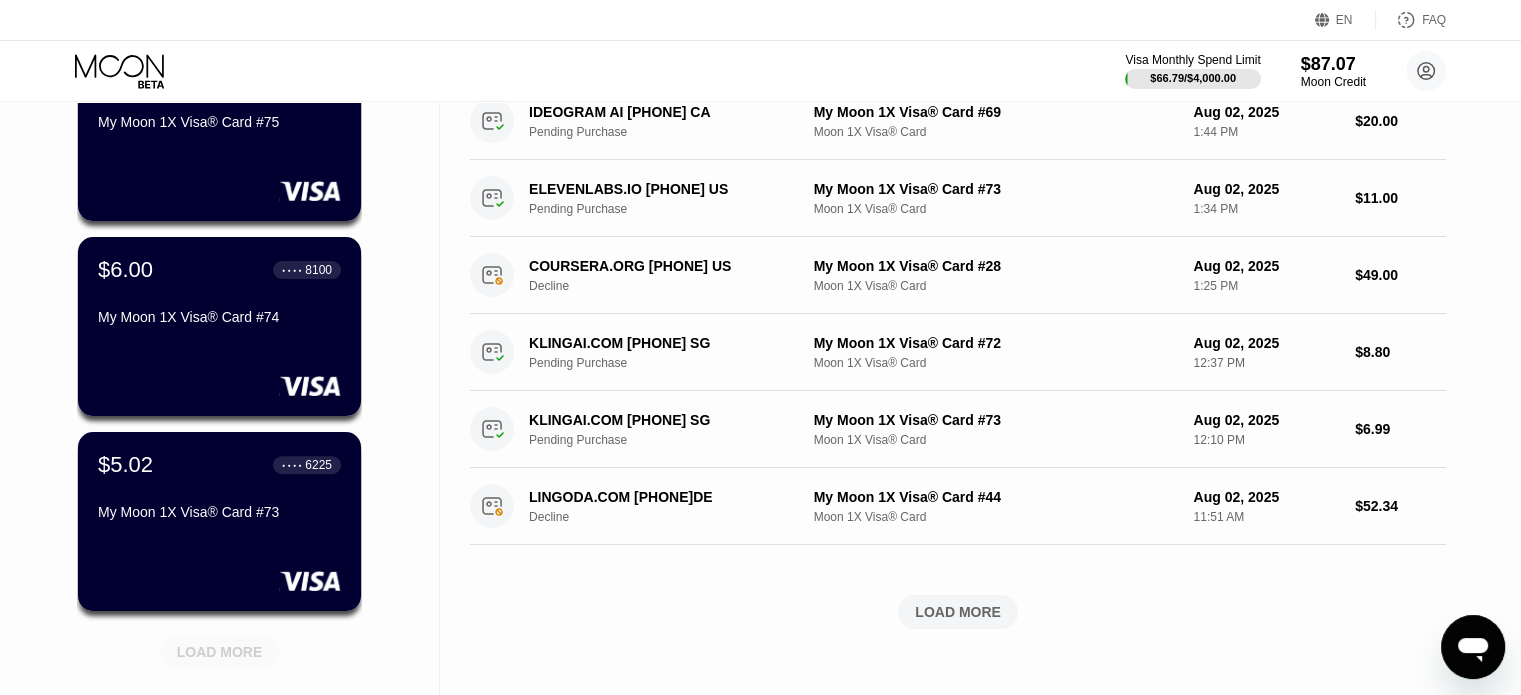 click on "LOAD MORE" at bounding box center (220, 652) 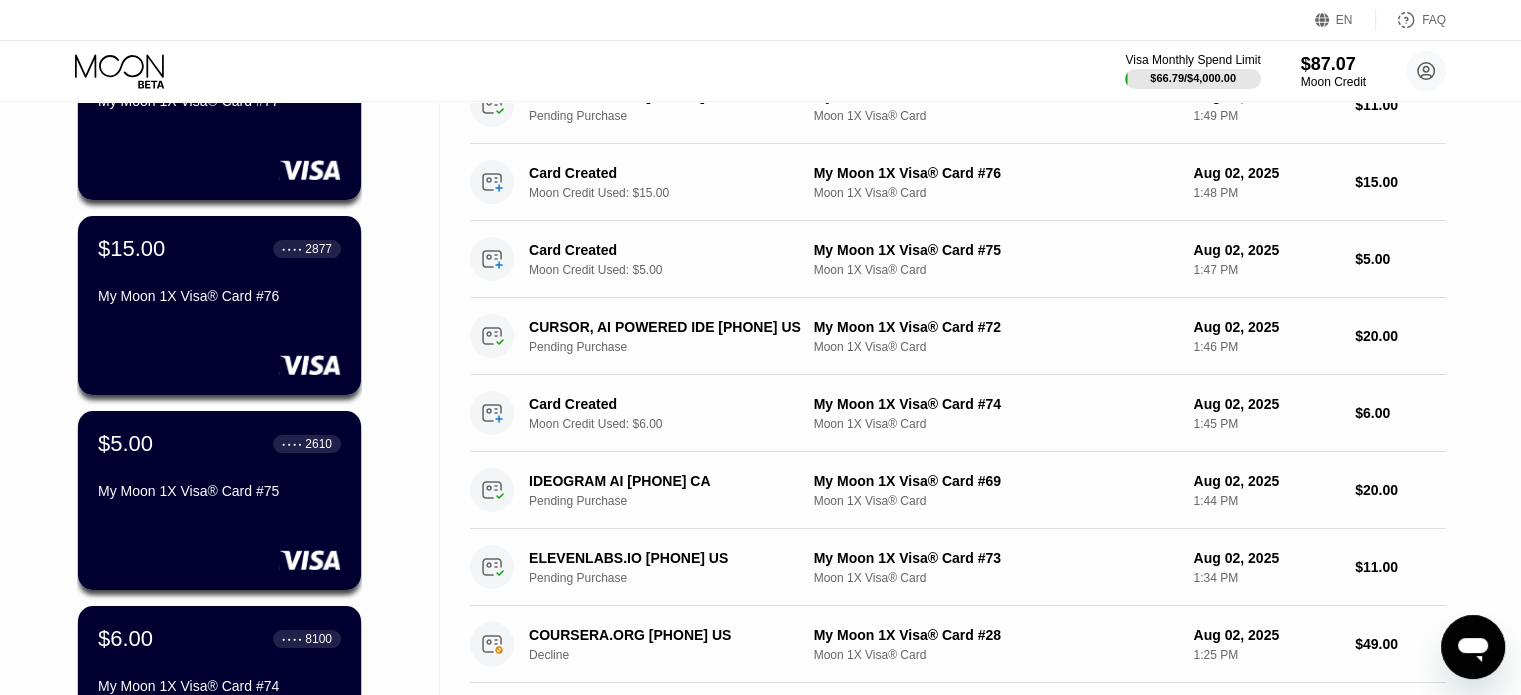 scroll, scrollTop: 300, scrollLeft: 0, axis: vertical 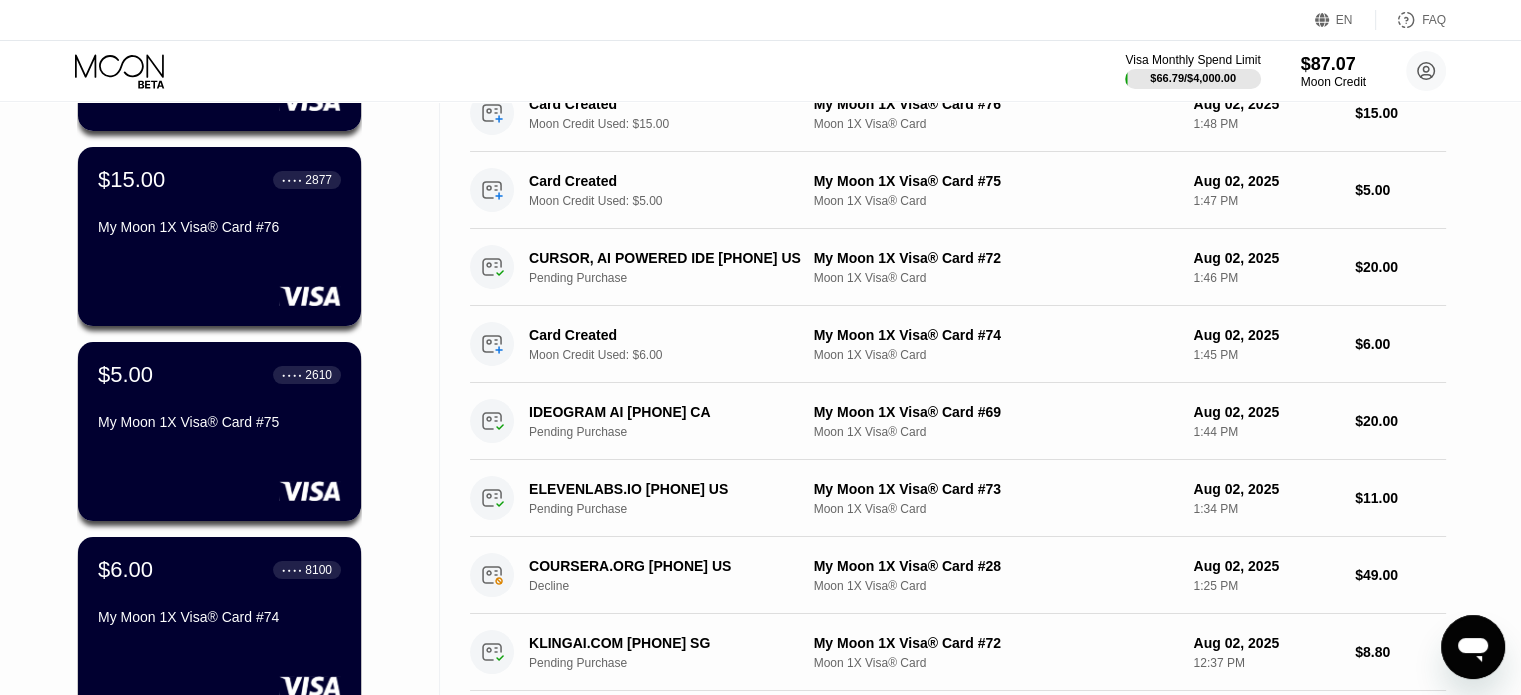 click on "Cards    New Card Active $[PRICE] ● ● ● ● [LAST_FOUR] My Moon 1X Visa® Card #77 $[PRICE] ● ● ● ● [LAST_FOUR] My Moon 1X Visa® Card #76 $[PRICE] ● ● ● ● [LAST_FOUR] My Moon 1X Visa® Card #75 $[PRICE] ● ● ● ● [LAST_FOUR] My Moon 1X Visa® Card #74 $[PRICE] ● ● ● ● [LAST_FOUR] My Moon 1X Visa® Card #73 $[PRICE] ● ● ● ● [LAST_FOUR] My Moon 1X Visa® Card #72 $[PRICE] ● ● ● ● [LAST_FOUR] My Moon 1X Visa® Card #71 $[PRICE] ● ● ● ● [LAST_FOUR] My Moon 1X Visa® Card #70 $[PRICE] ● ● ● ● [LAST_FOUR] My Moon 1X Visa® Card #69 $[PRICE] ● ● ● ● [LAST_FOUR] My Moon 1X Visa® Card #68 LOAD MORE" at bounding box center (220, 898) 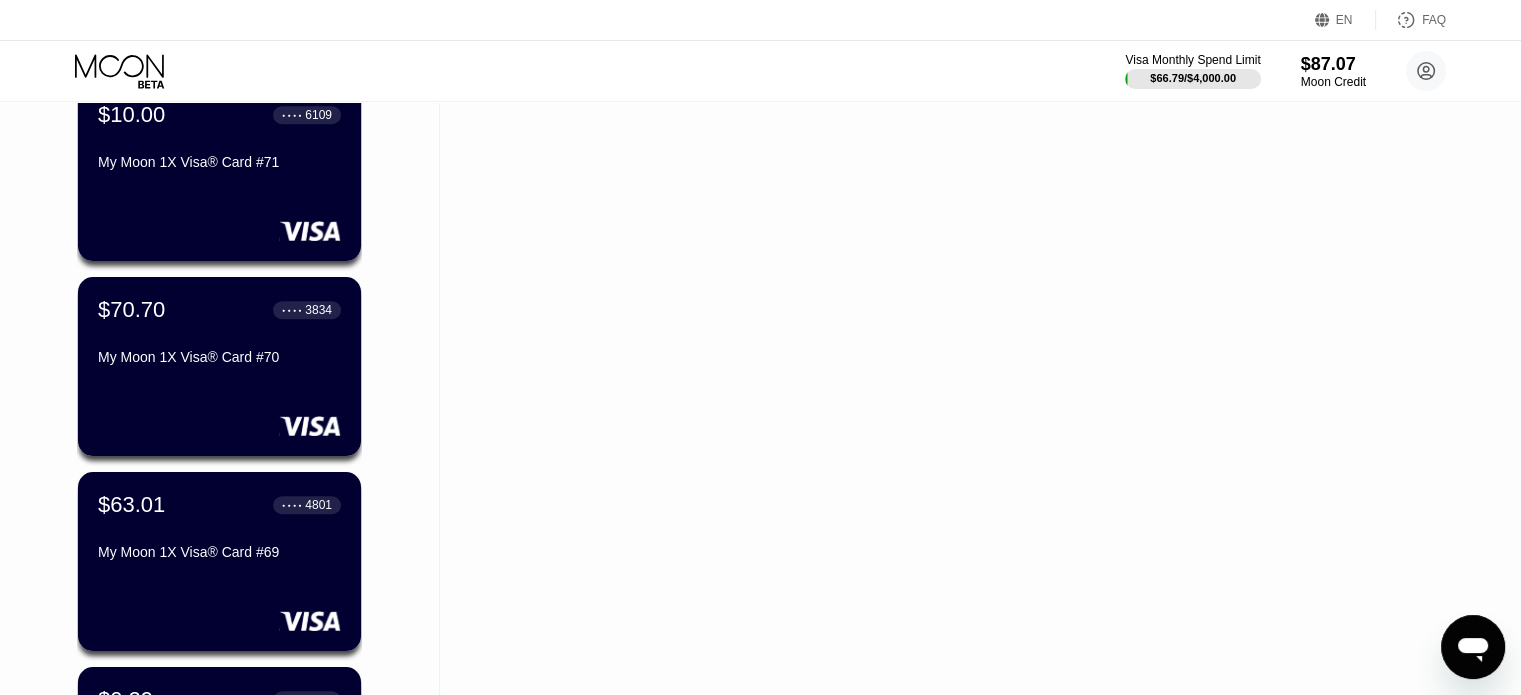 scroll, scrollTop: 1400, scrollLeft: 0, axis: vertical 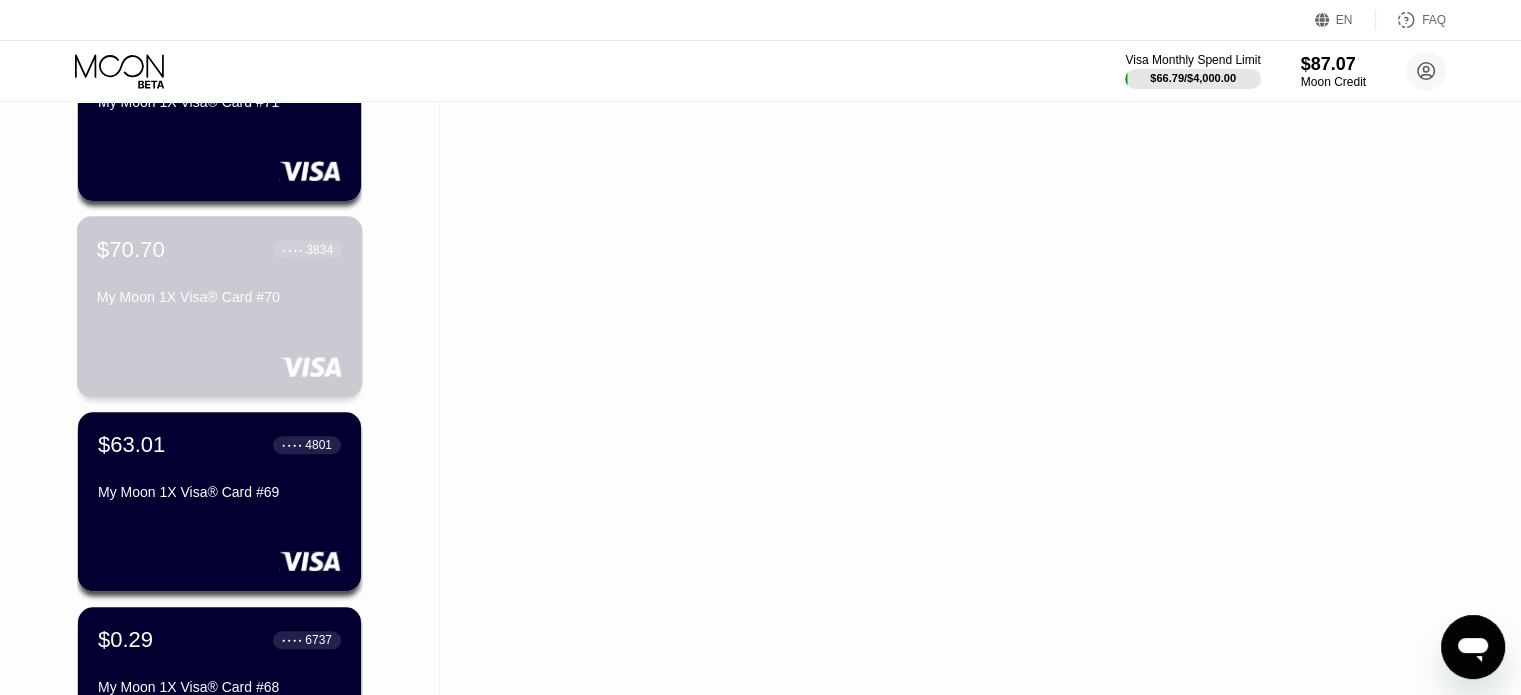 click on "$70.70 ● ● ● ● 3834 My Moon 1X Visa® Card #70" at bounding box center [220, 306] 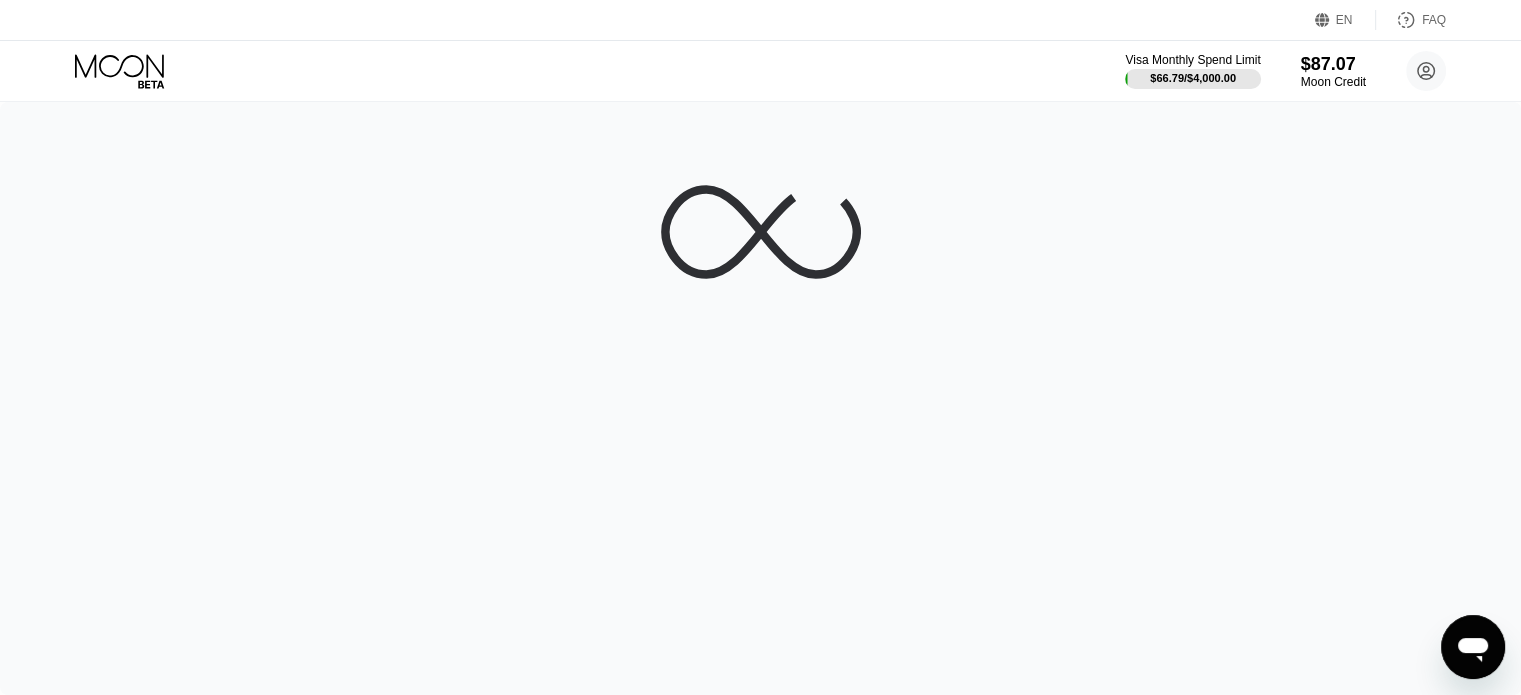 scroll, scrollTop: 0, scrollLeft: 0, axis: both 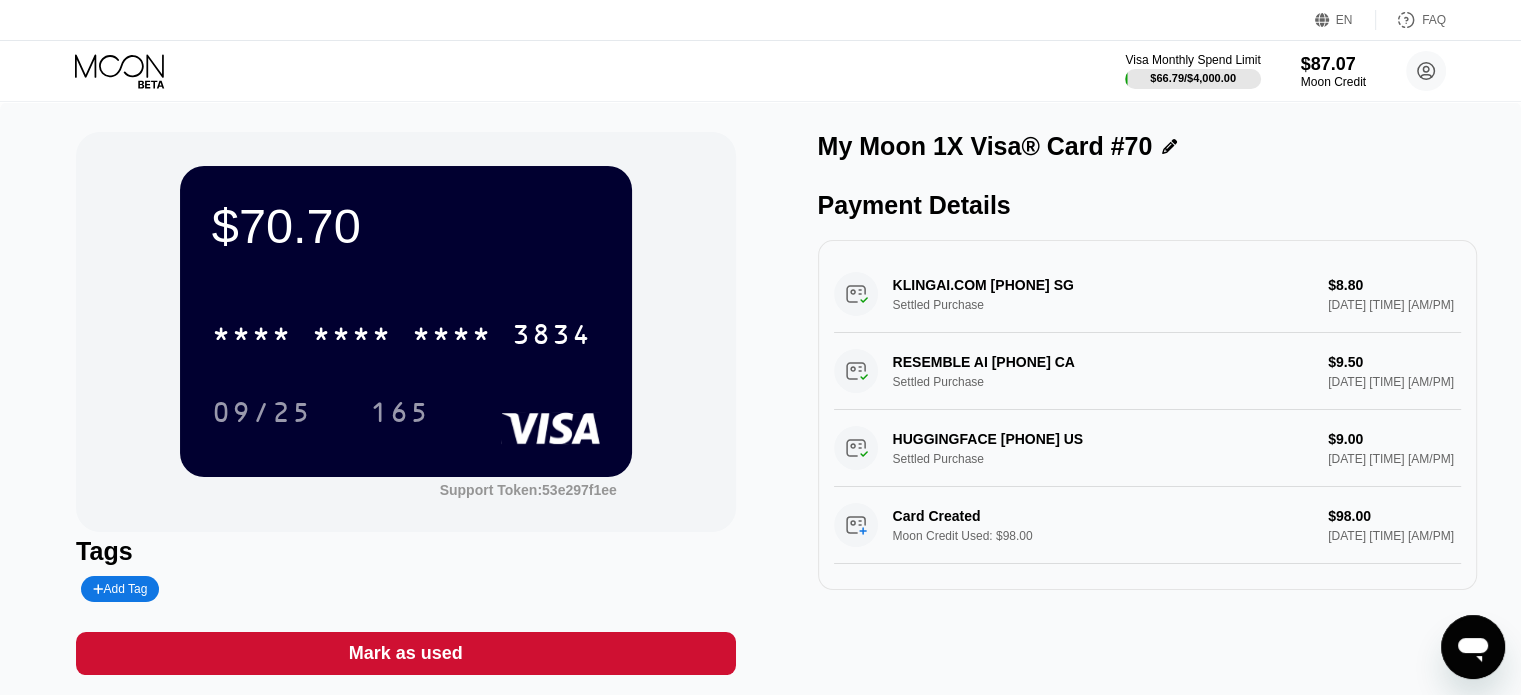 click on "$[PRICE] * * * * * * * * * * * * [LAST_FOUR] [MM]/[YY] 165 Support Token:  [TOKEN] Tags  Add Tag Mark as used My Moon 1X Visa® Card #70 Payment Details KLINGAI.COM              [PHONE] SG Settled Purchase $[PRICE] [DATE] [TIME] [AM/PM] RESEMBLE AI              [PHONE] CA Settled Purchase $[PRICE] [DATE] [TIME] [AM/PM] HUGGINGFACE              [PHONE] US Settled Purchase $[PRICE] [DATE] [TIME] [AM/PM] Card Created Moon Credit Used: $[PRICE] $[PRICE] [DATE] [TIME] [AM/PM]" at bounding box center (760, 413) 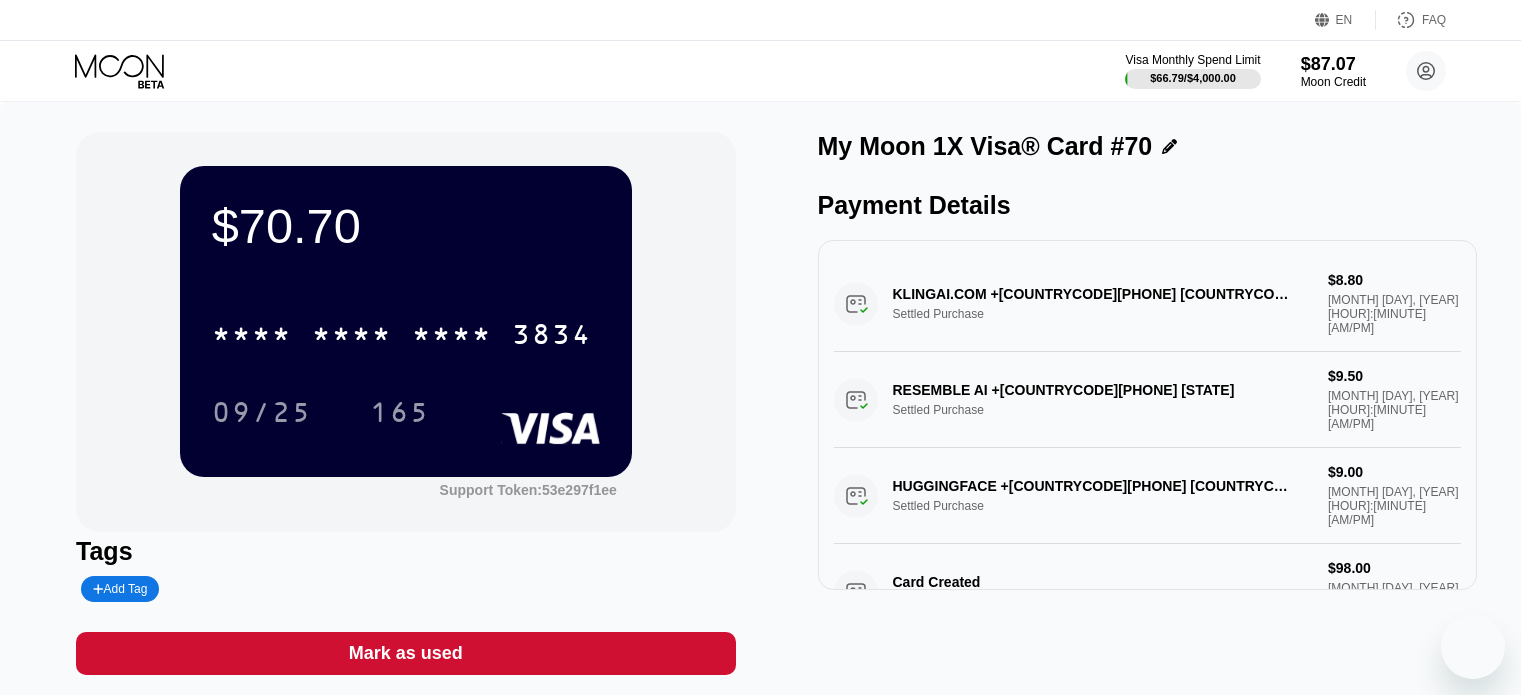 scroll, scrollTop: 0, scrollLeft: 0, axis: both 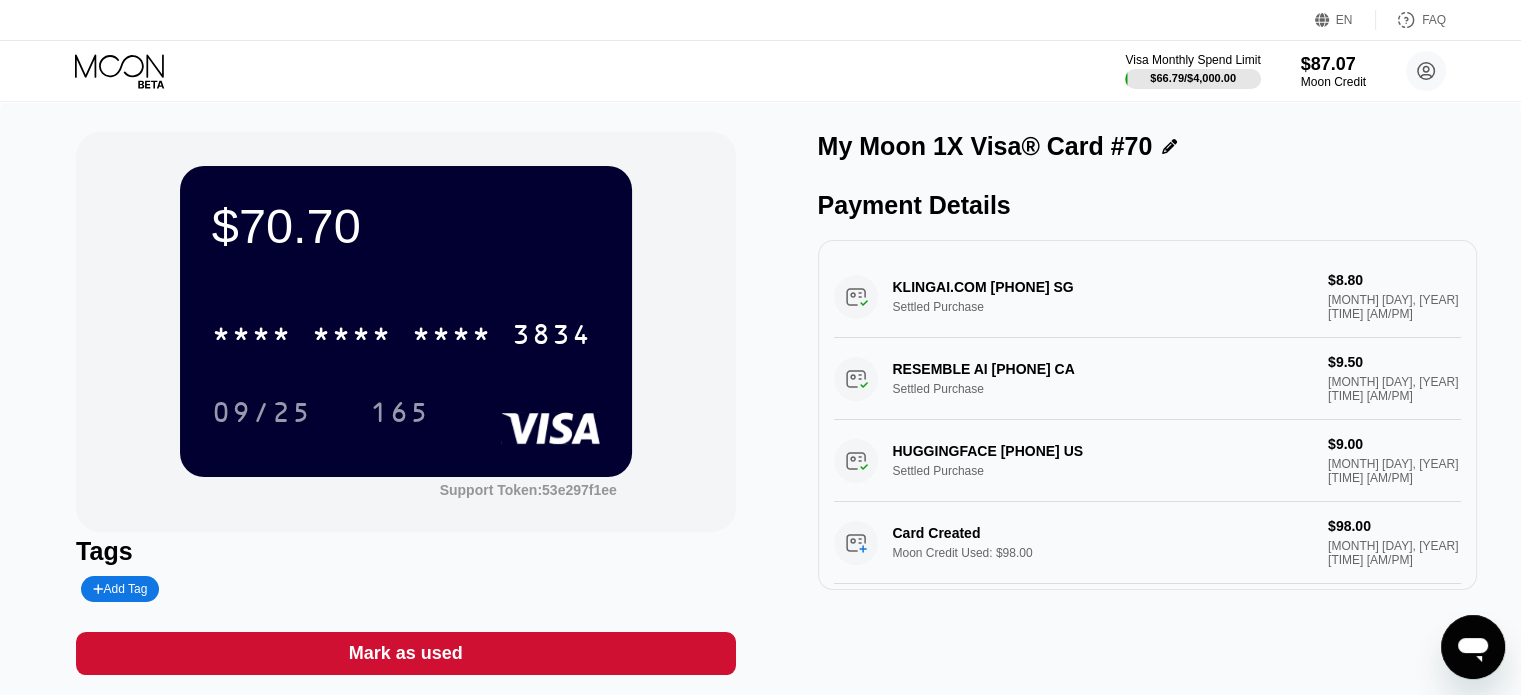 click 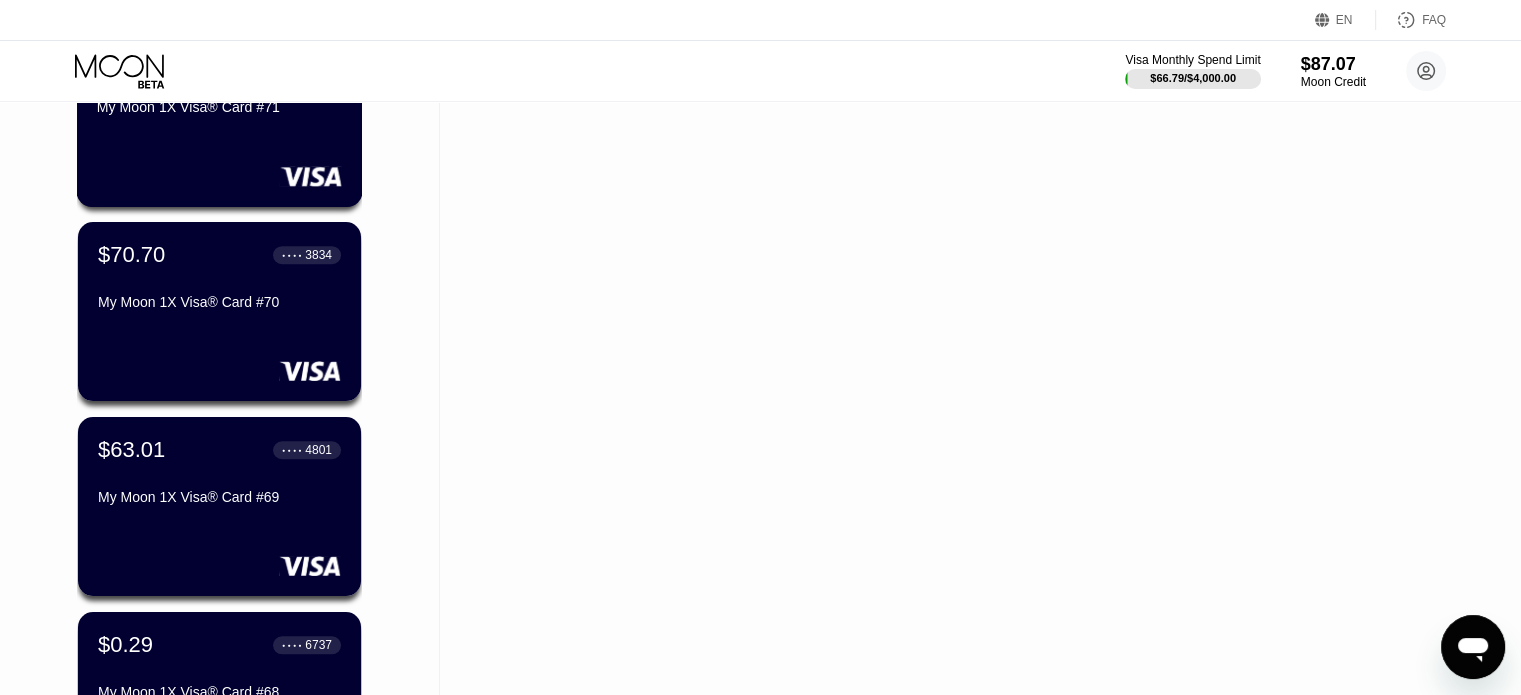 scroll, scrollTop: 1400, scrollLeft: 0, axis: vertical 